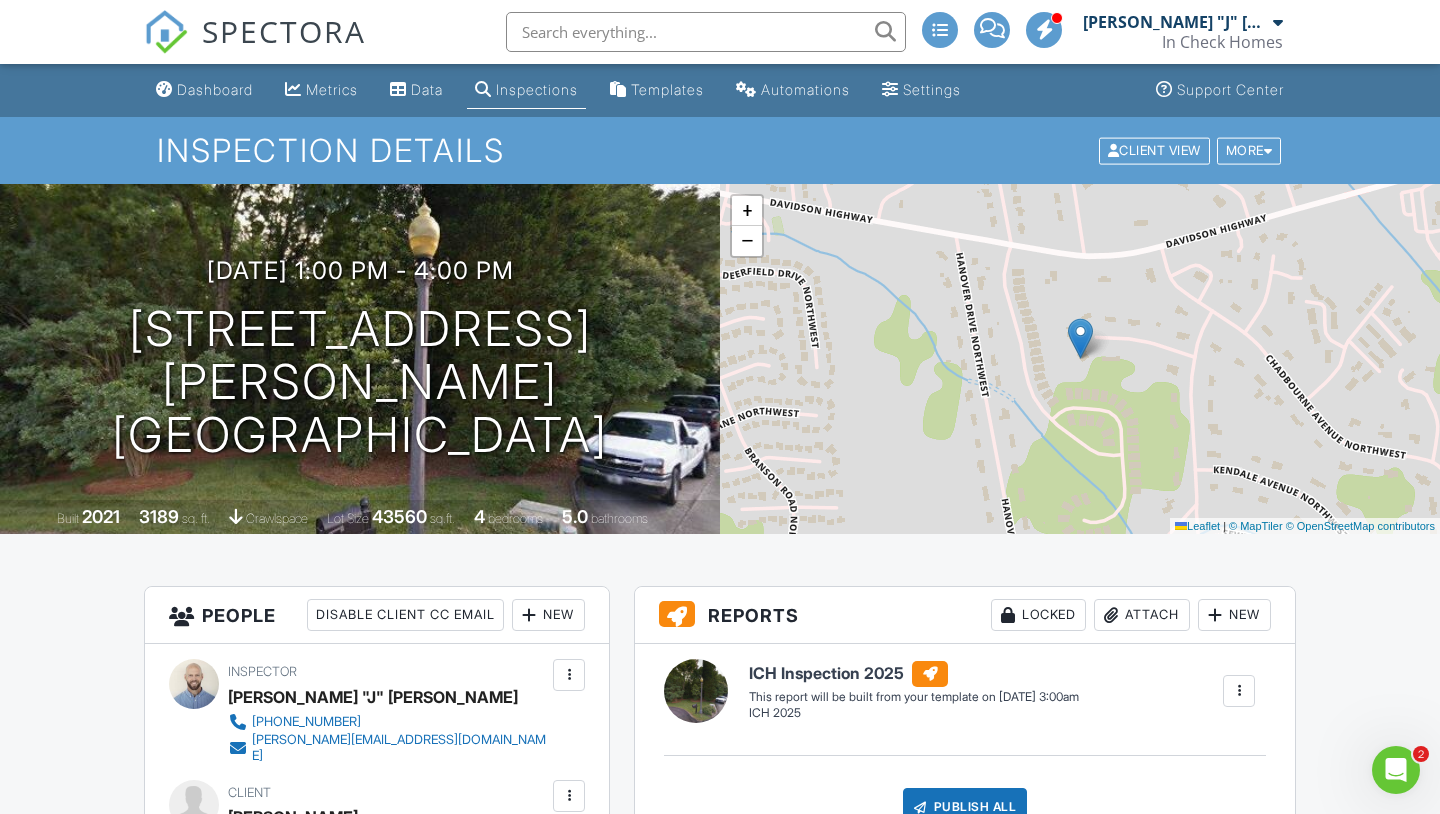 scroll, scrollTop: 138, scrollLeft: 0, axis: vertical 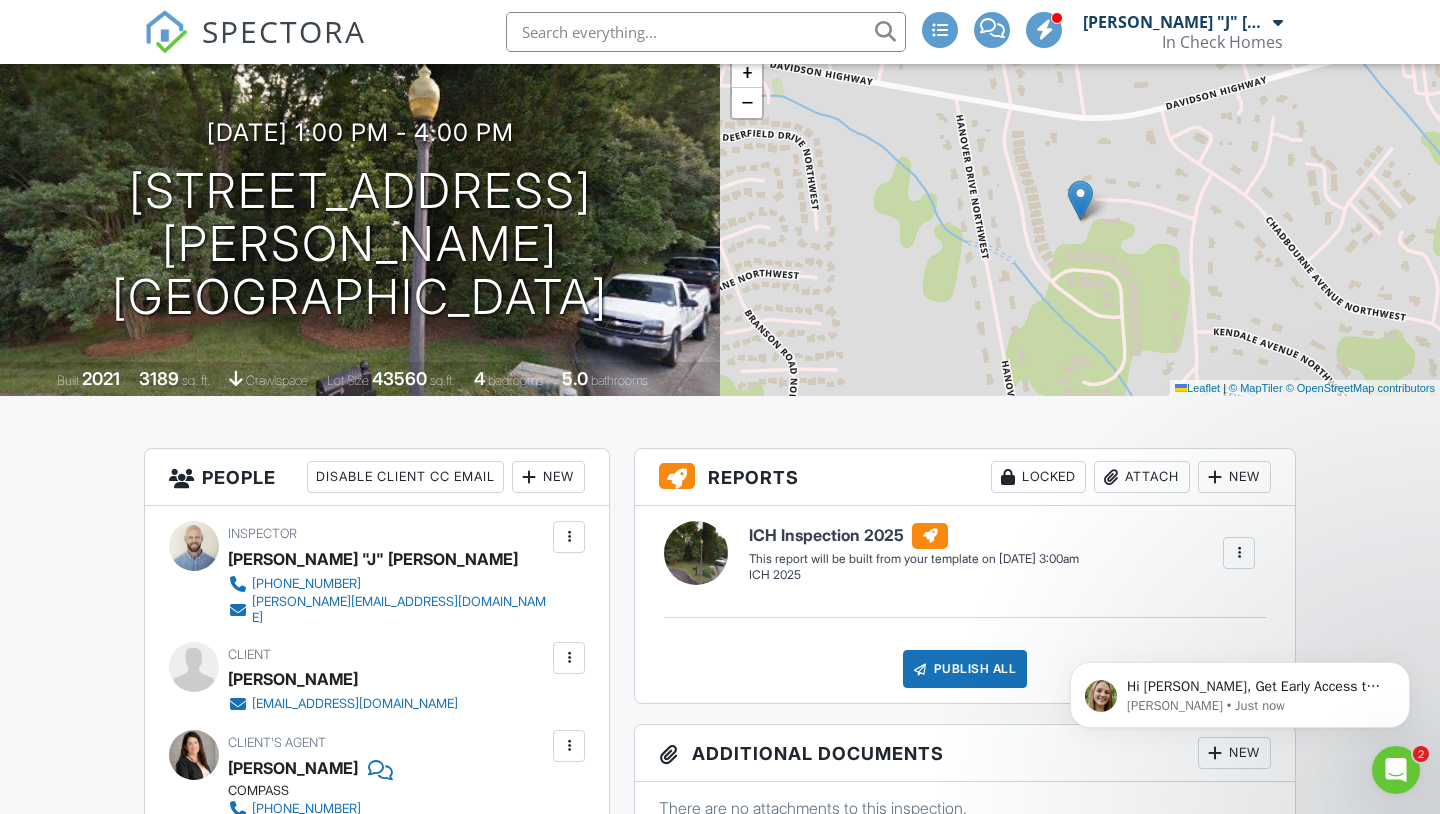 click on "SPECTORA" at bounding box center [284, 31] 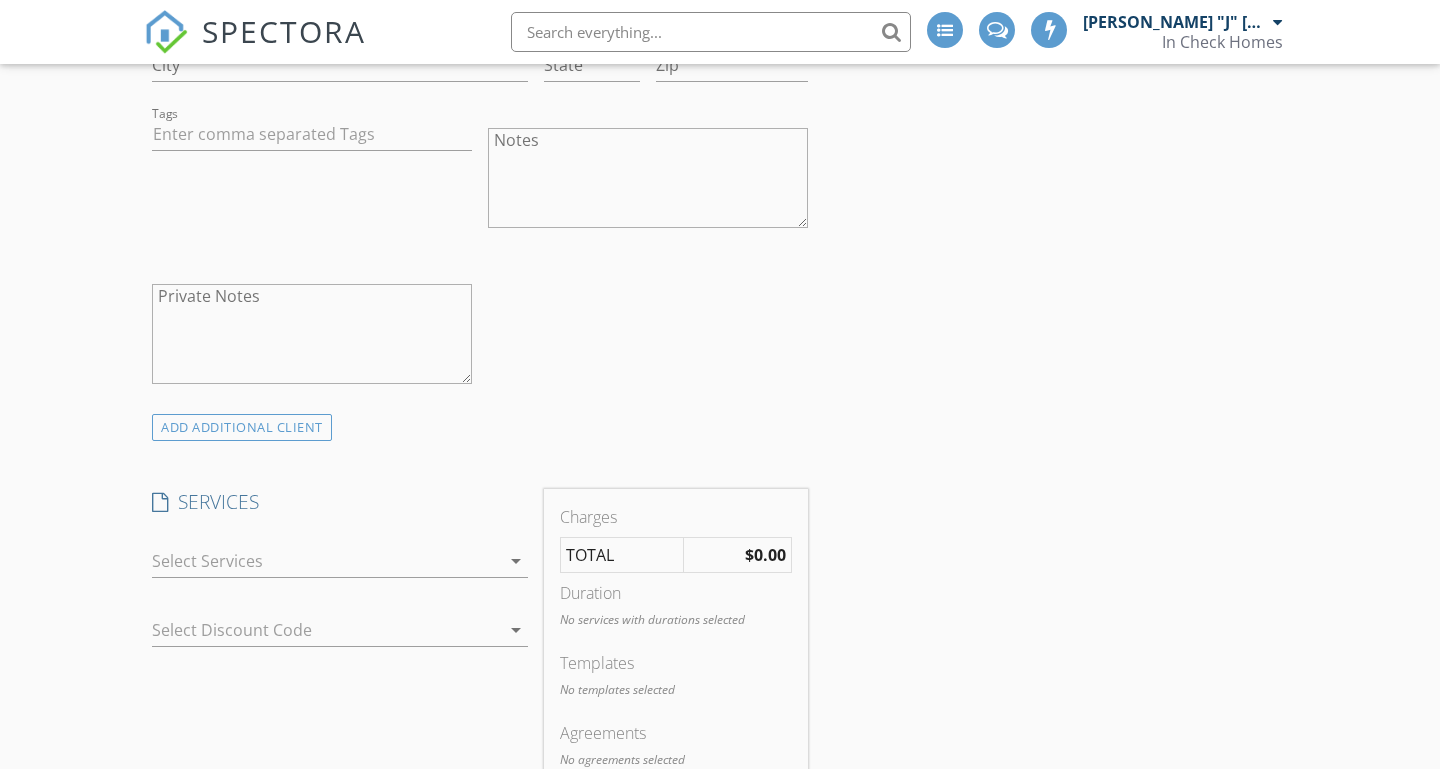 scroll, scrollTop: 849, scrollLeft: 0, axis: vertical 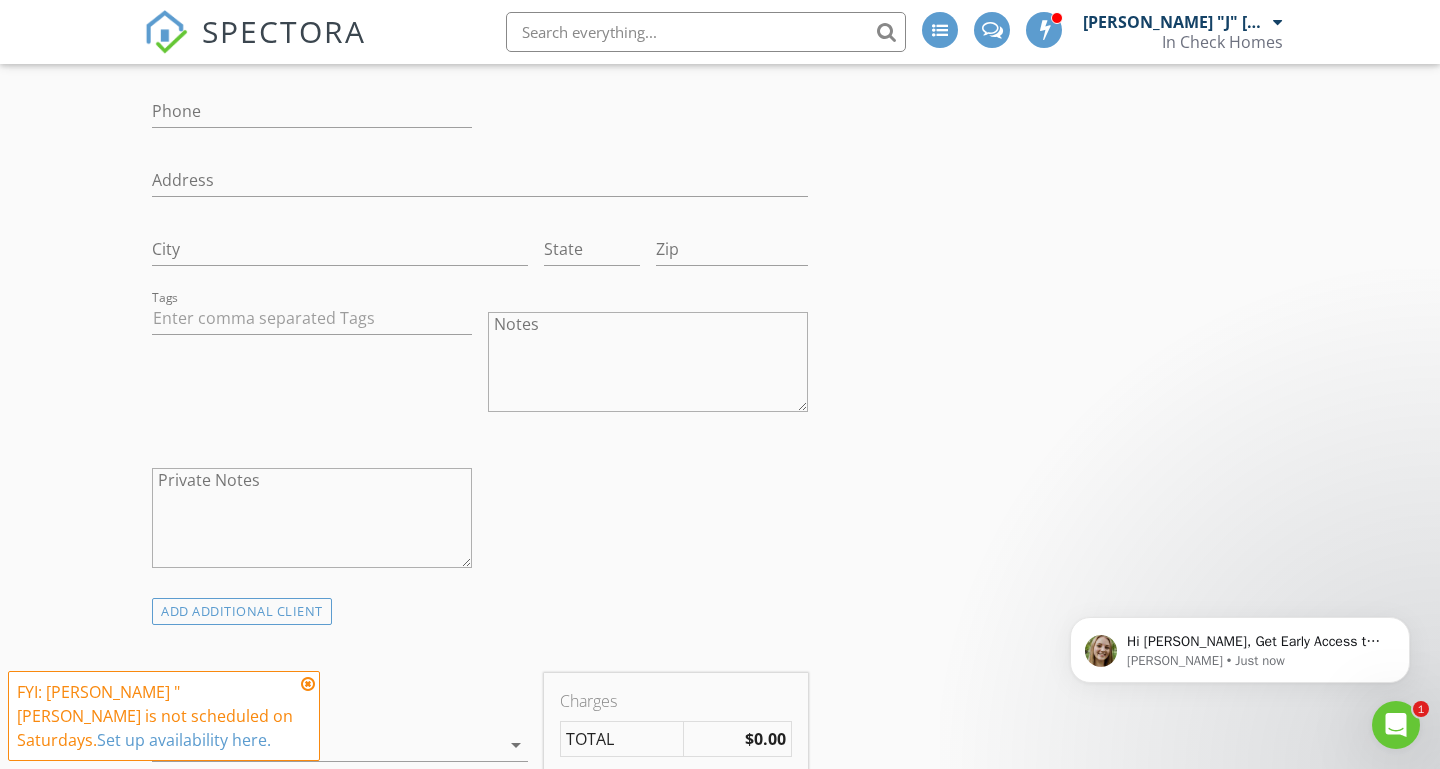 click on "SPECTORA" at bounding box center (284, 31) 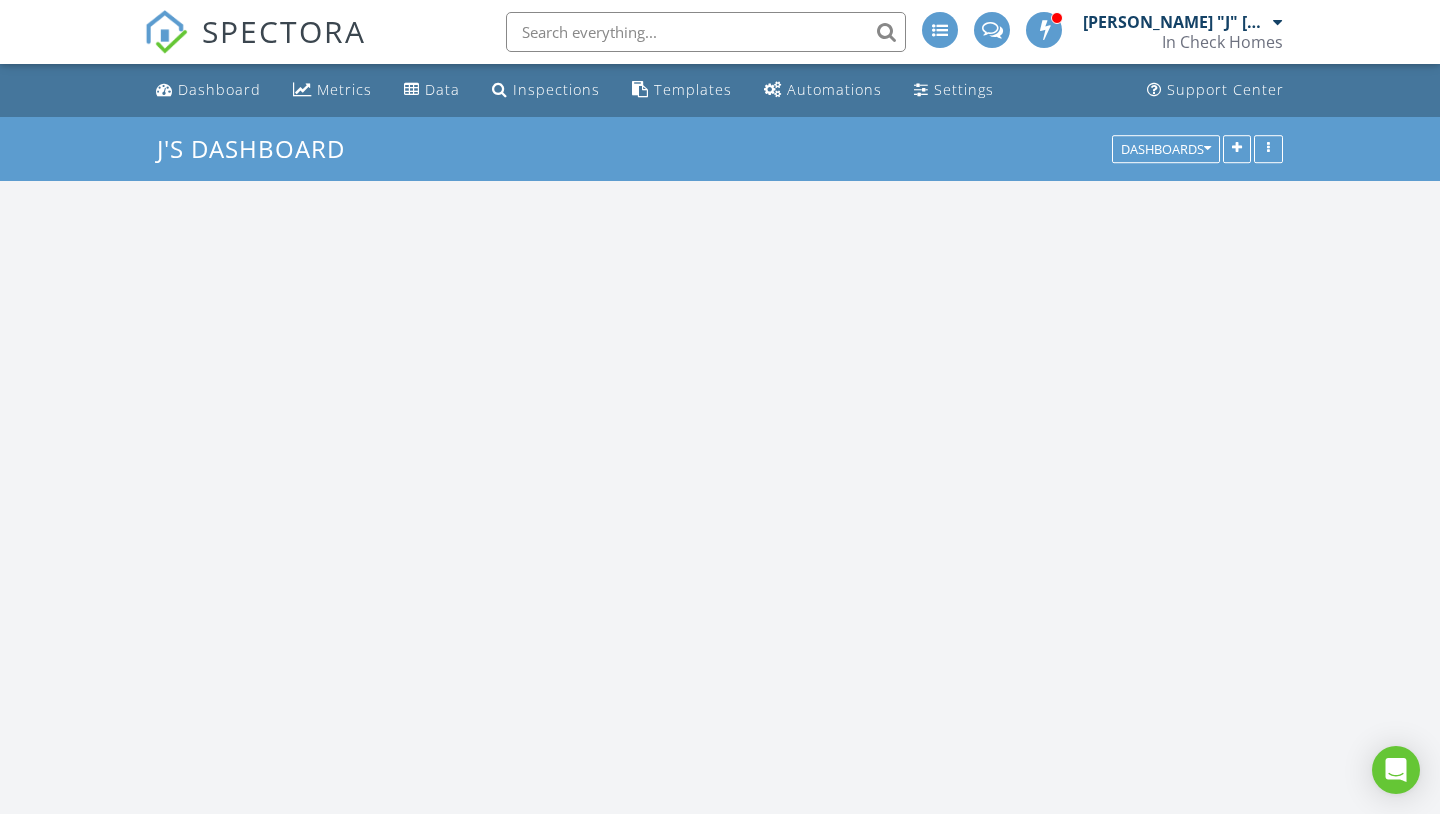 scroll, scrollTop: 0, scrollLeft: 0, axis: both 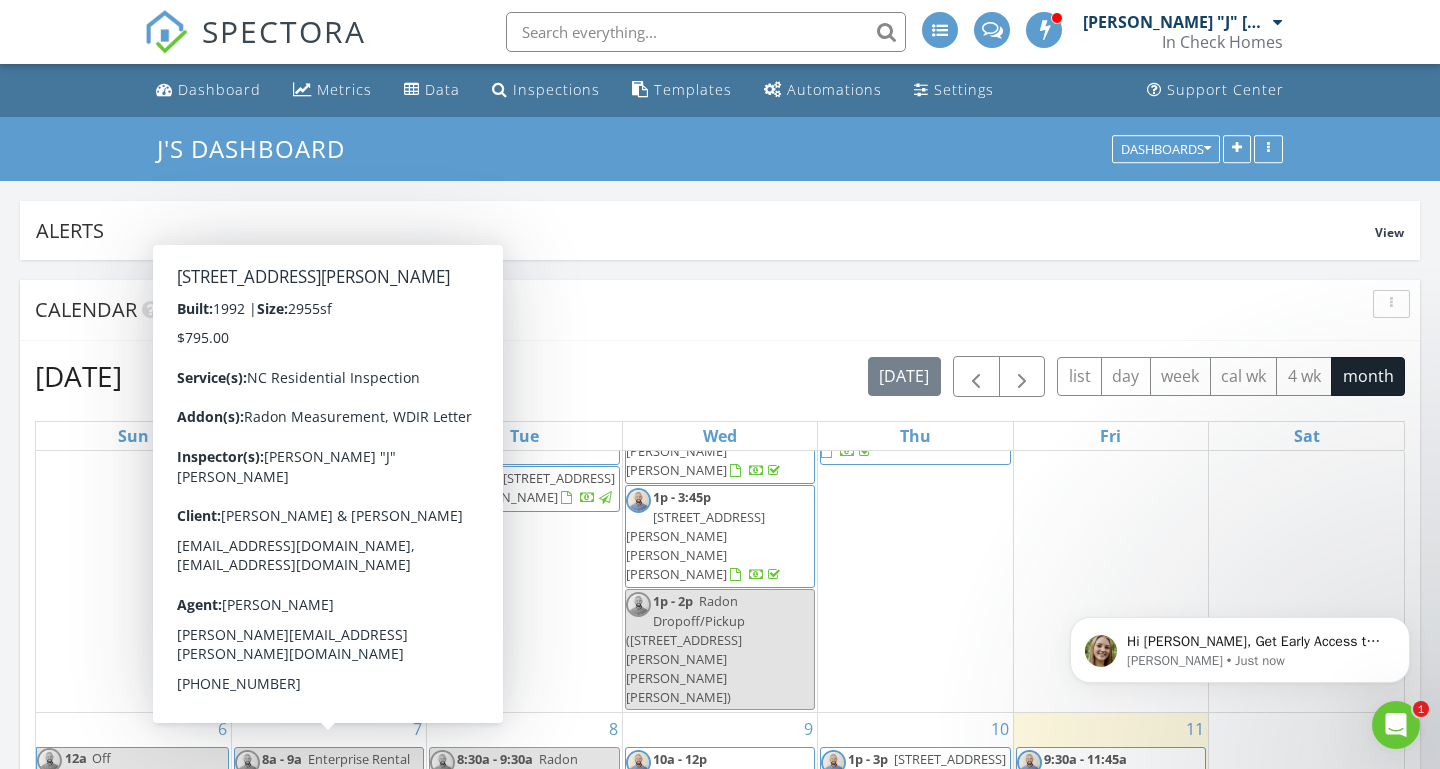 click at bounding box center [706, 32] 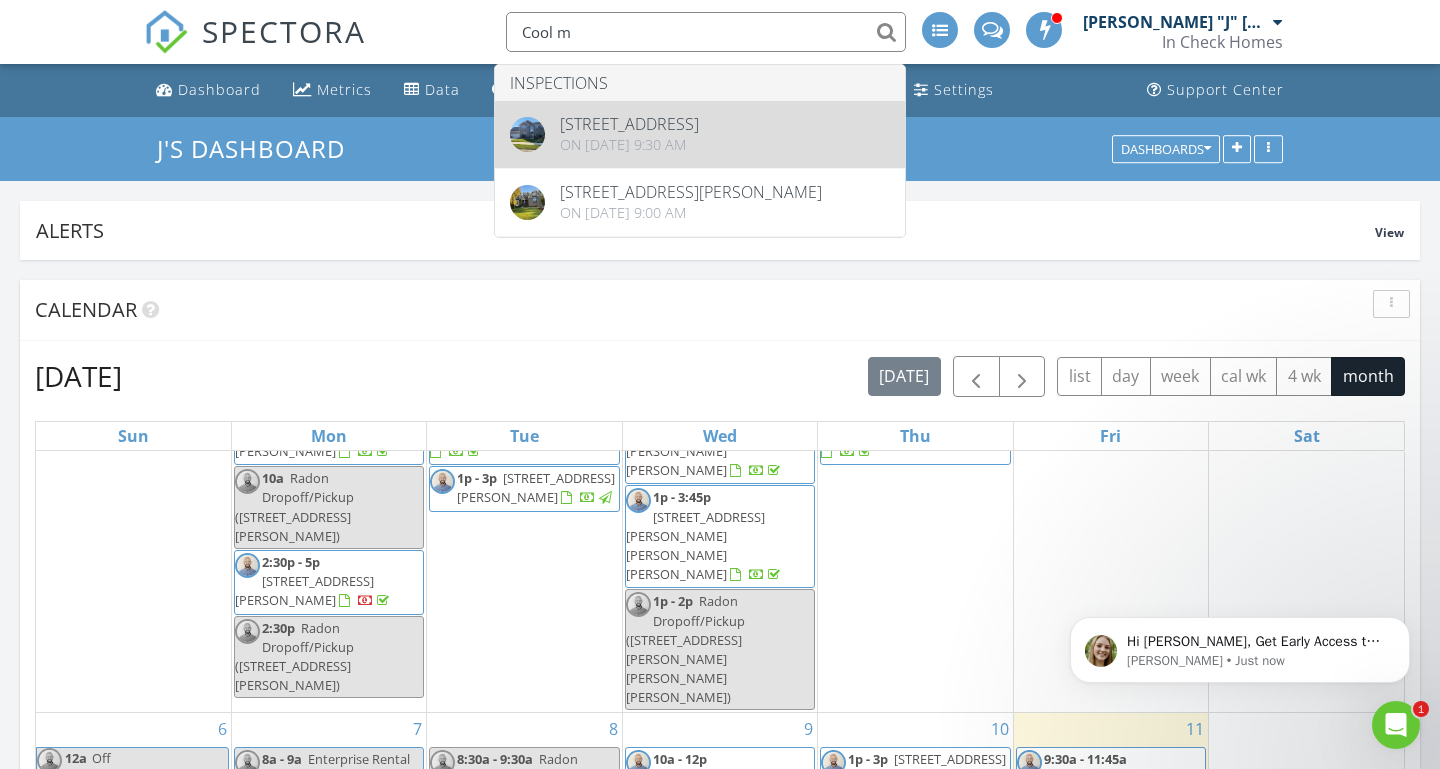 type on "Cool m" 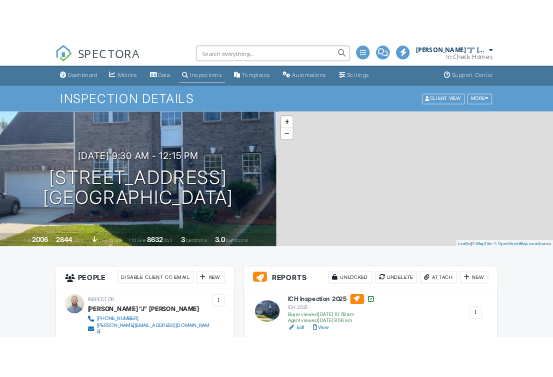scroll, scrollTop: 0, scrollLeft: 0, axis: both 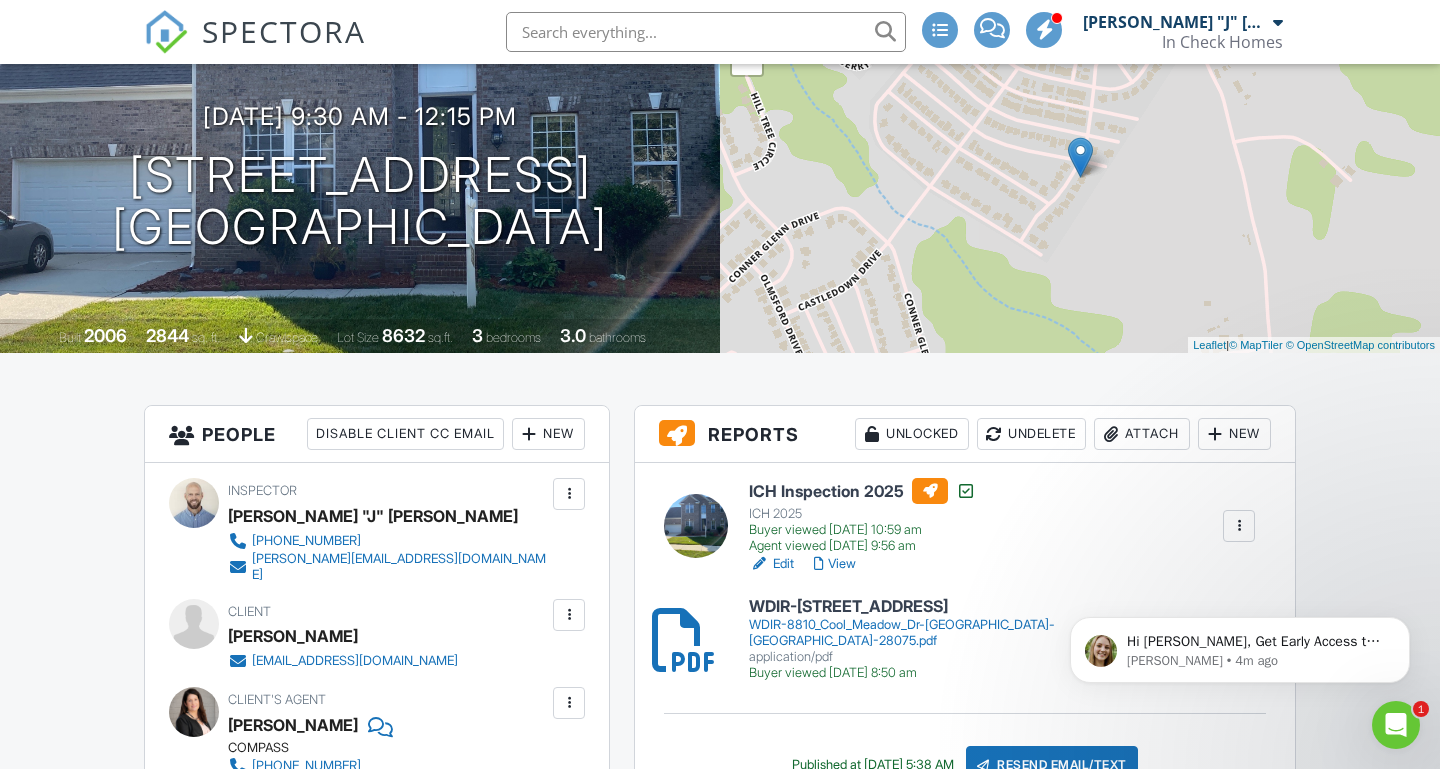 click at bounding box center [1111, 434] 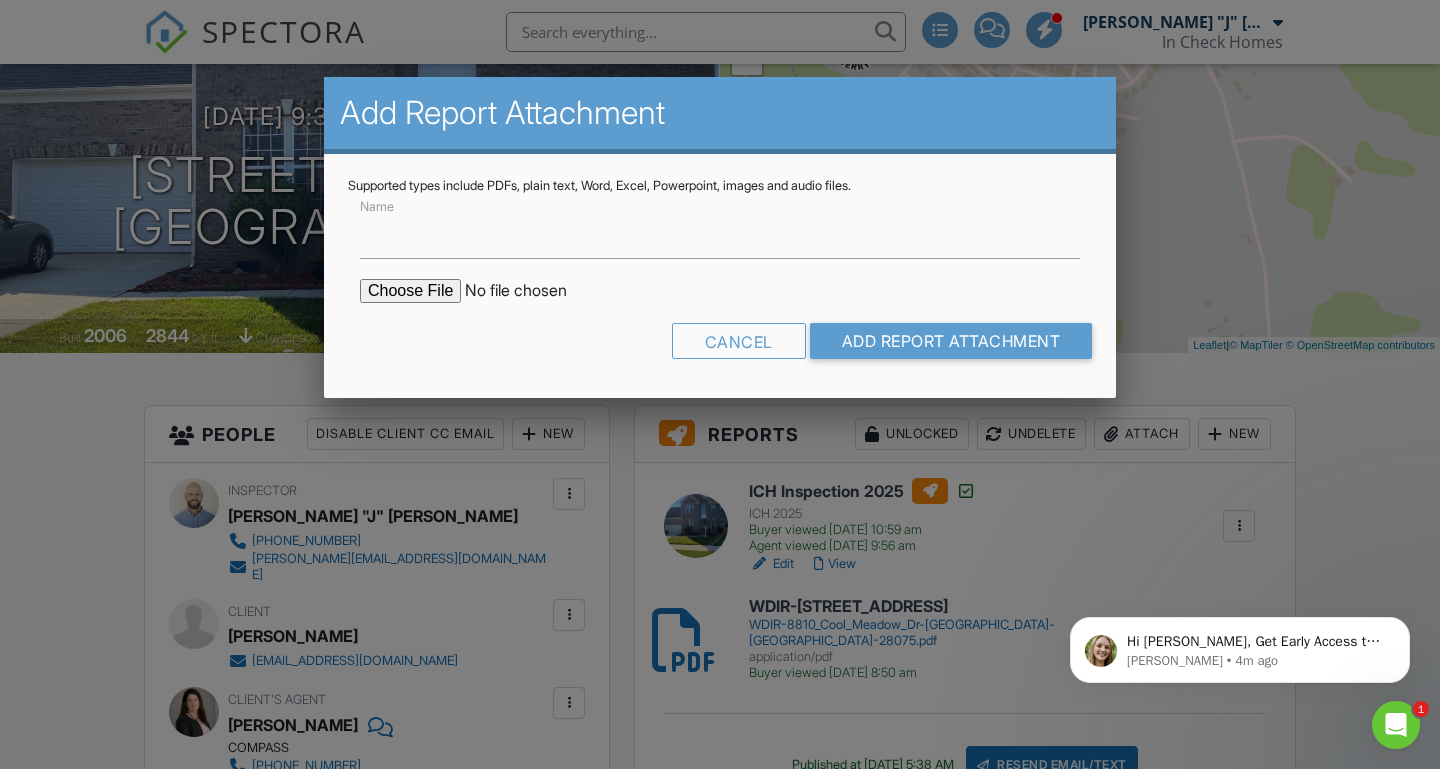 click at bounding box center [530, 291] 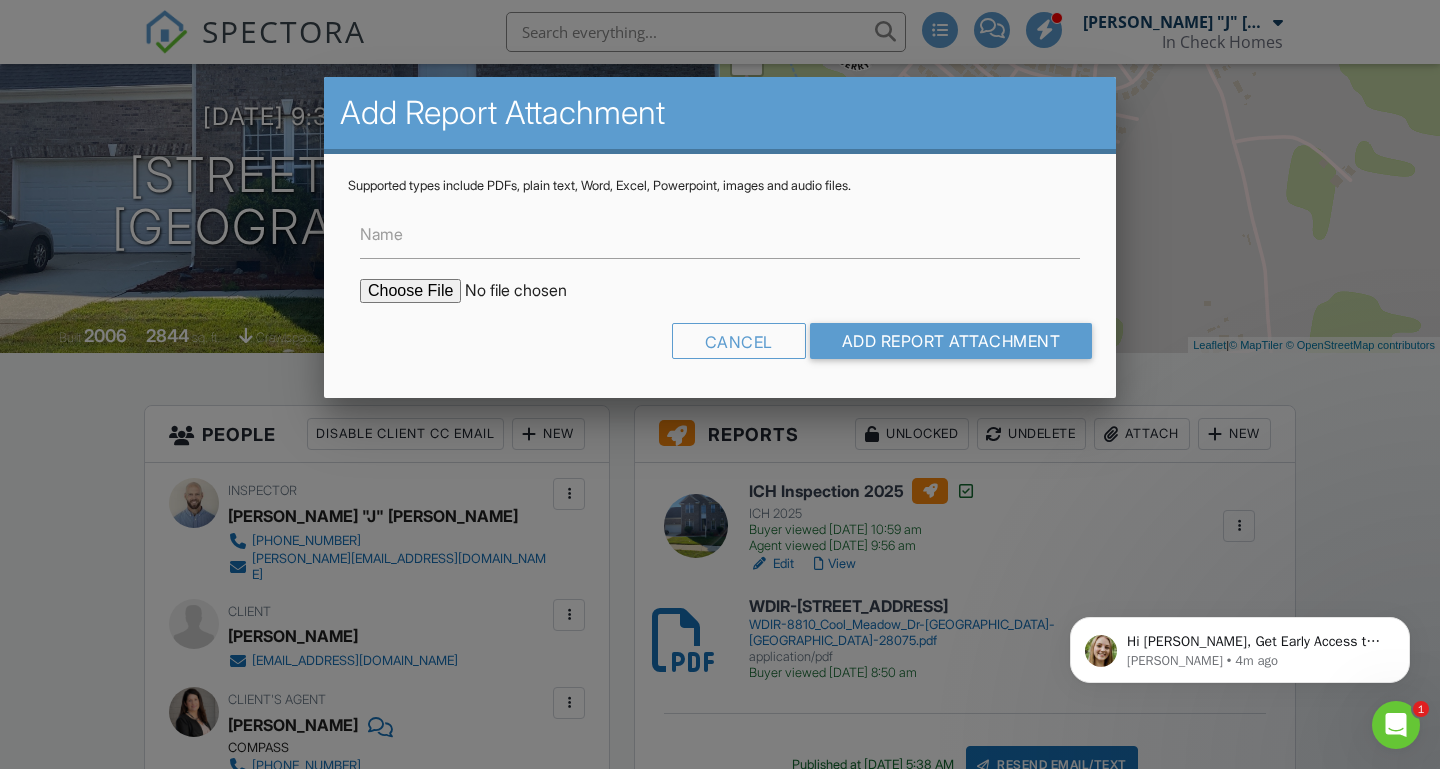 type on "C:\fakepath\RADON-8810 Cool Meadow Dr-Huntersville-NC-28076.pdf" 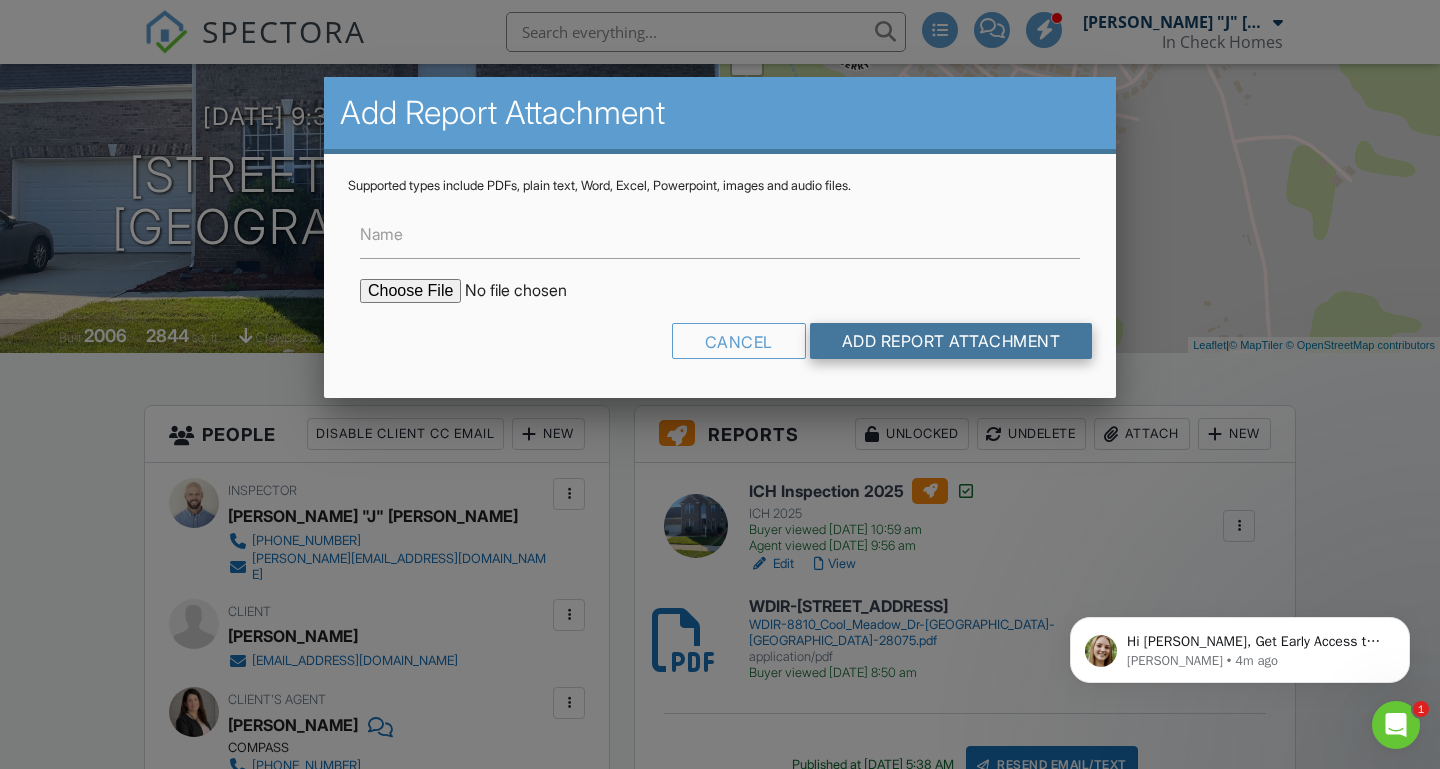 click on "Add Report Attachment" at bounding box center [951, 341] 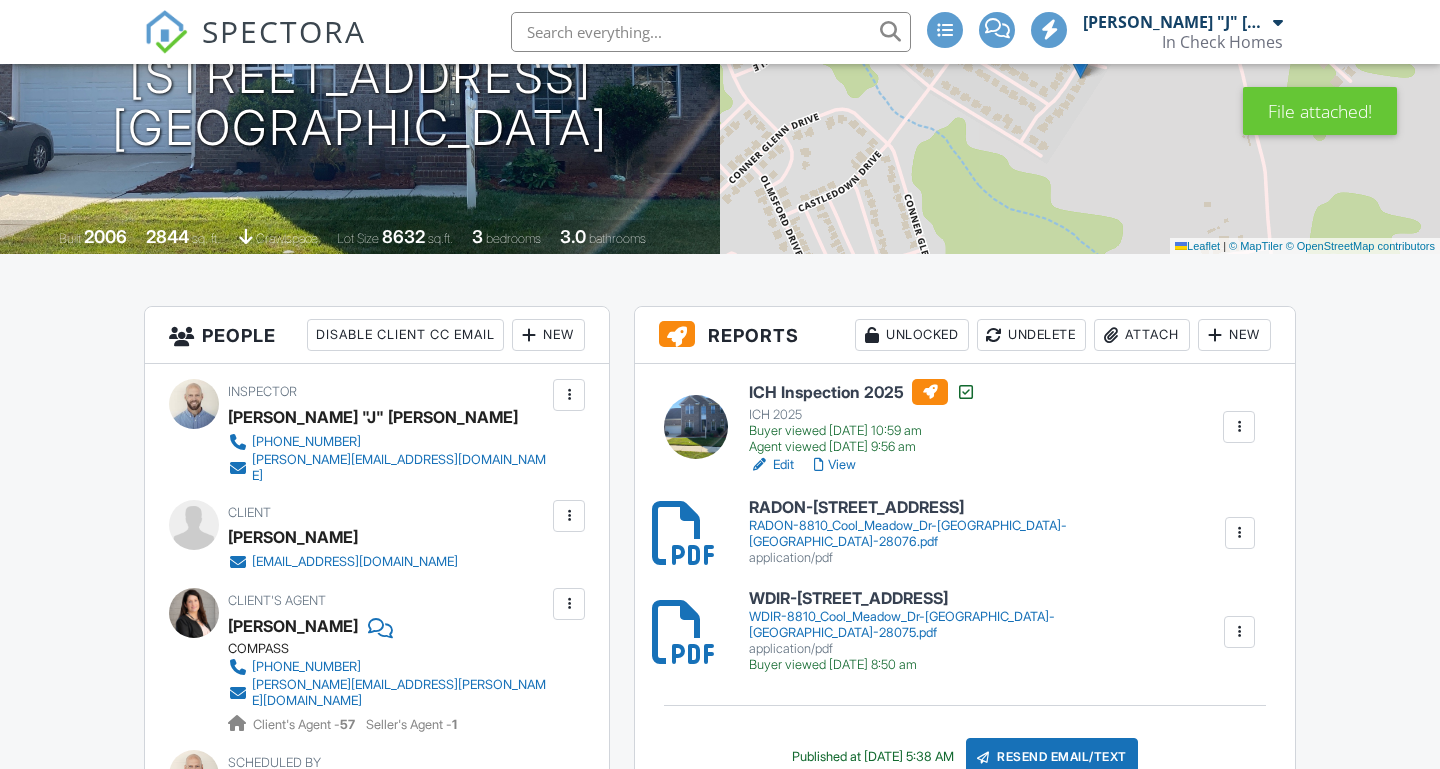 scroll, scrollTop: 280, scrollLeft: 0, axis: vertical 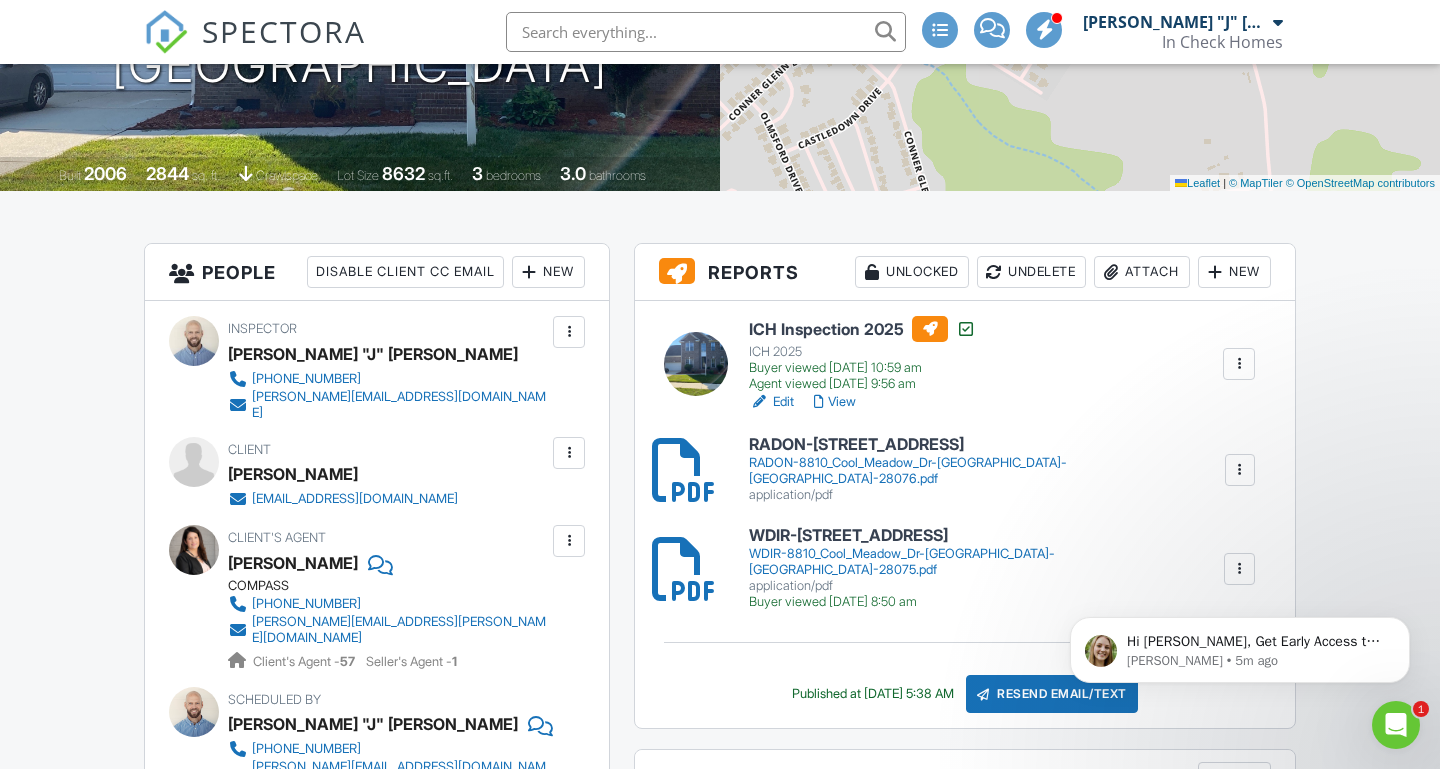 click at bounding box center (1239, 569) 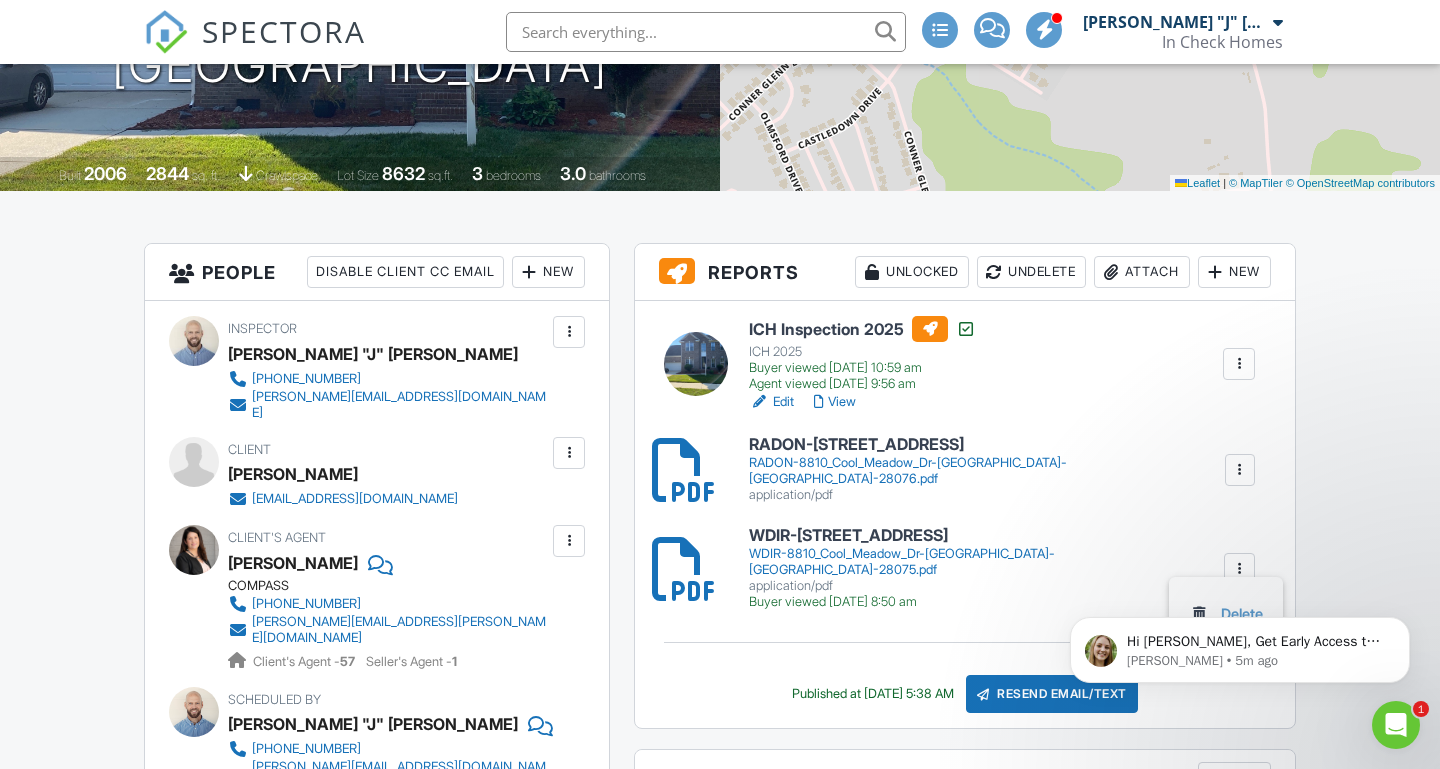 click on "RADON-8810 Cool Meadow Dr-Huntersville-NC-28076
RADON-8810_Cool_Meadow_Dr-Huntersville-NC-28076.pdf
application/pdf
Delete" at bounding box center [965, 469] 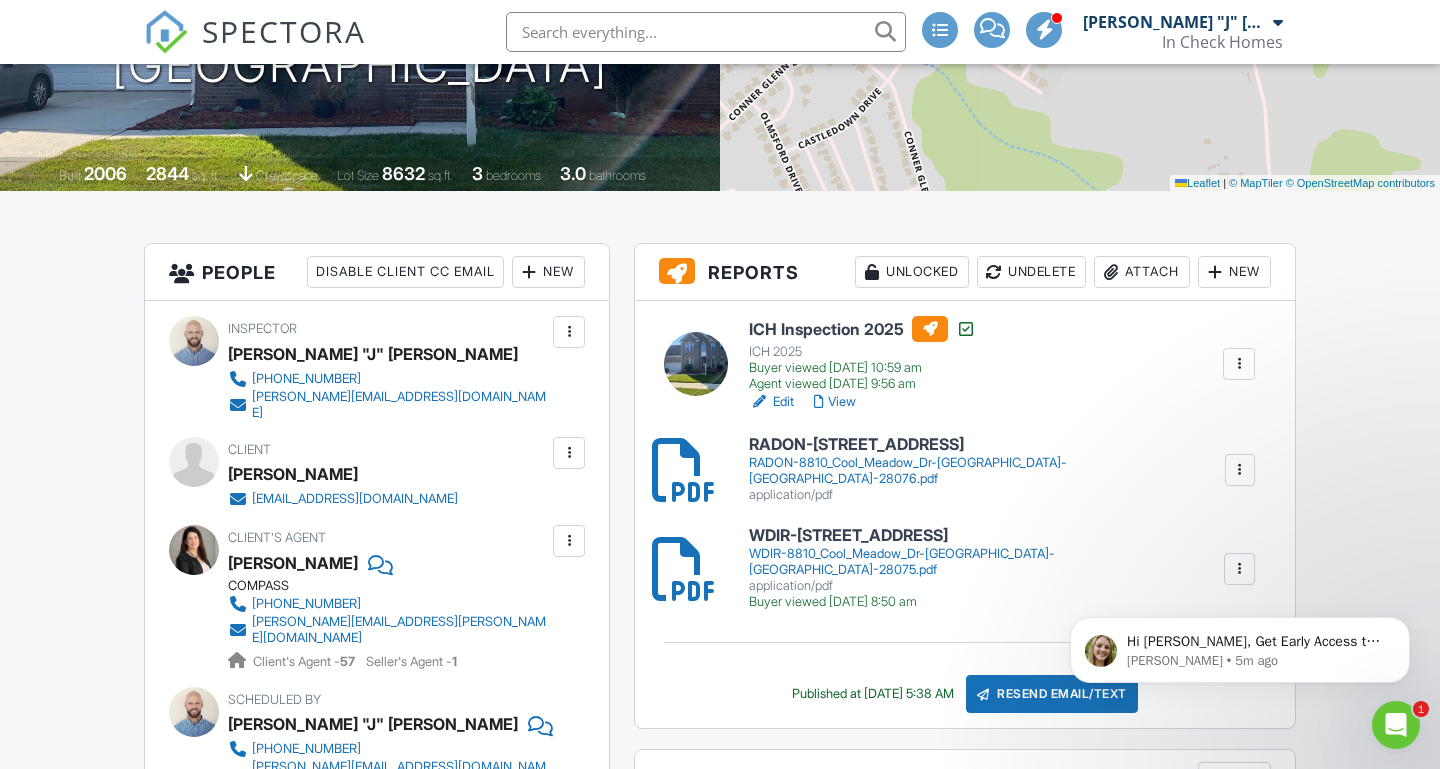 click at bounding box center (1239, 569) 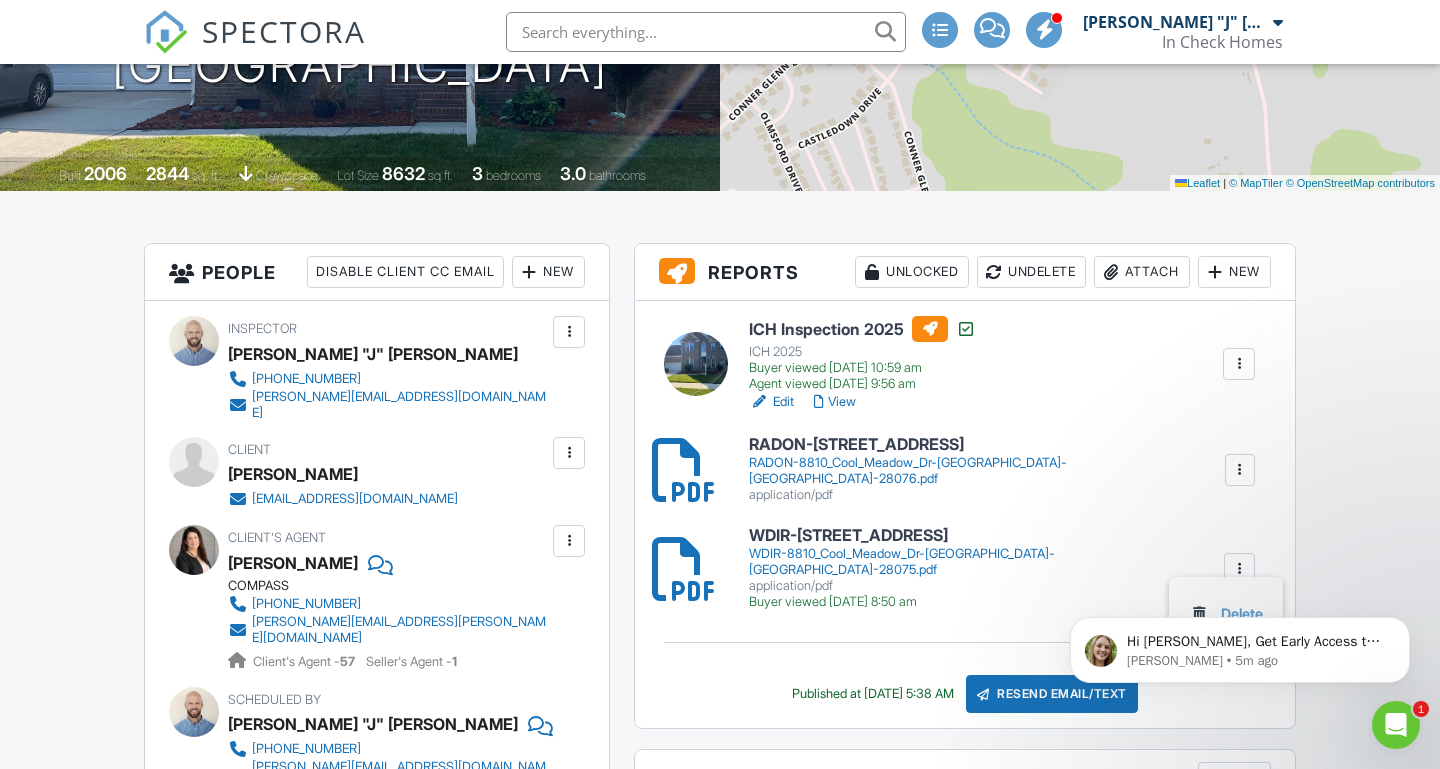 click on "Hi John, Get Early Access to New Report Writing Features &amp; Updates Want to be the first to try Spectora’s latest updates? Join our early access group and be the first to use new features before they’re released. Features and updates coming soon that you will get early access to include: Update: The upgraded Rapid Fire Camera, New: Photo preview before adding images to a report, New: The .5 camera lens Megan • 5m ago" at bounding box center (1240, 558) 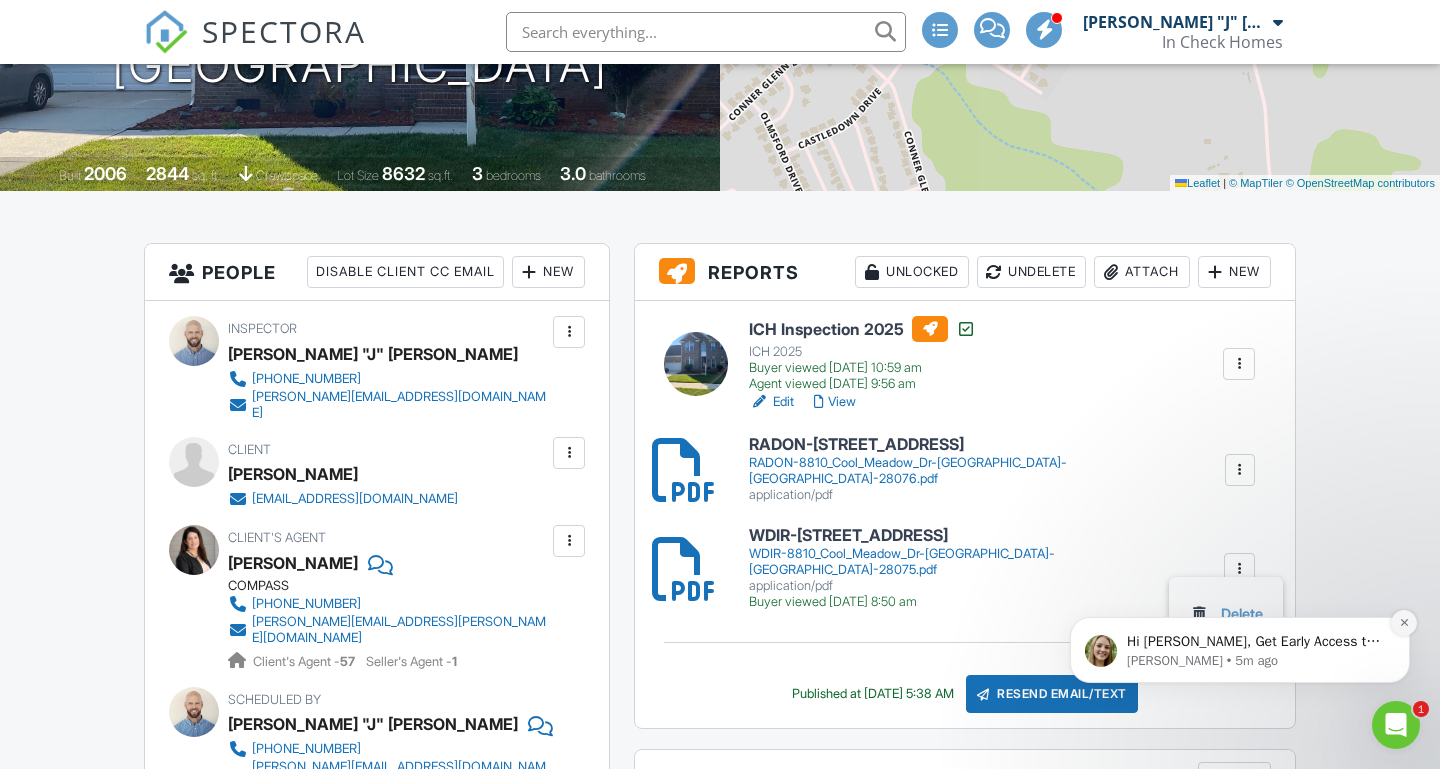 click at bounding box center [1404, 623] 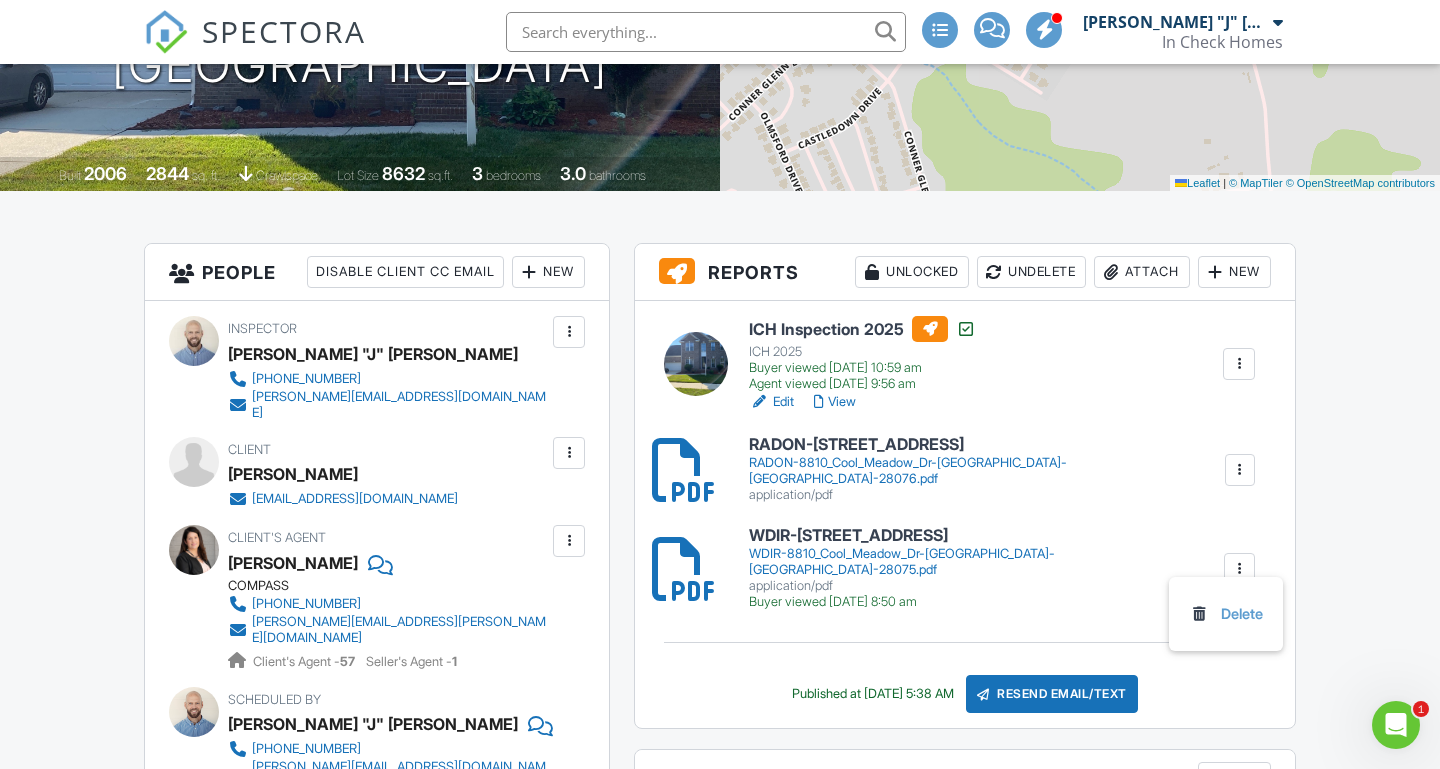 click on "Delete" at bounding box center (1226, 614) 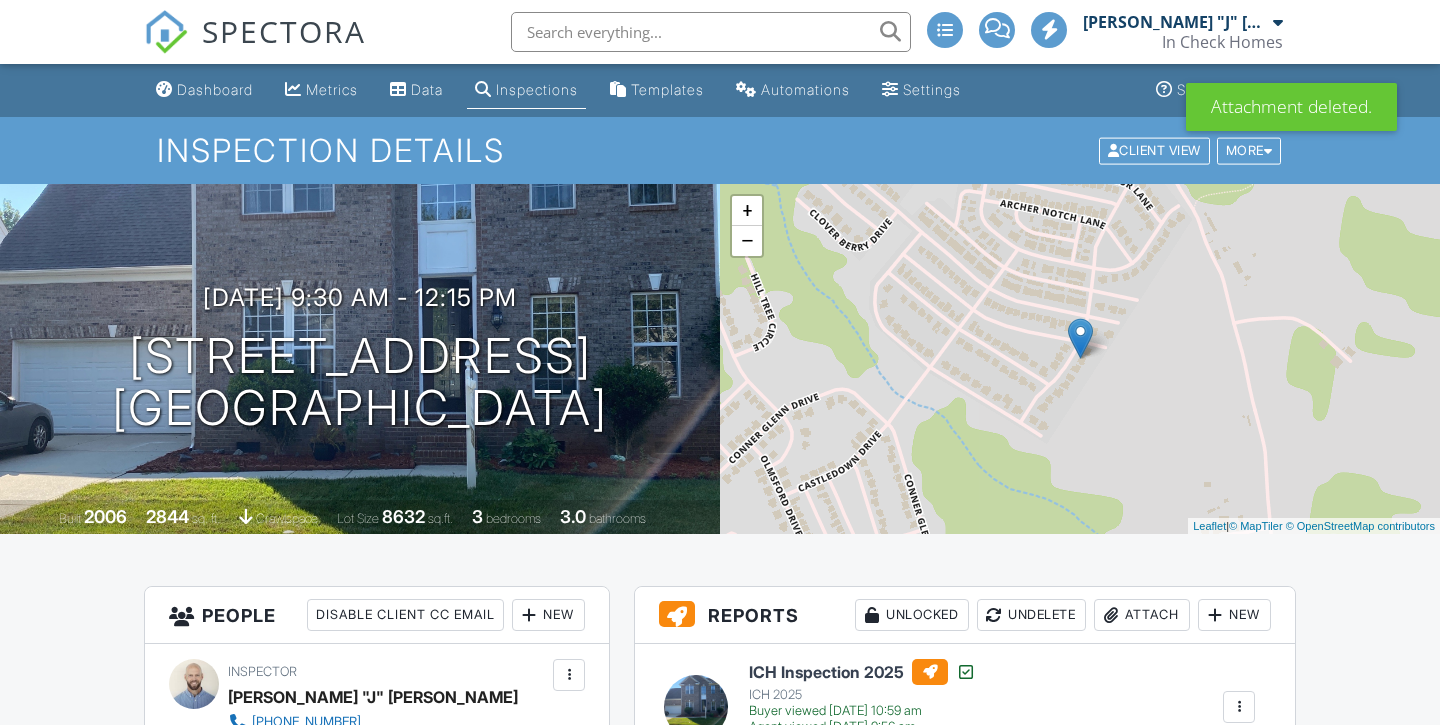 scroll, scrollTop: 0, scrollLeft: 0, axis: both 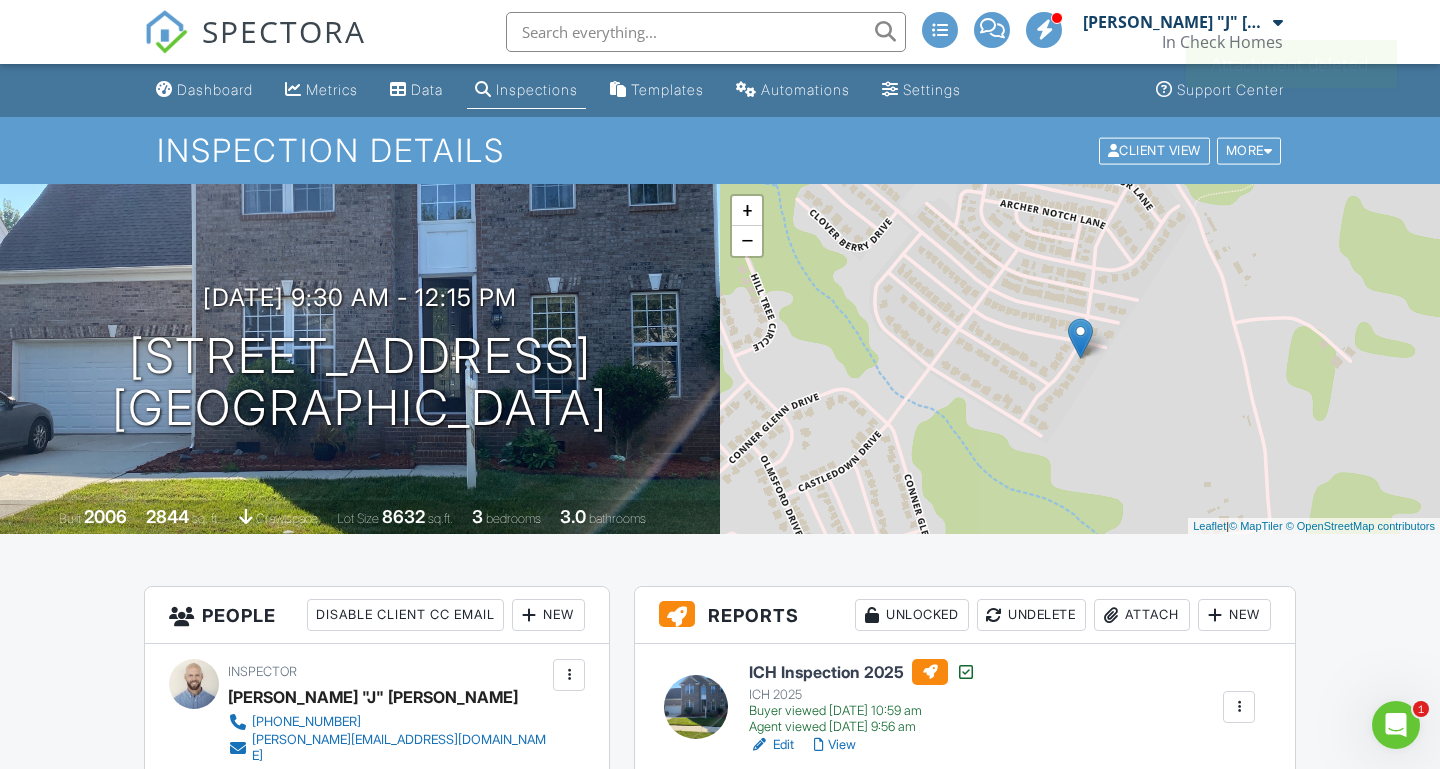 click on "Attach" at bounding box center (1142, 615) 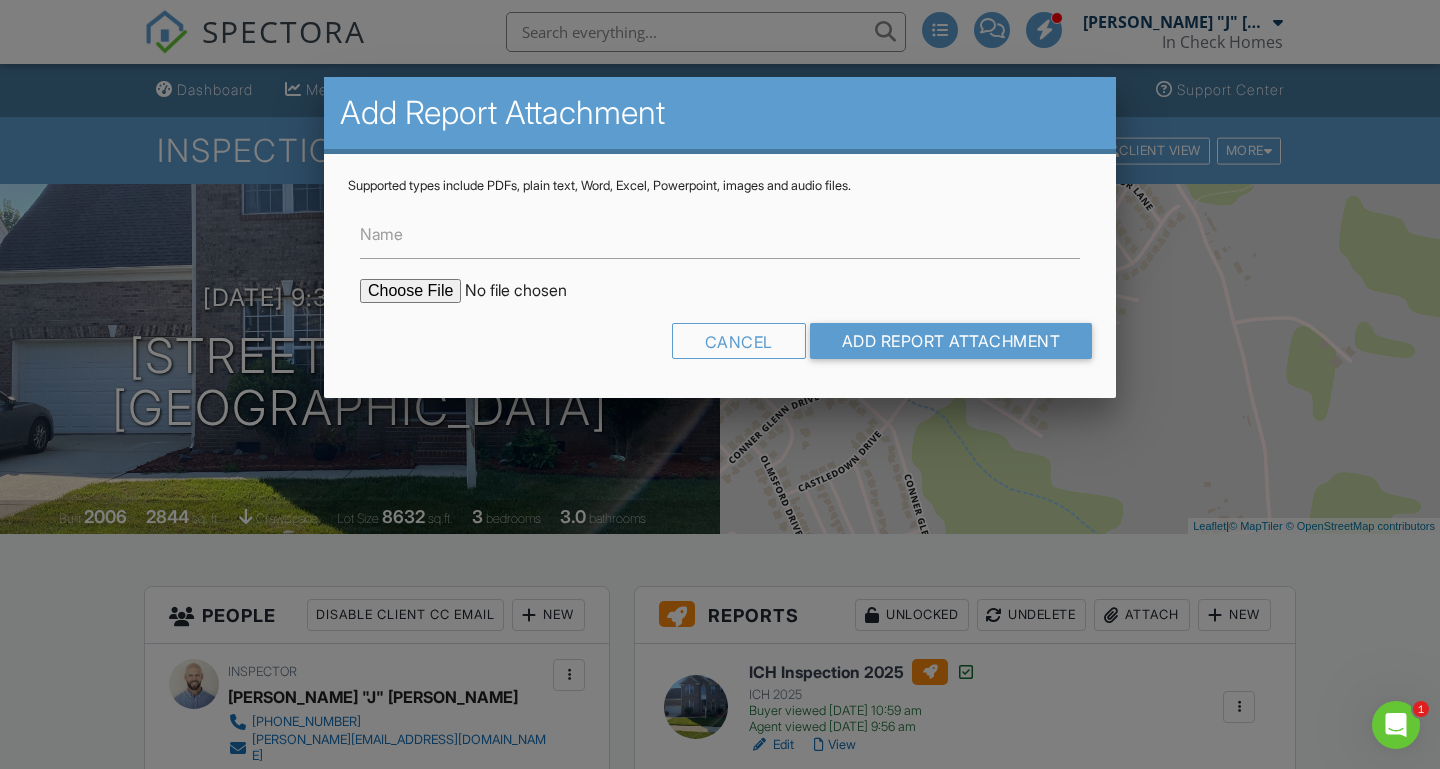 click at bounding box center (530, 291) 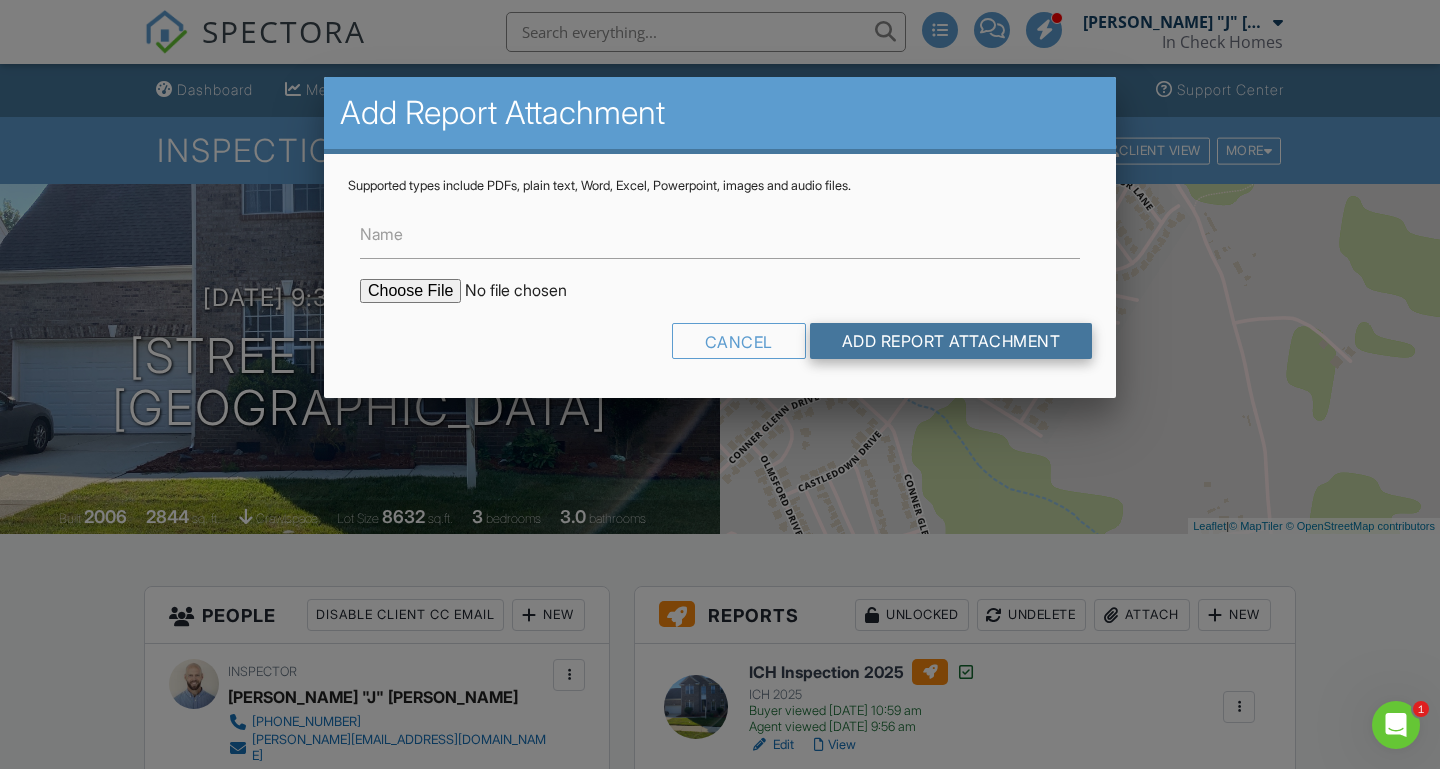 click on "Add Report Attachment" at bounding box center (951, 341) 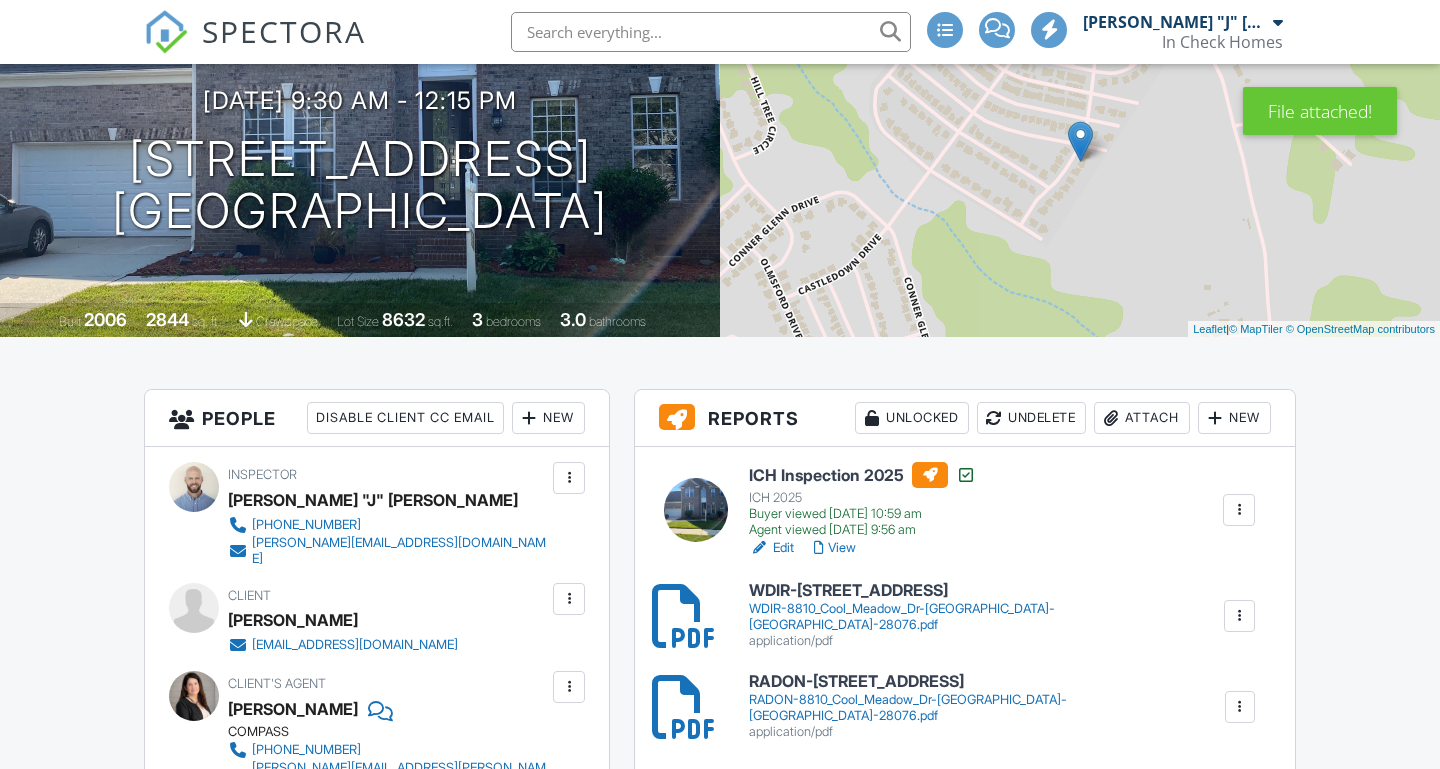 scroll, scrollTop: 197, scrollLeft: 0, axis: vertical 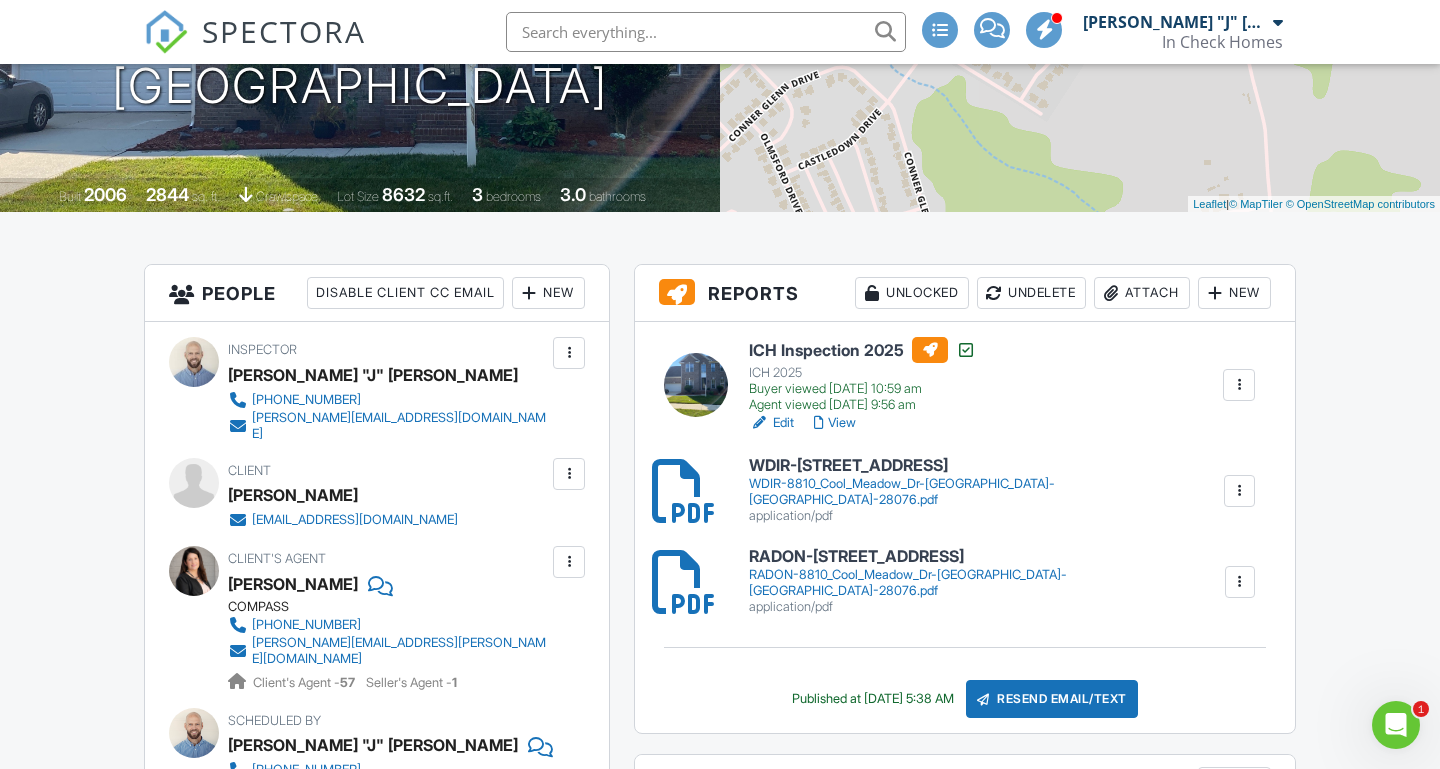 click on "Resend Email/Text" at bounding box center [1052, 699] 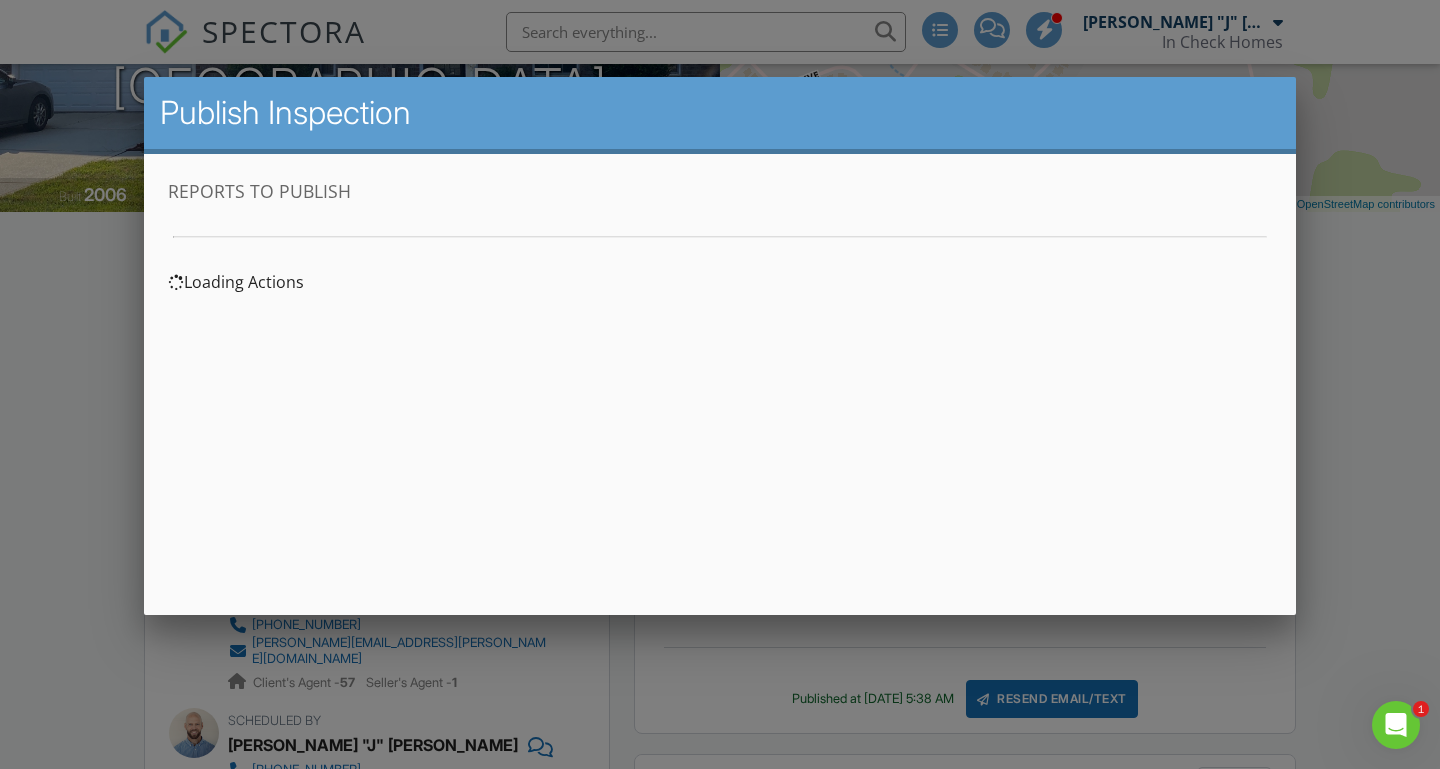 scroll, scrollTop: 0, scrollLeft: 0, axis: both 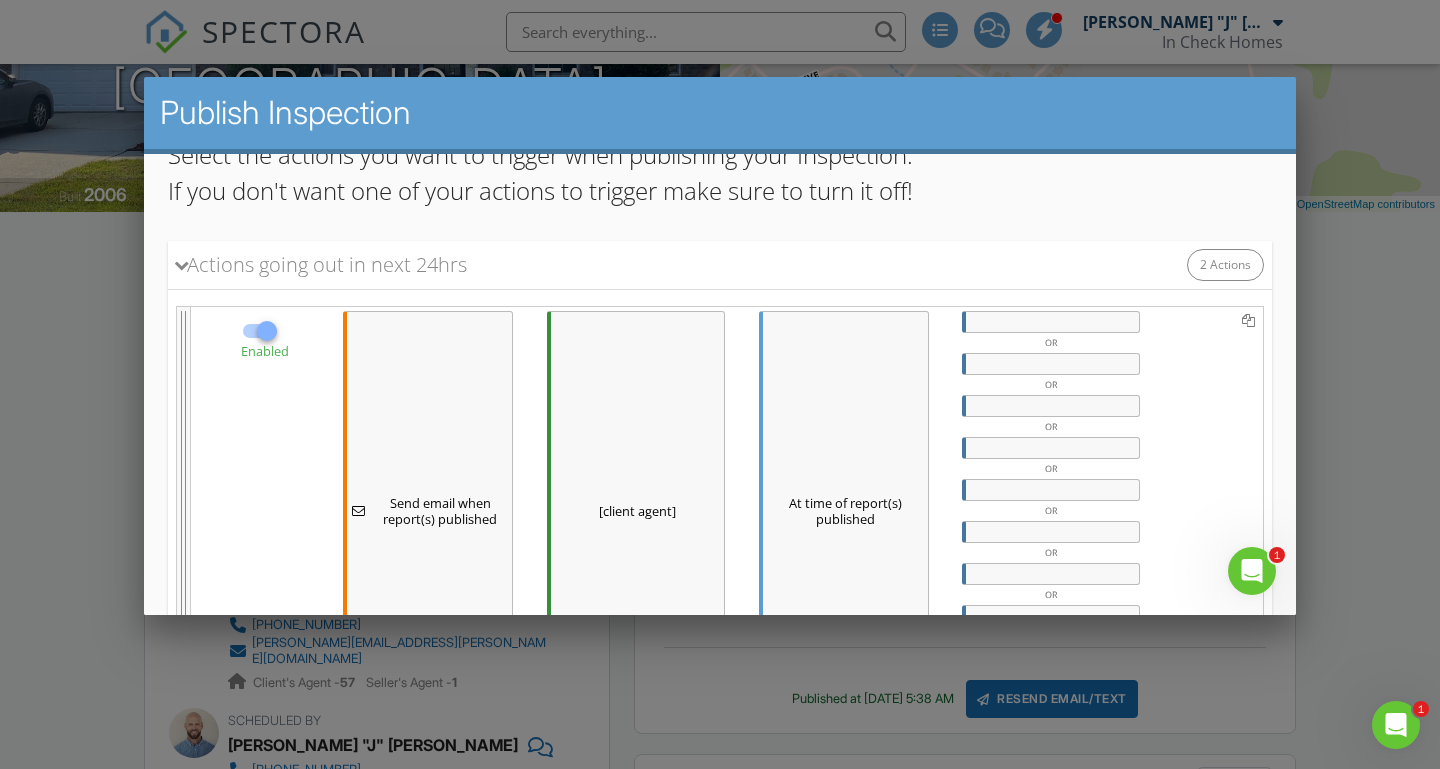 click at bounding box center (1051, 321) 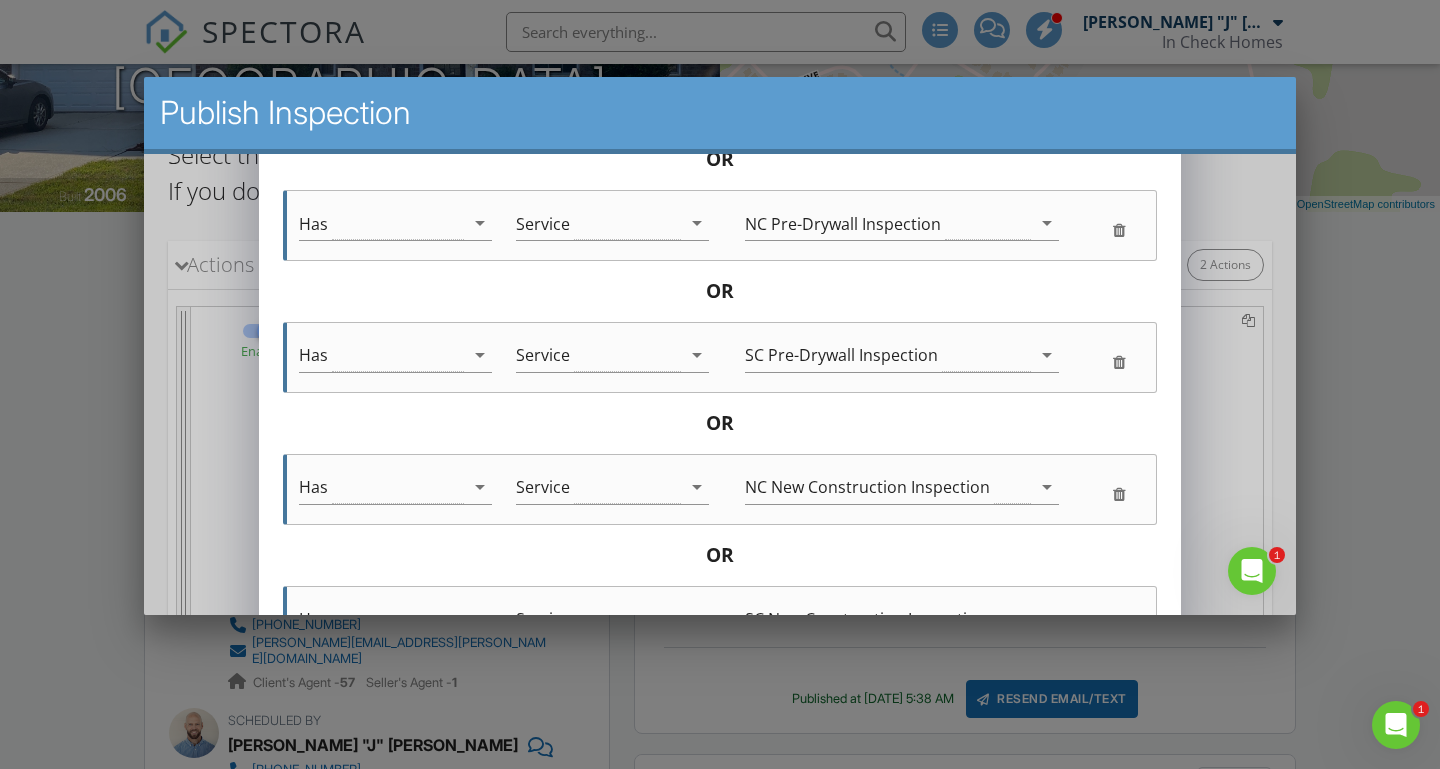 scroll, scrollTop: 1177, scrollLeft: 0, axis: vertical 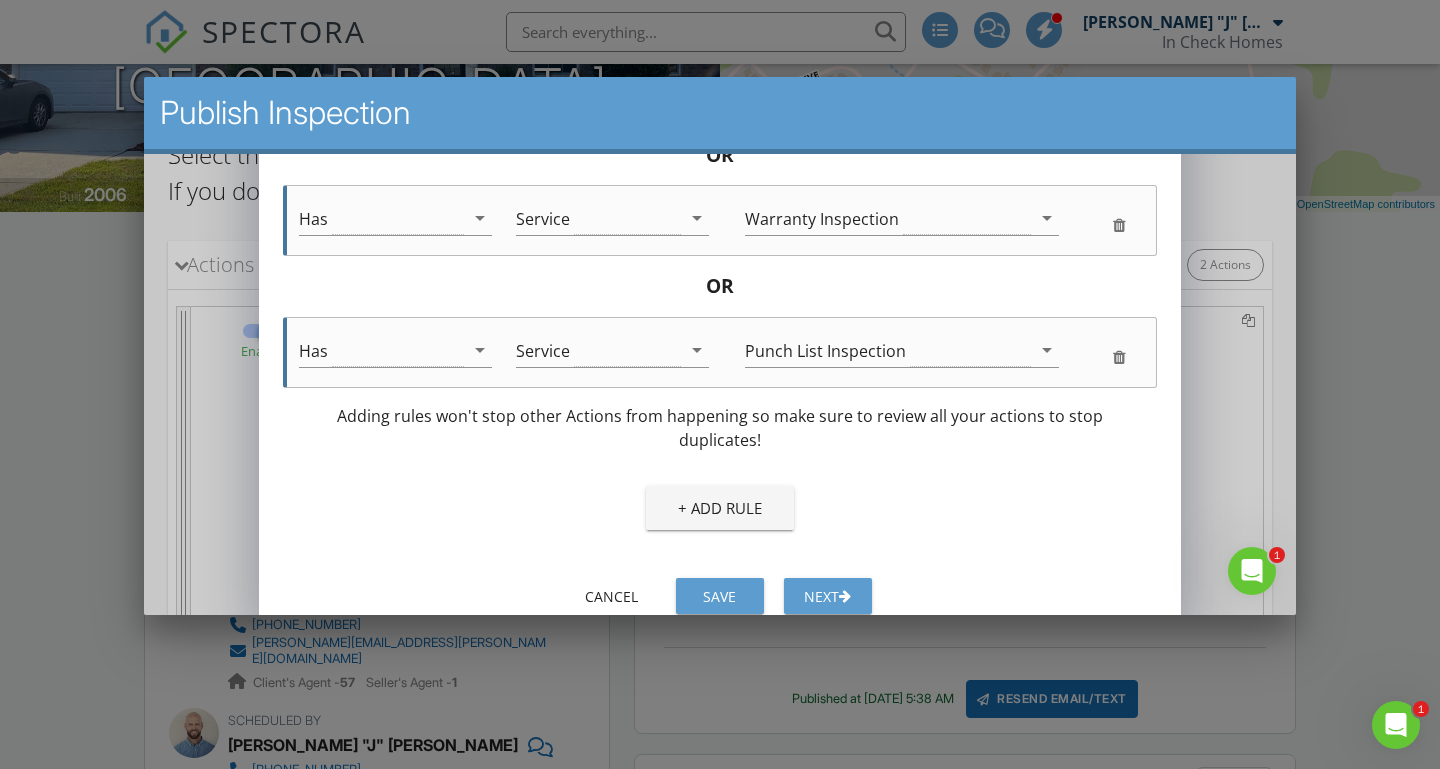 click on "Next" at bounding box center (828, 595) 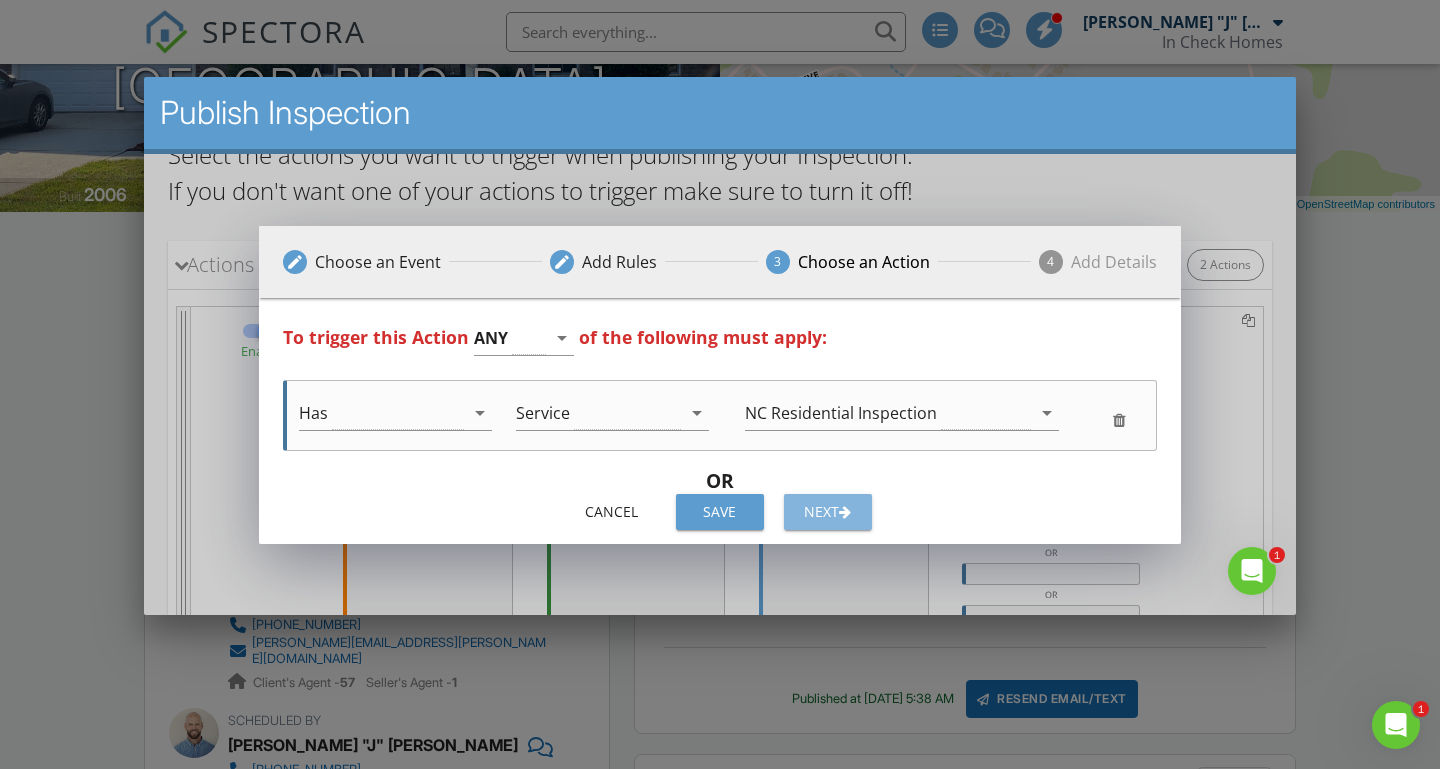 scroll, scrollTop: 0, scrollLeft: 0, axis: both 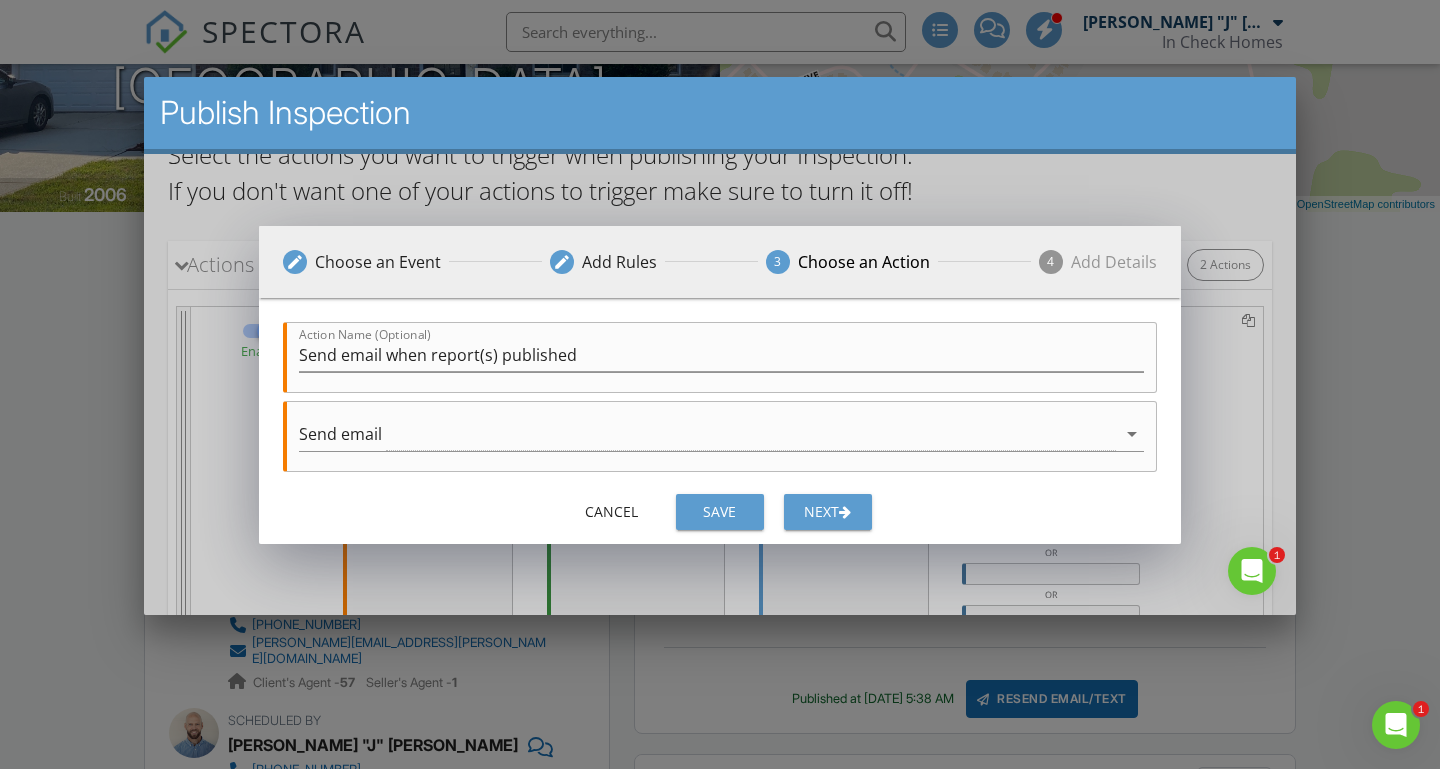 click on "Next" at bounding box center (828, 510) 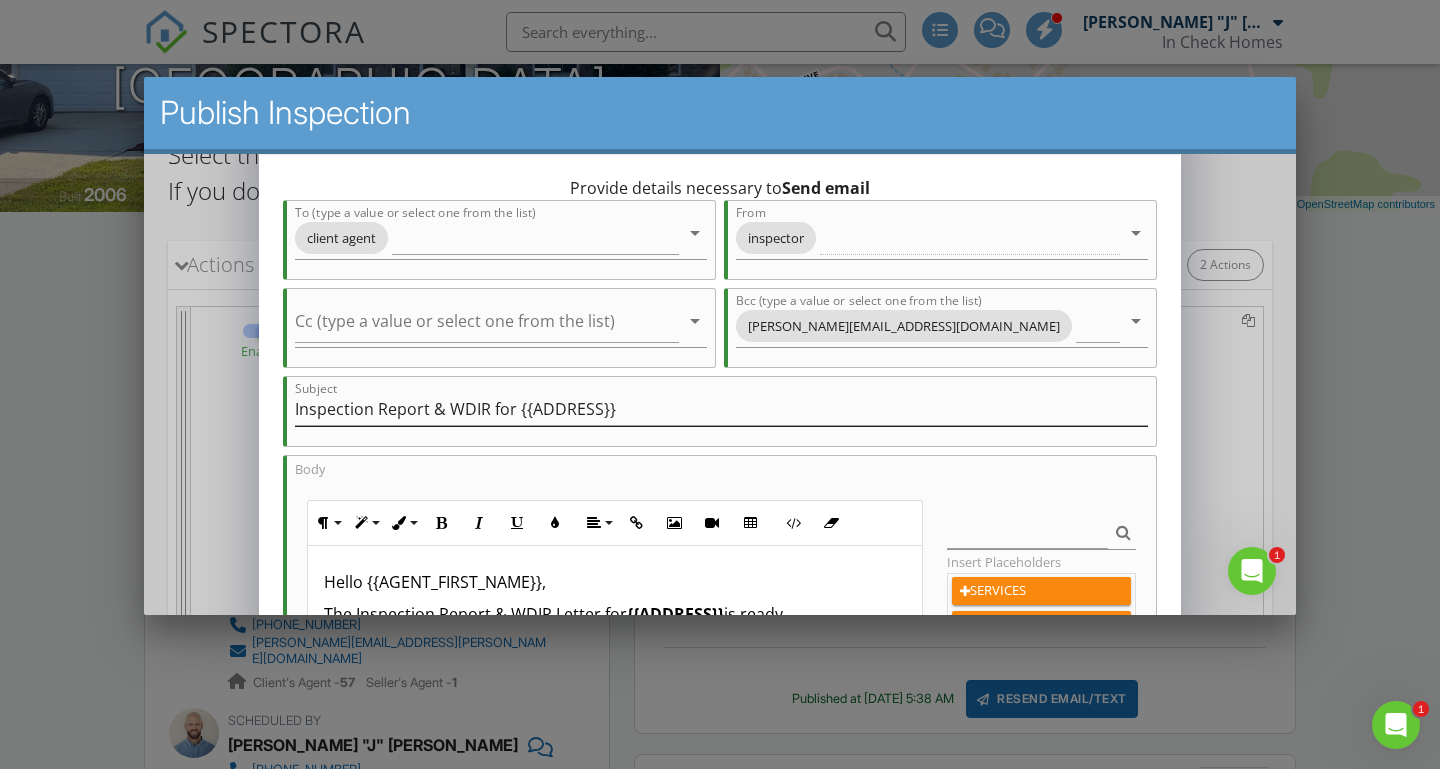 scroll, scrollTop: 75, scrollLeft: 0, axis: vertical 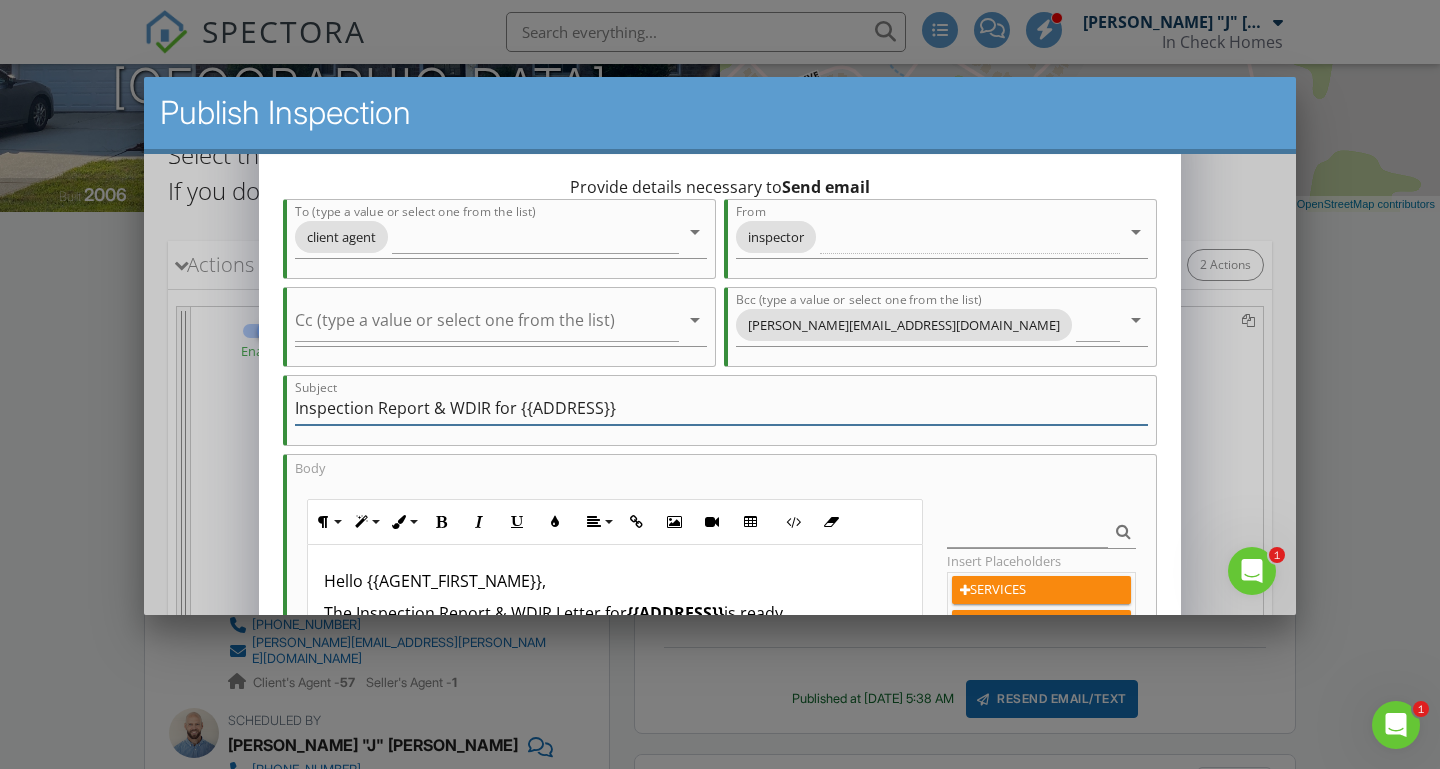 click on "Inspection Report & WDIR for {{ADDRESS}}" at bounding box center (721, 407) 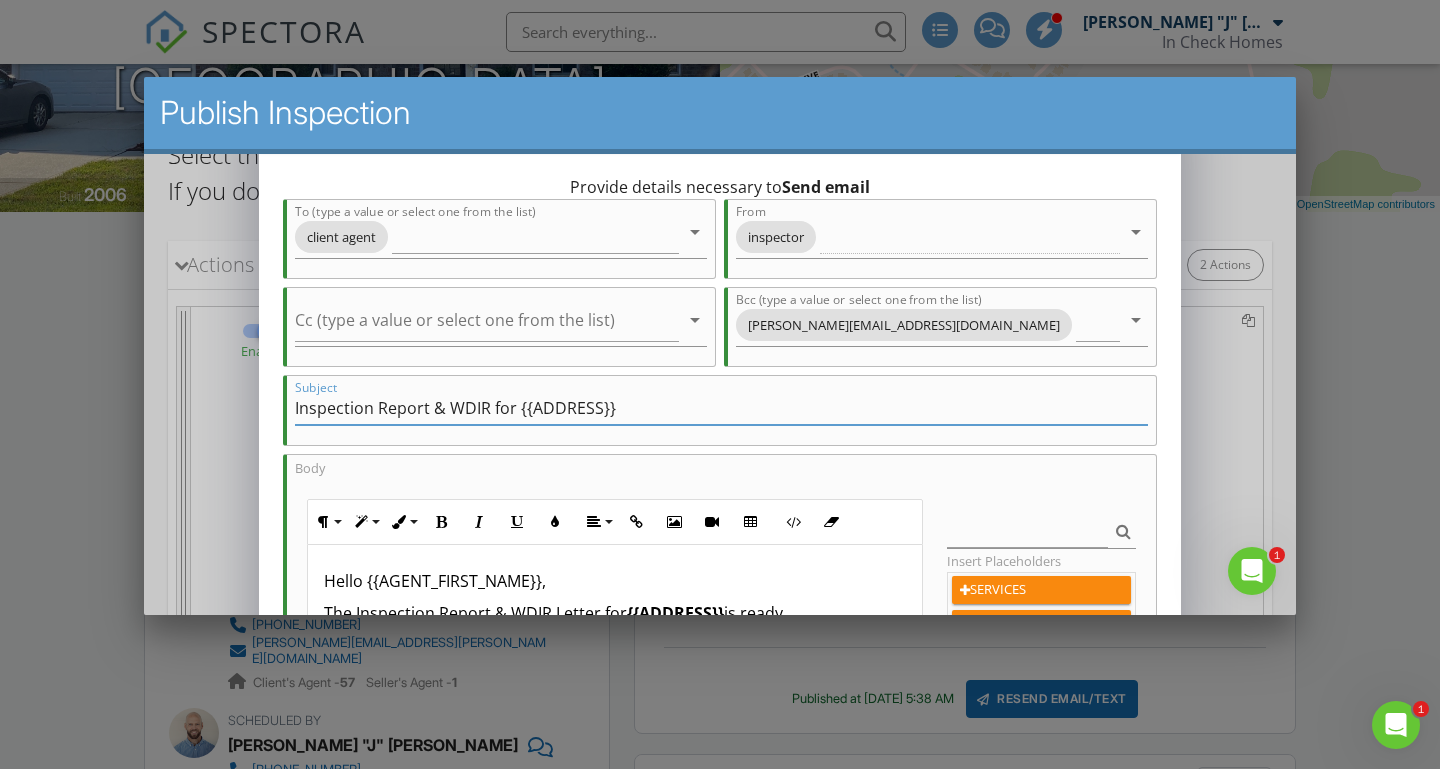 click on "Inspection Report & WDIR for {{ADDRESS}}" at bounding box center (721, 407) 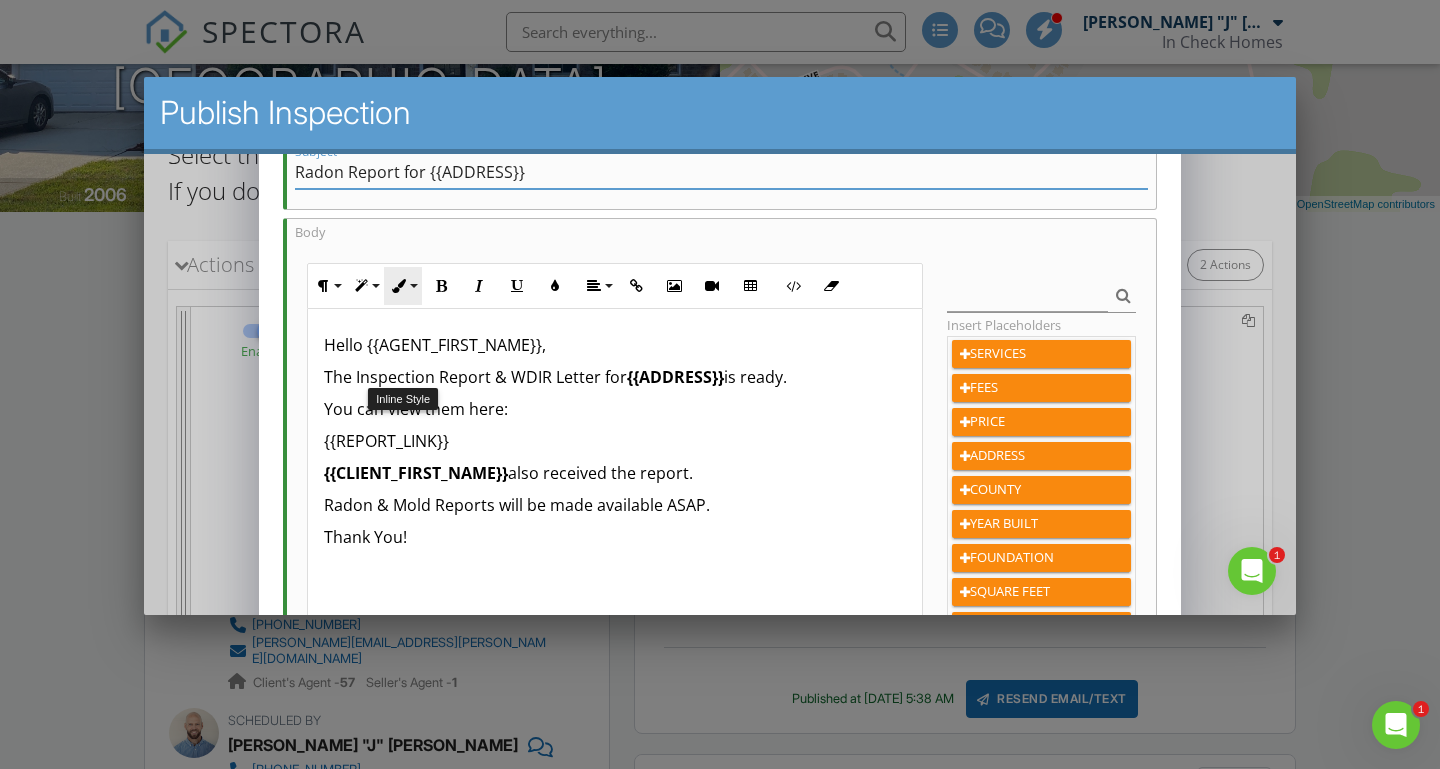 scroll, scrollTop: 316, scrollLeft: 0, axis: vertical 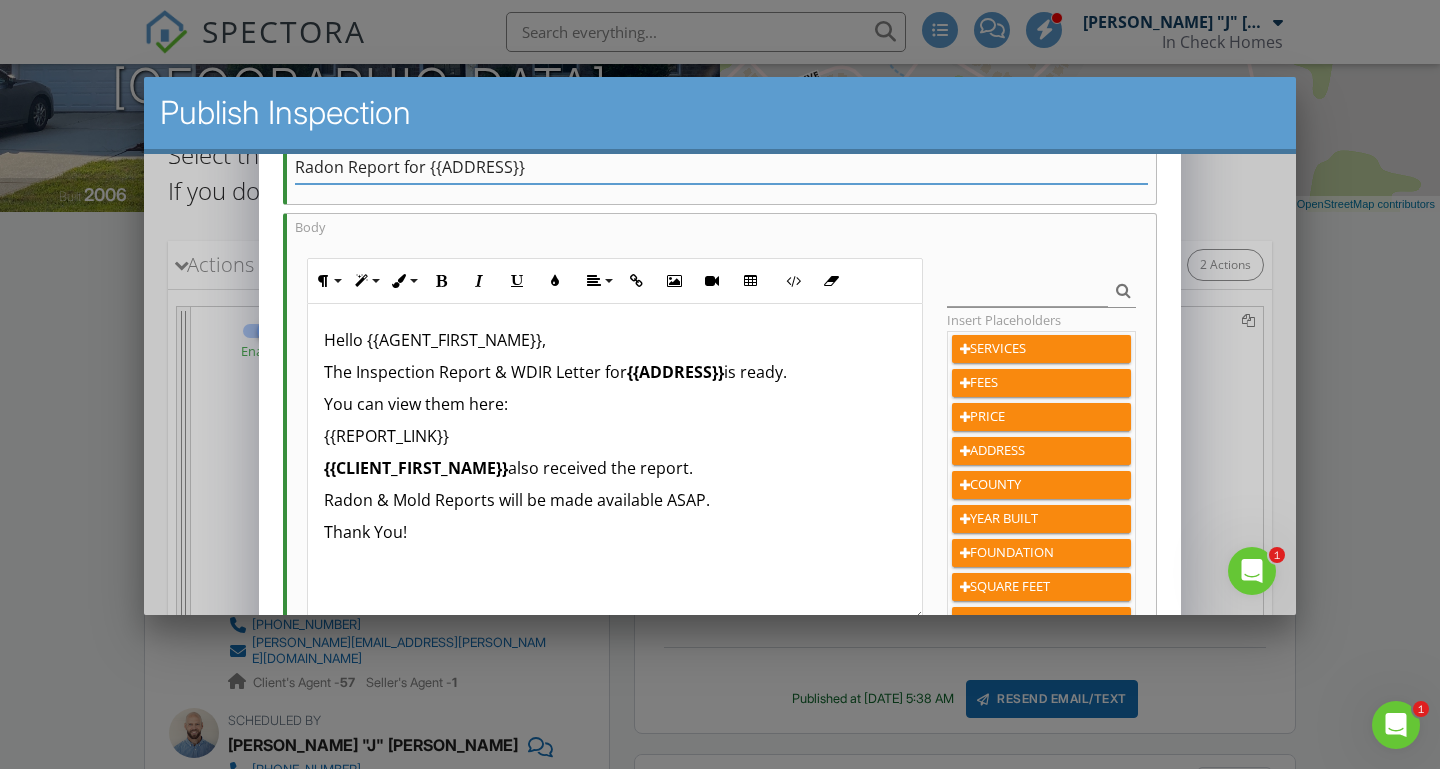 type on "Radon Report for {{ADDRESS}}" 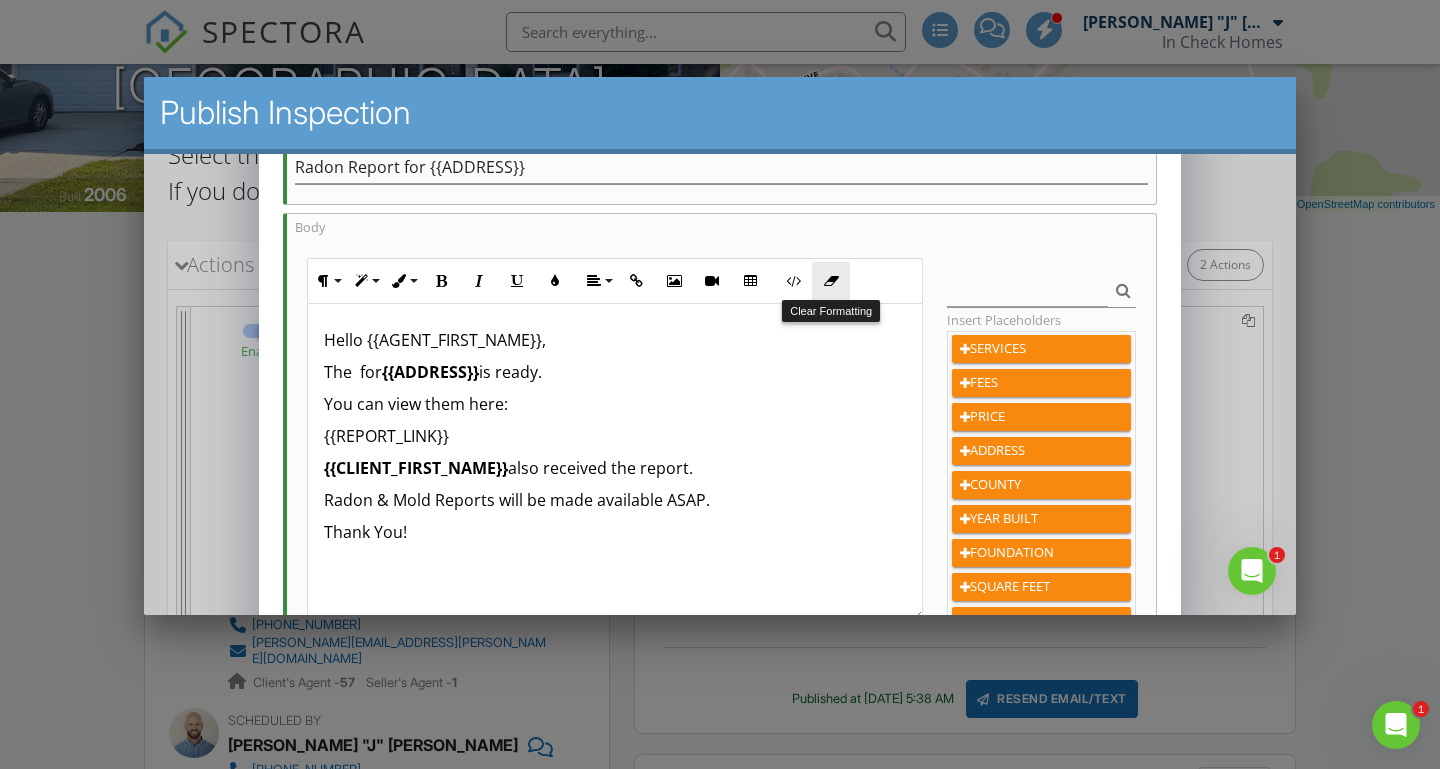 type 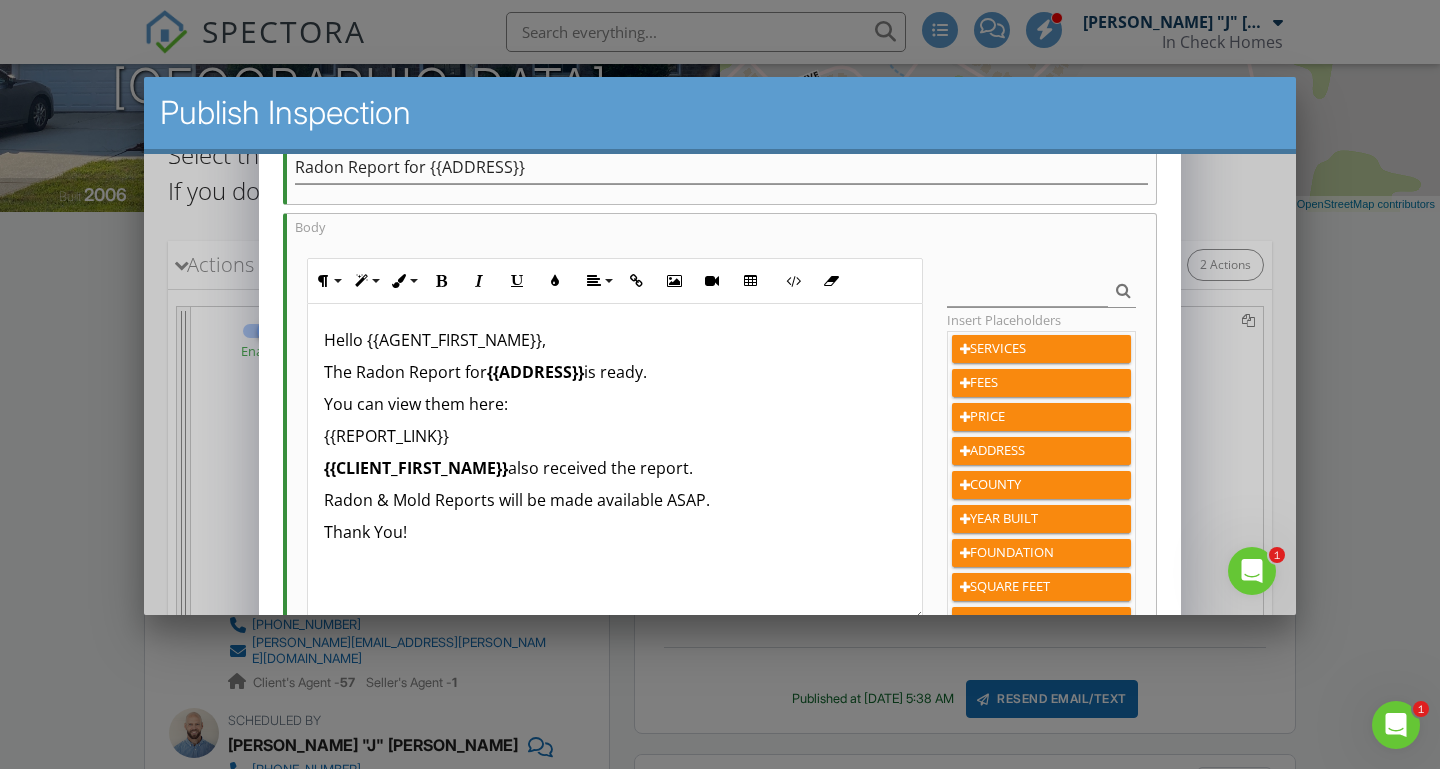 click on "You can view them here:" at bounding box center [614, 403] 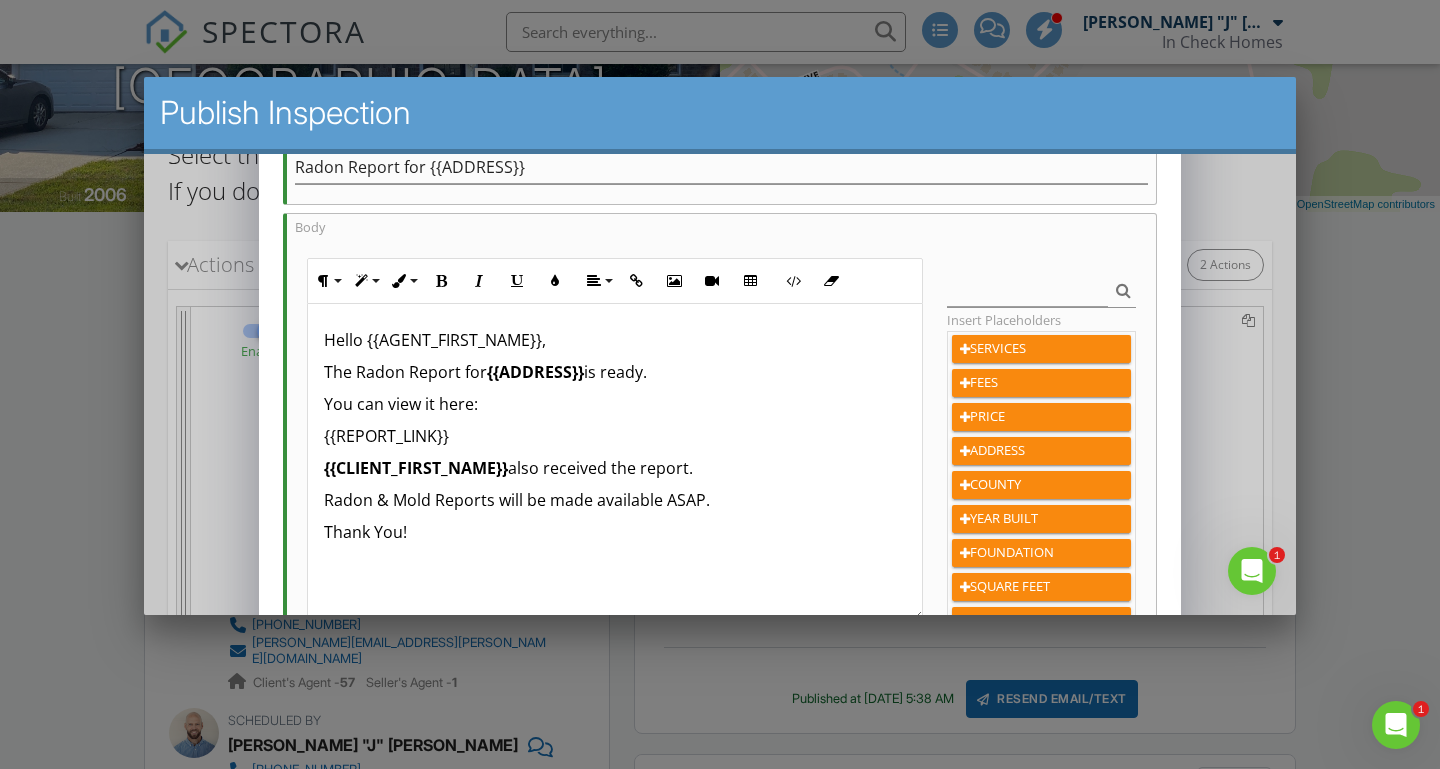 click on "Radon & Mold Reports will be made available ASAP." at bounding box center [614, 499] 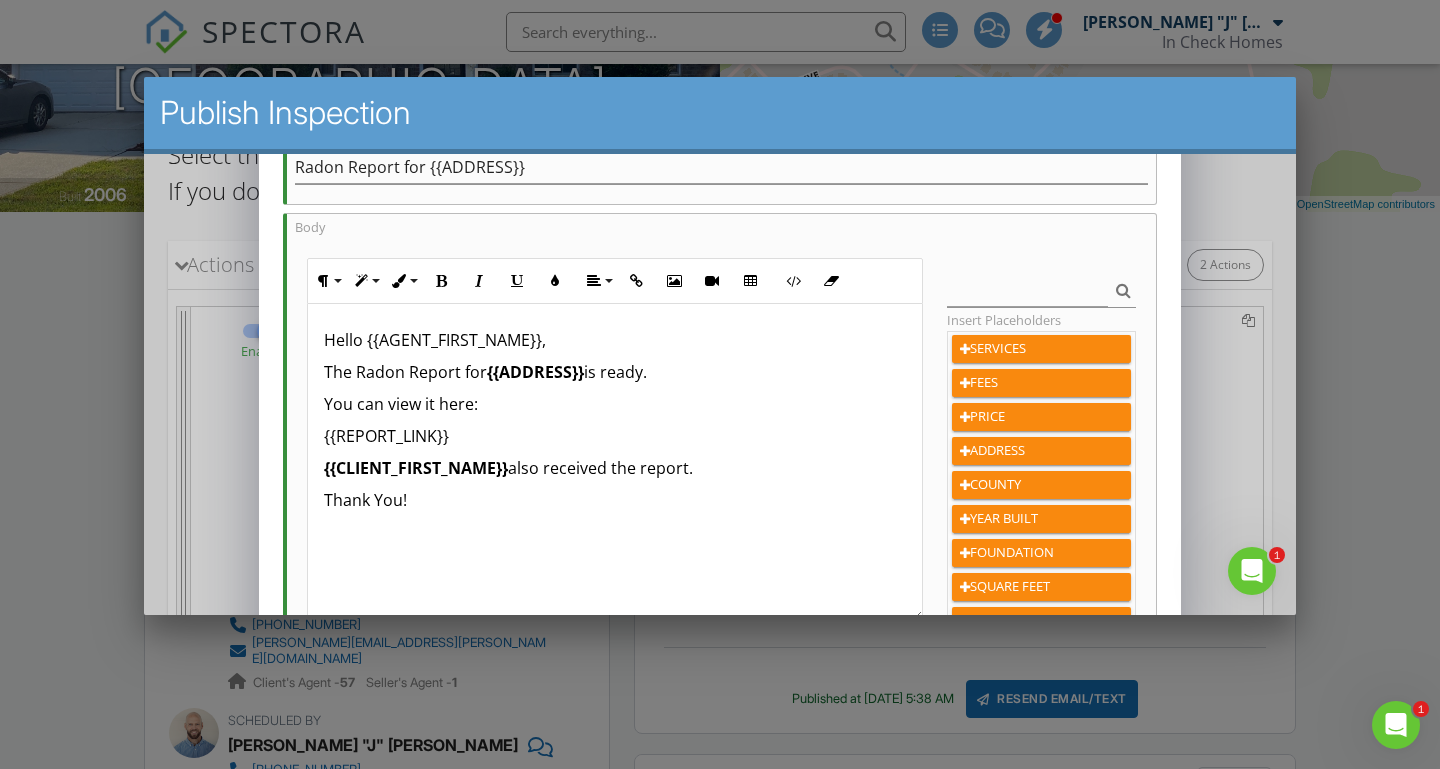 scroll, scrollTop: 1, scrollLeft: 0, axis: vertical 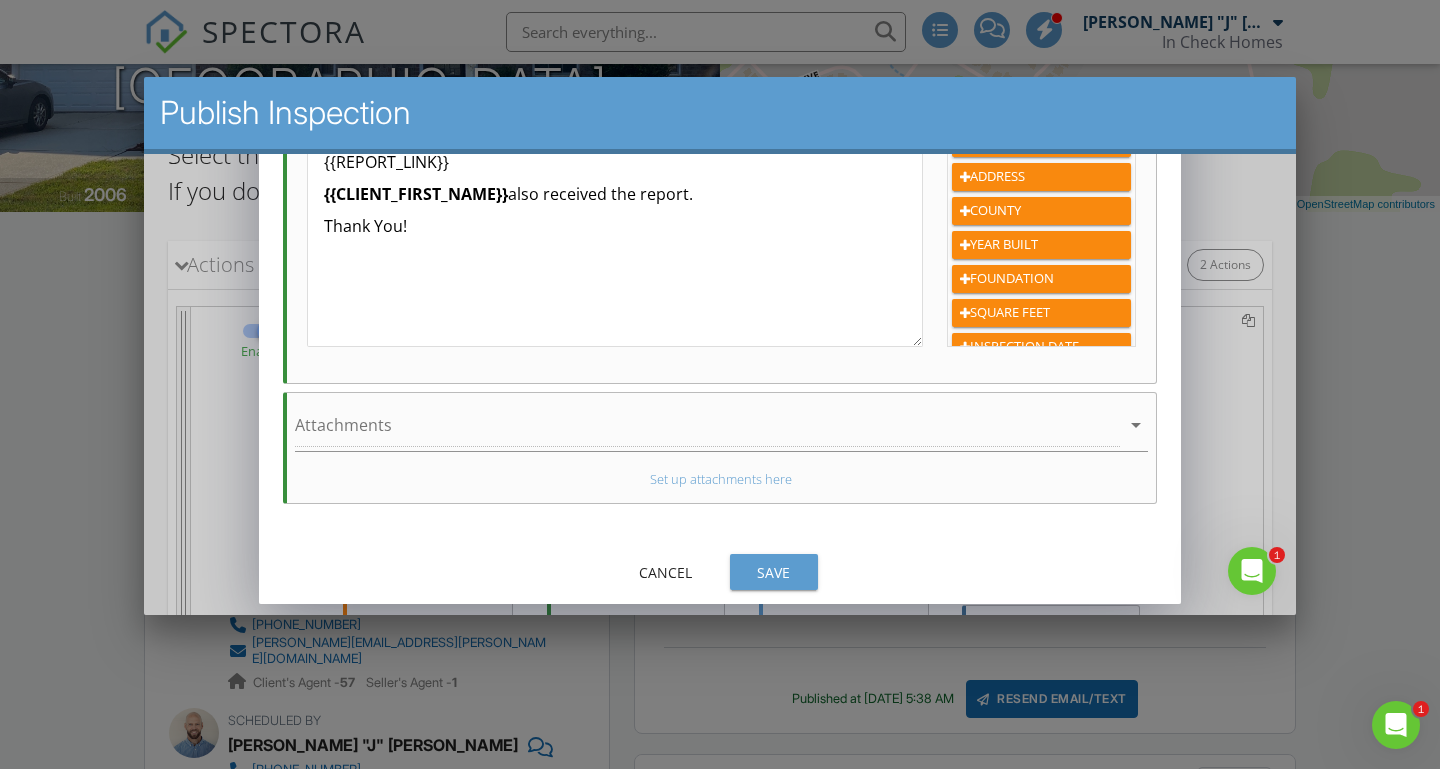click on "Save" at bounding box center (774, 571) 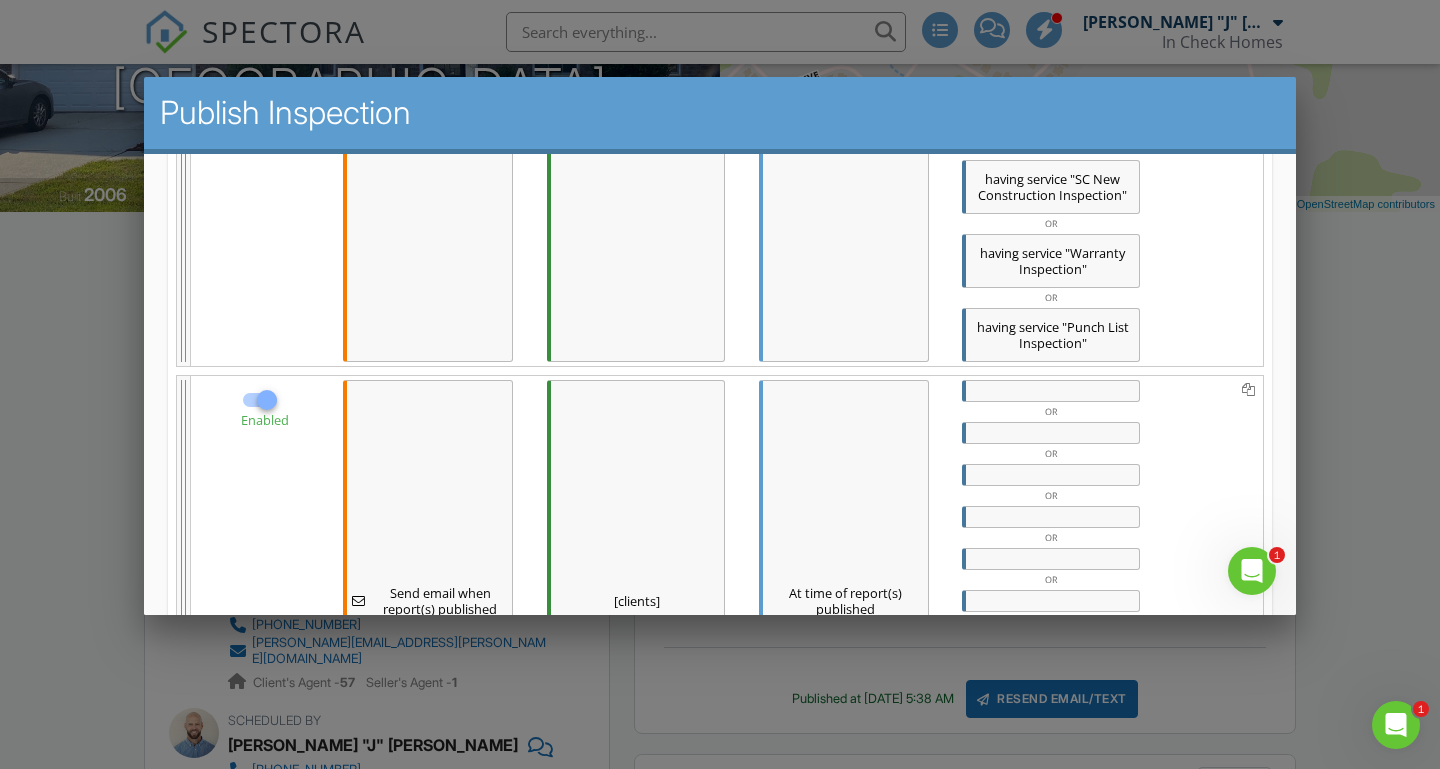 scroll, scrollTop: 931, scrollLeft: 0, axis: vertical 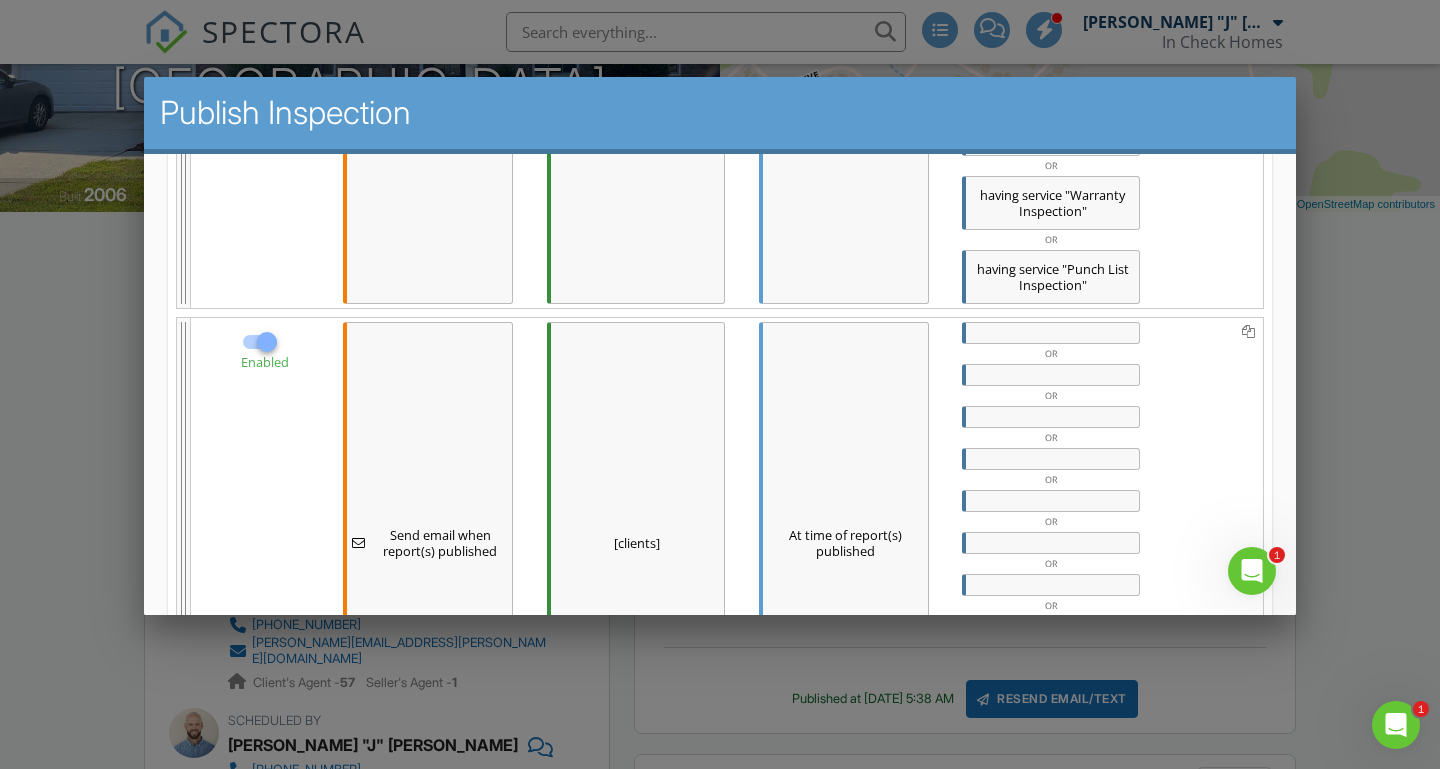 click at bounding box center [1051, 332] 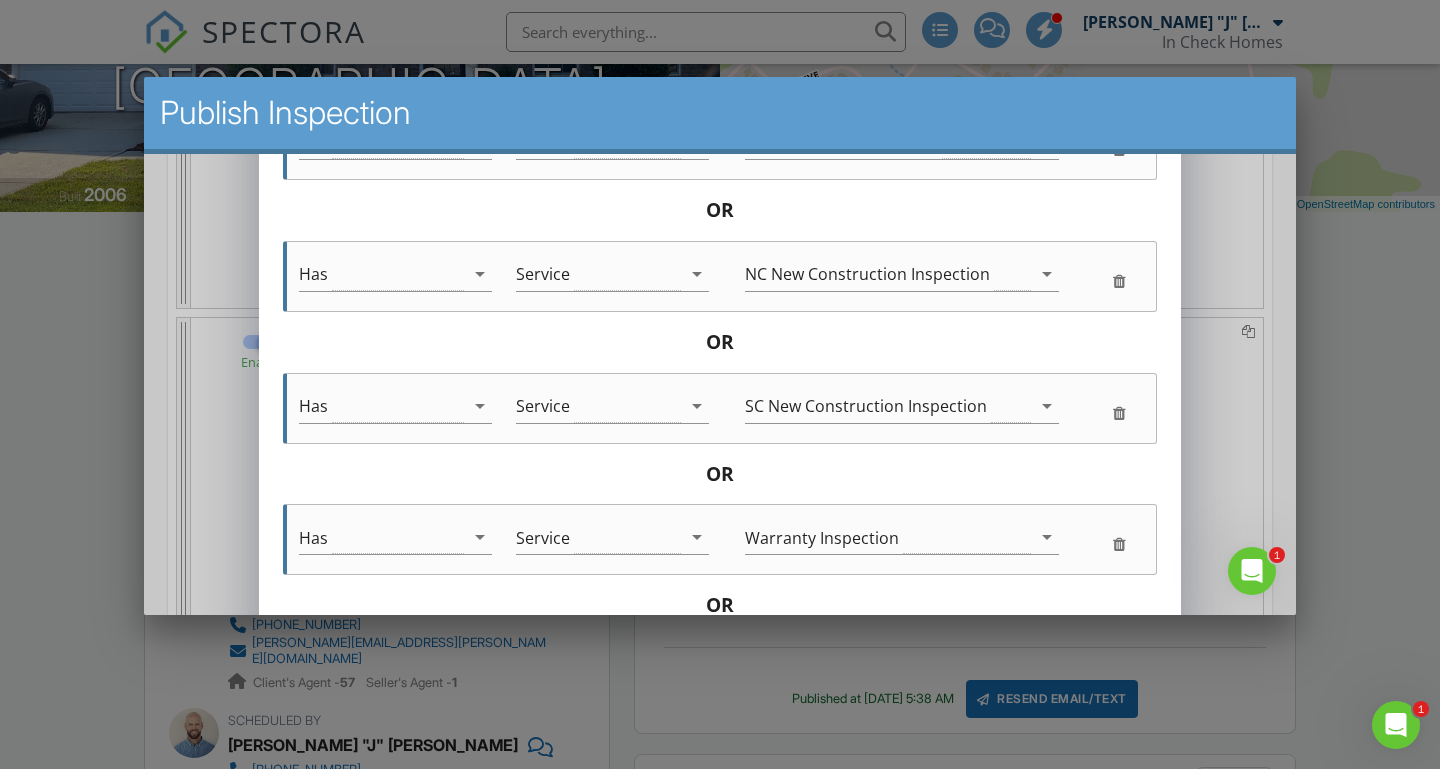 scroll, scrollTop: 1309, scrollLeft: 0, axis: vertical 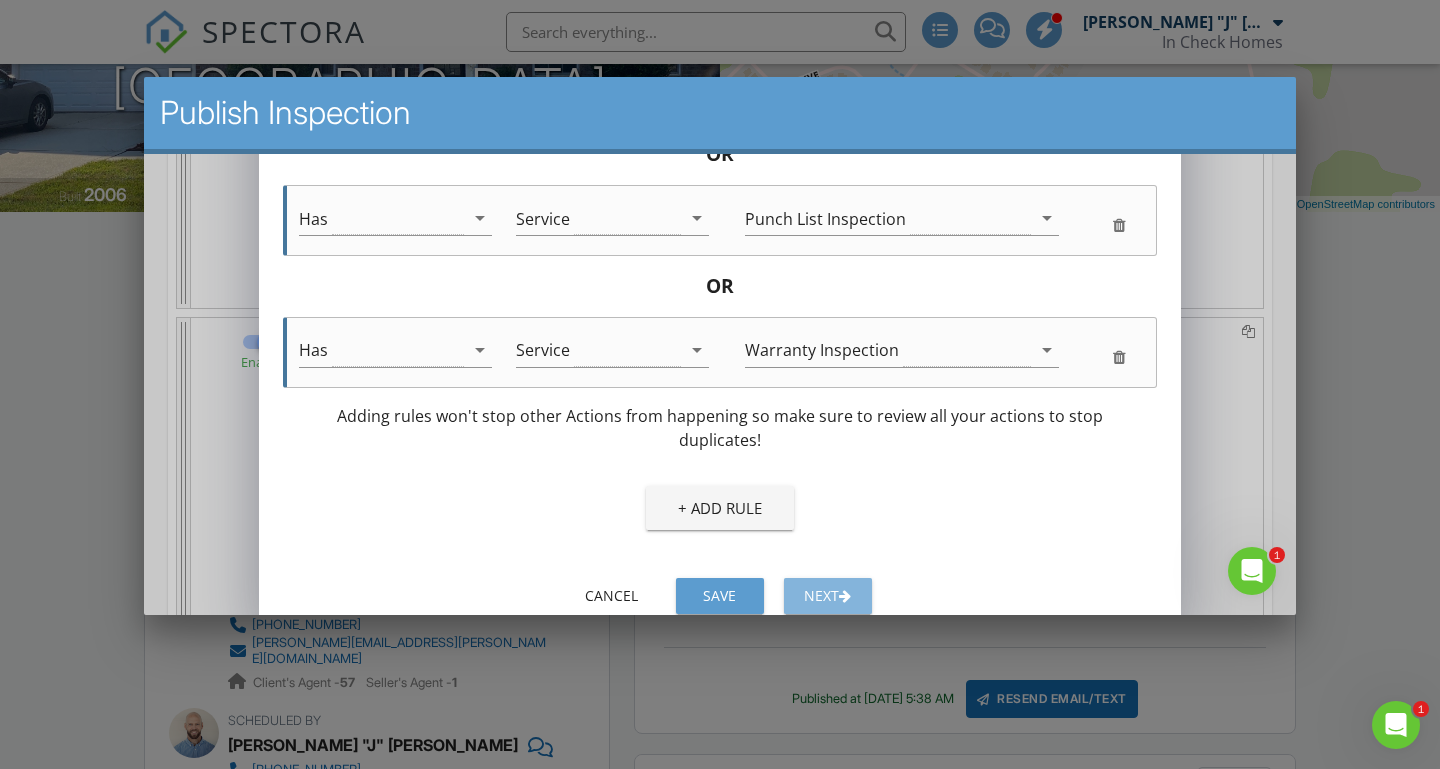 click on "Next" at bounding box center (828, 595) 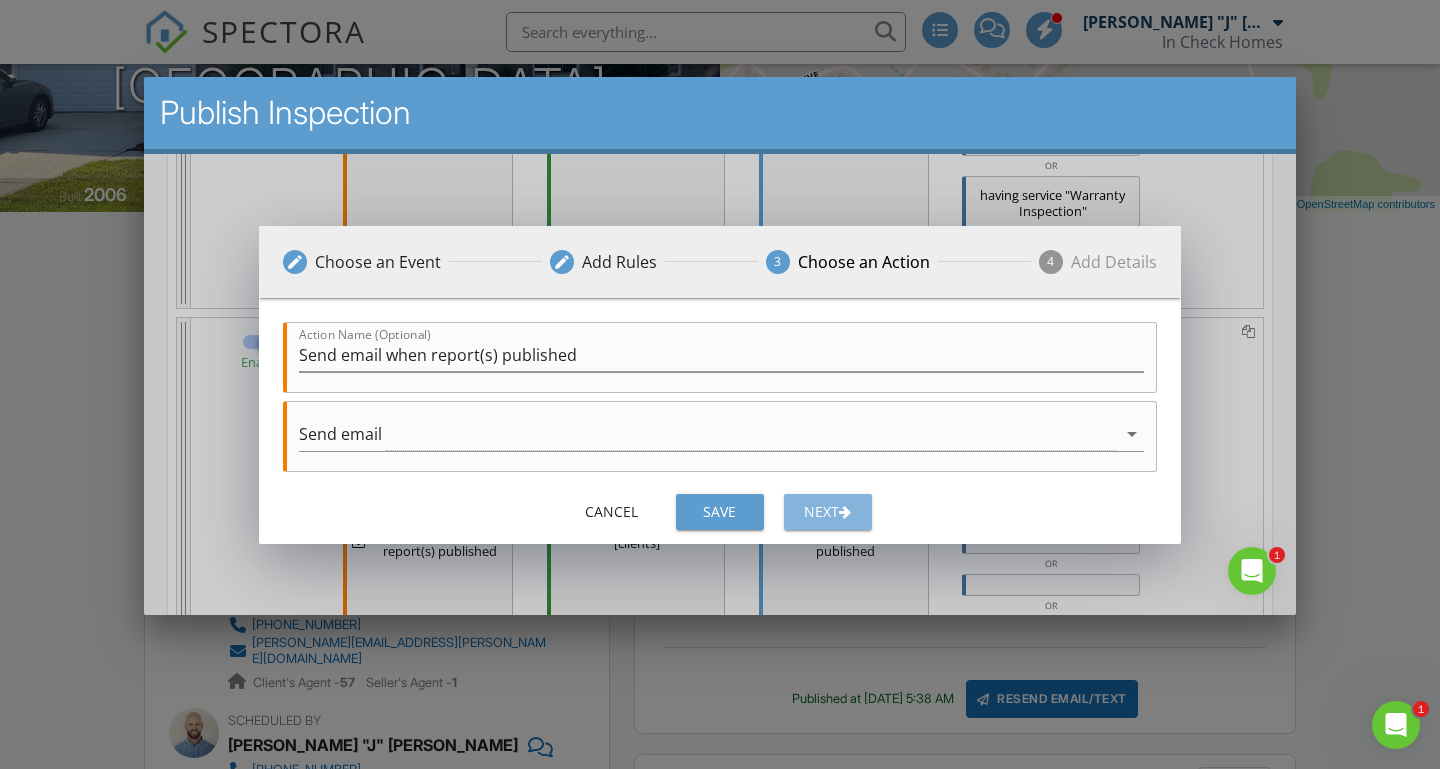 click on "Next" at bounding box center (828, 510) 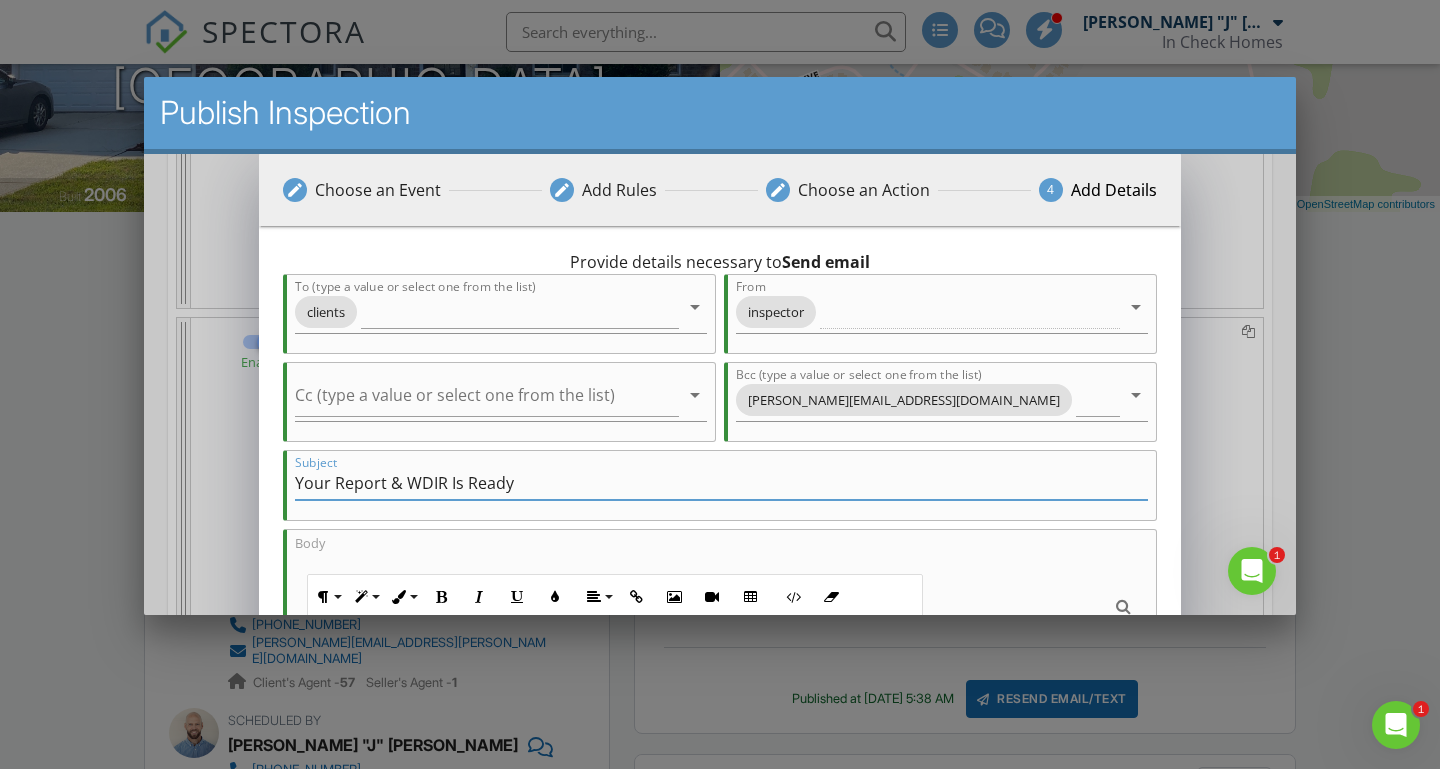 click on "Your Report & WDIR Is Ready" at bounding box center (721, 482) 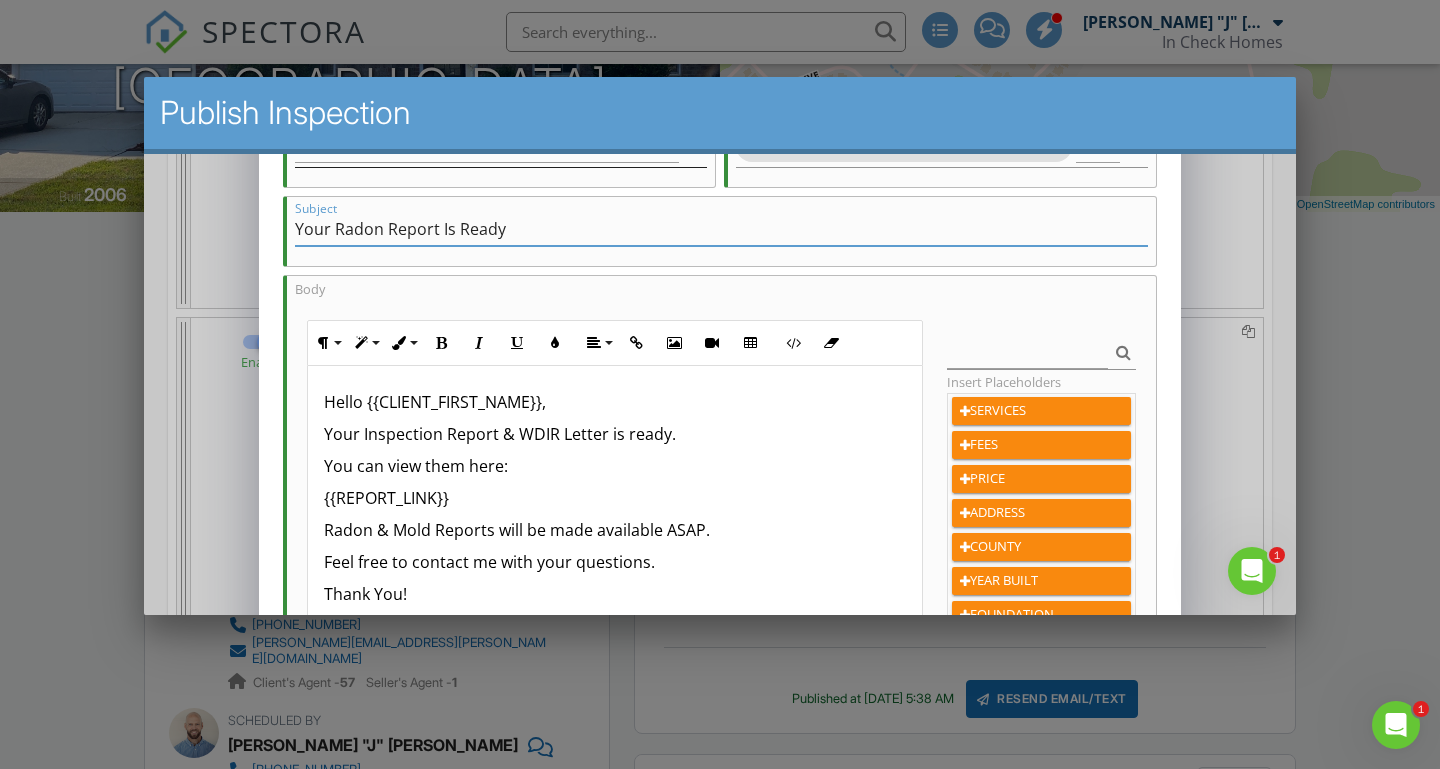 scroll, scrollTop: 255, scrollLeft: 0, axis: vertical 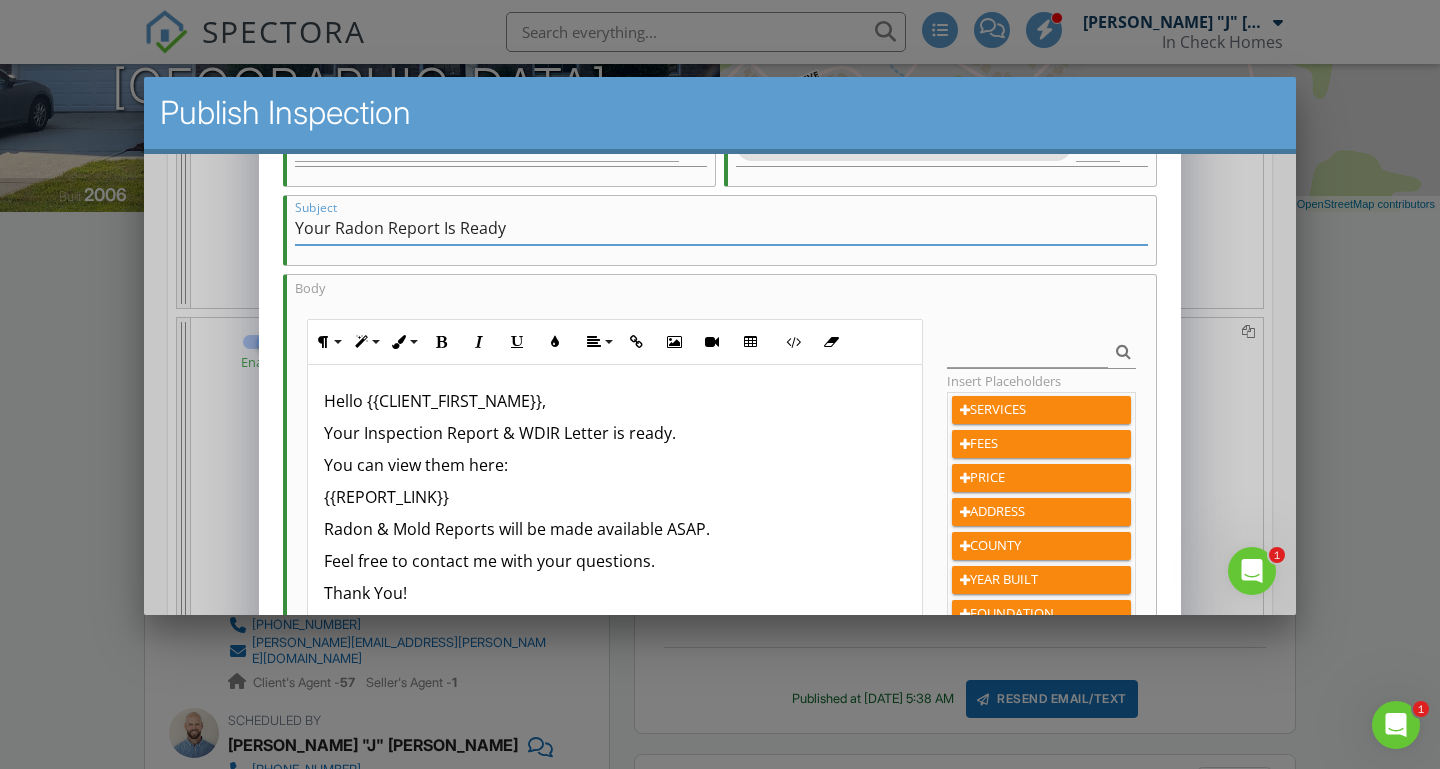 type on "Your Radon Report Is Ready" 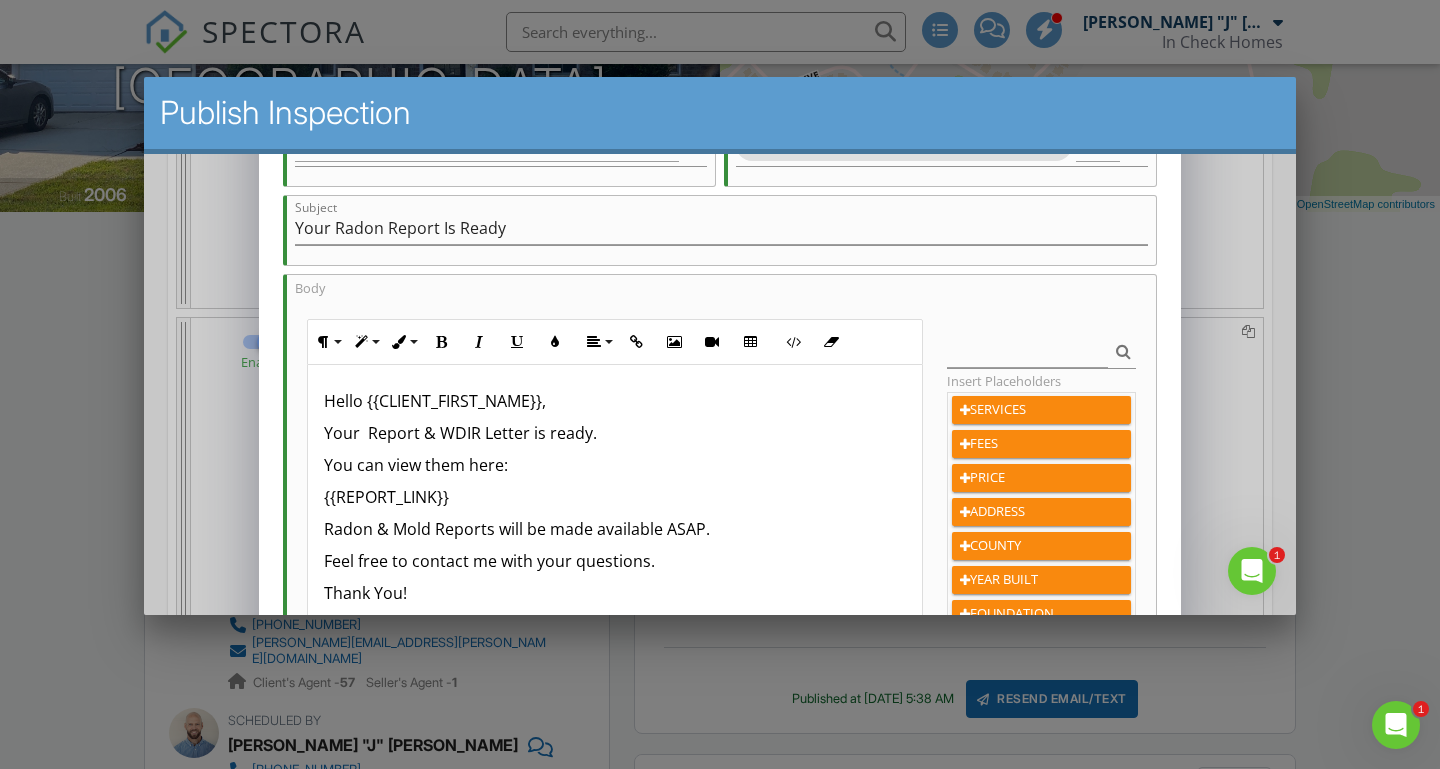type 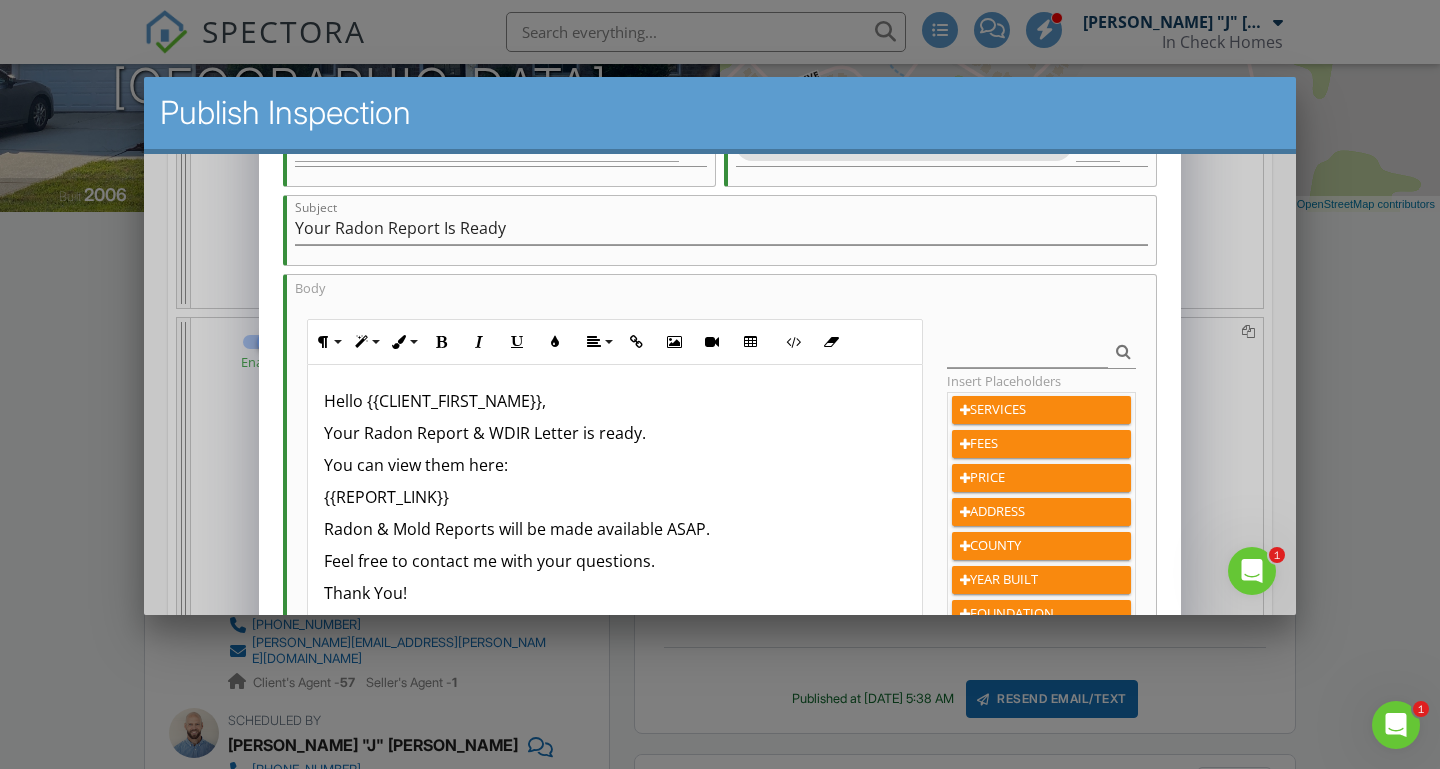 click on "Your Radon Report & WDIR Letter is ready." at bounding box center (614, 432) 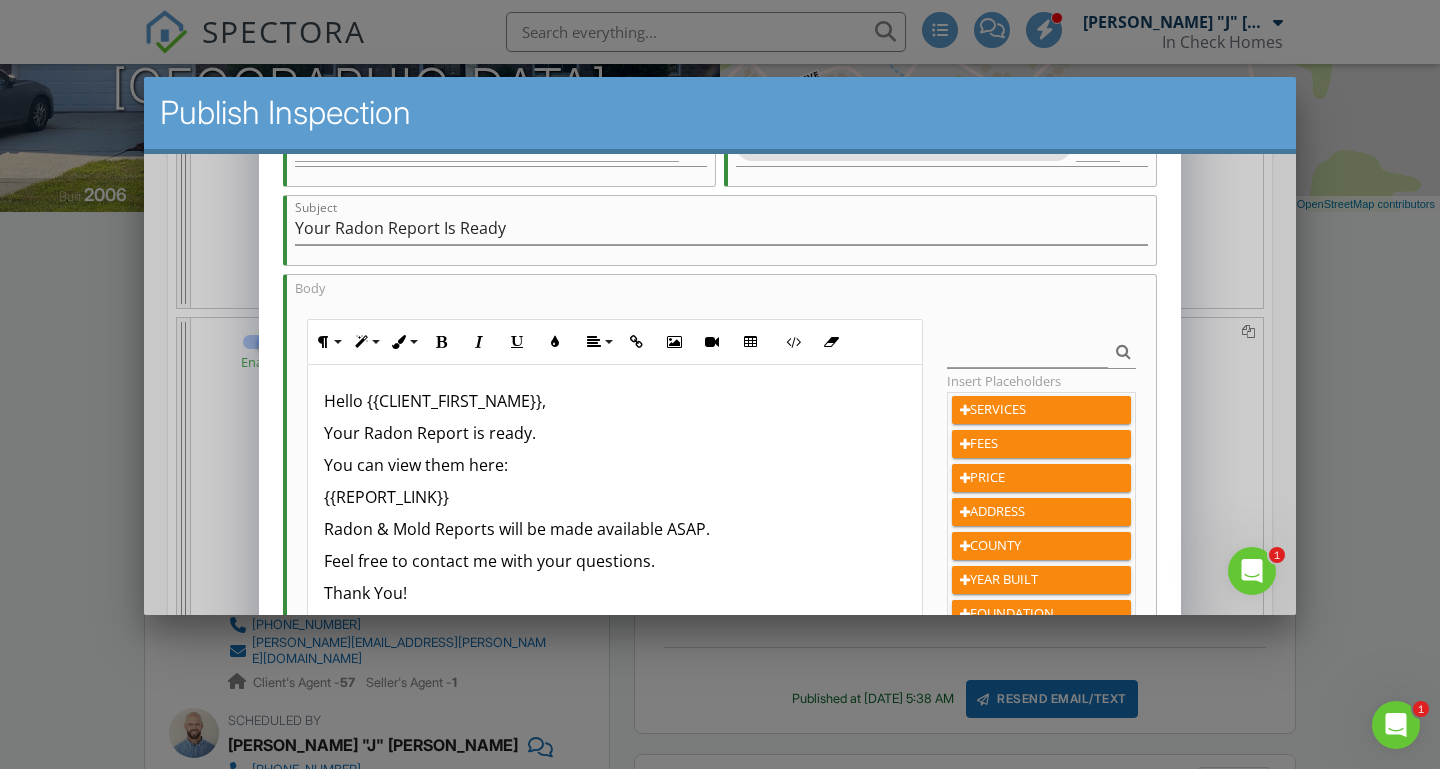 scroll, scrollTop: 1, scrollLeft: 0, axis: vertical 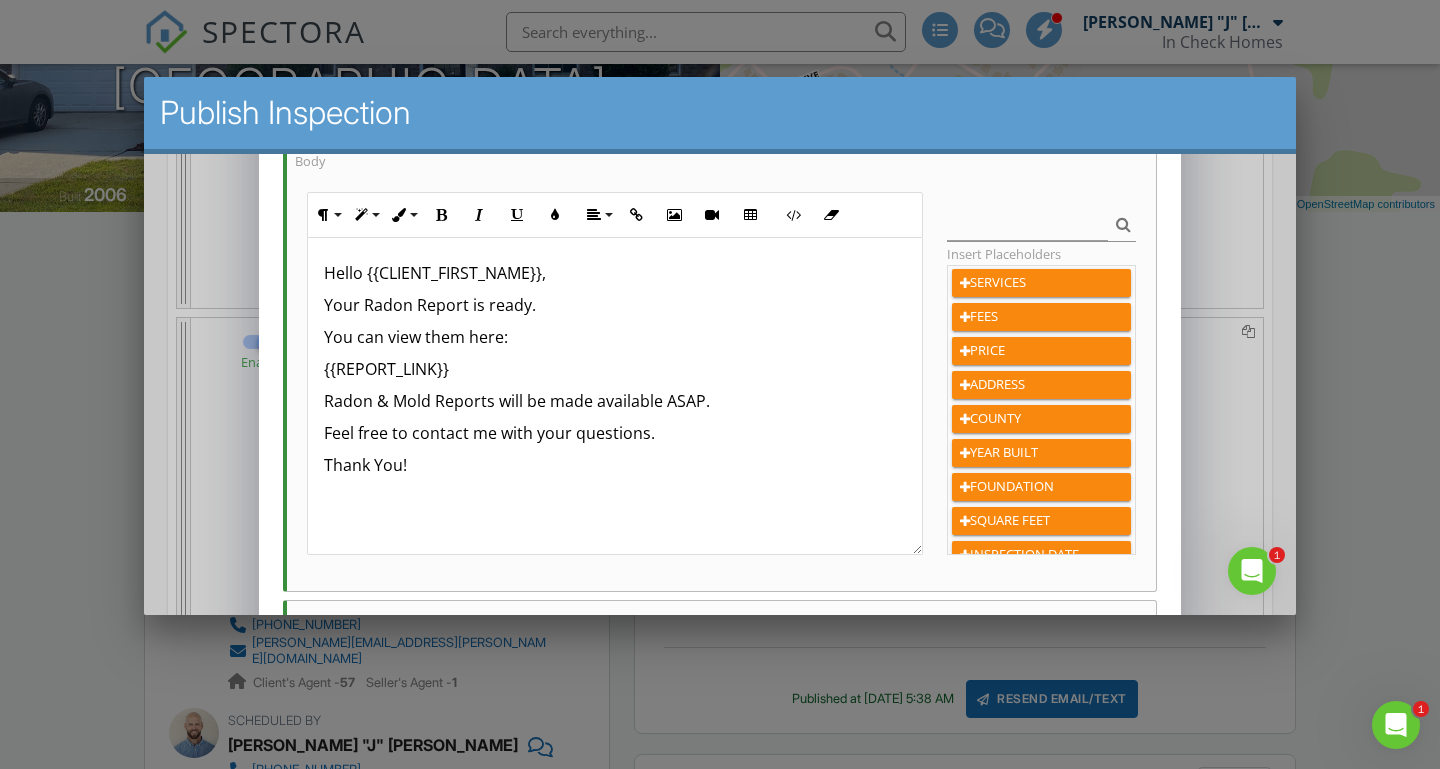click on "You can view them here:" at bounding box center (614, 336) 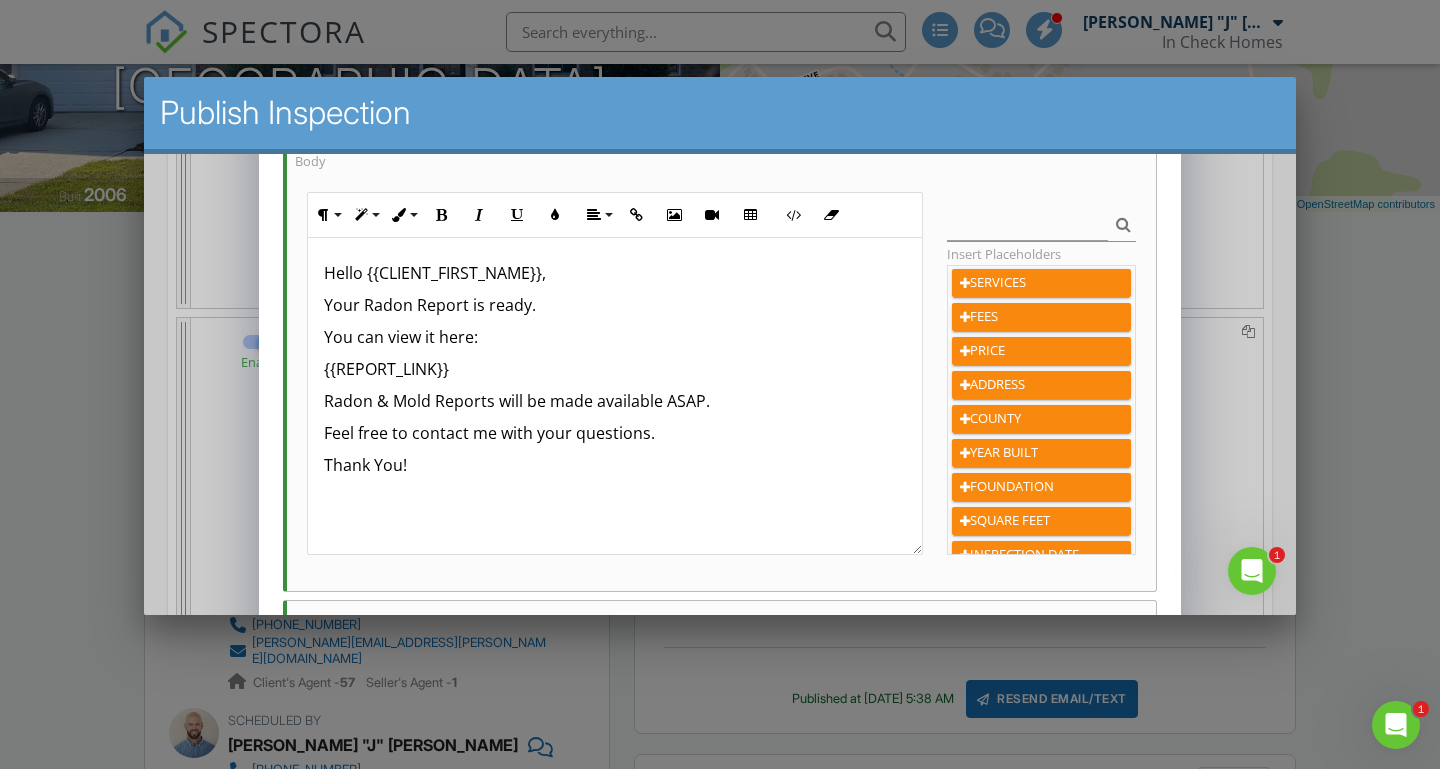 click on "Radon & Mold Reports will be made available ASAP." at bounding box center (614, 400) 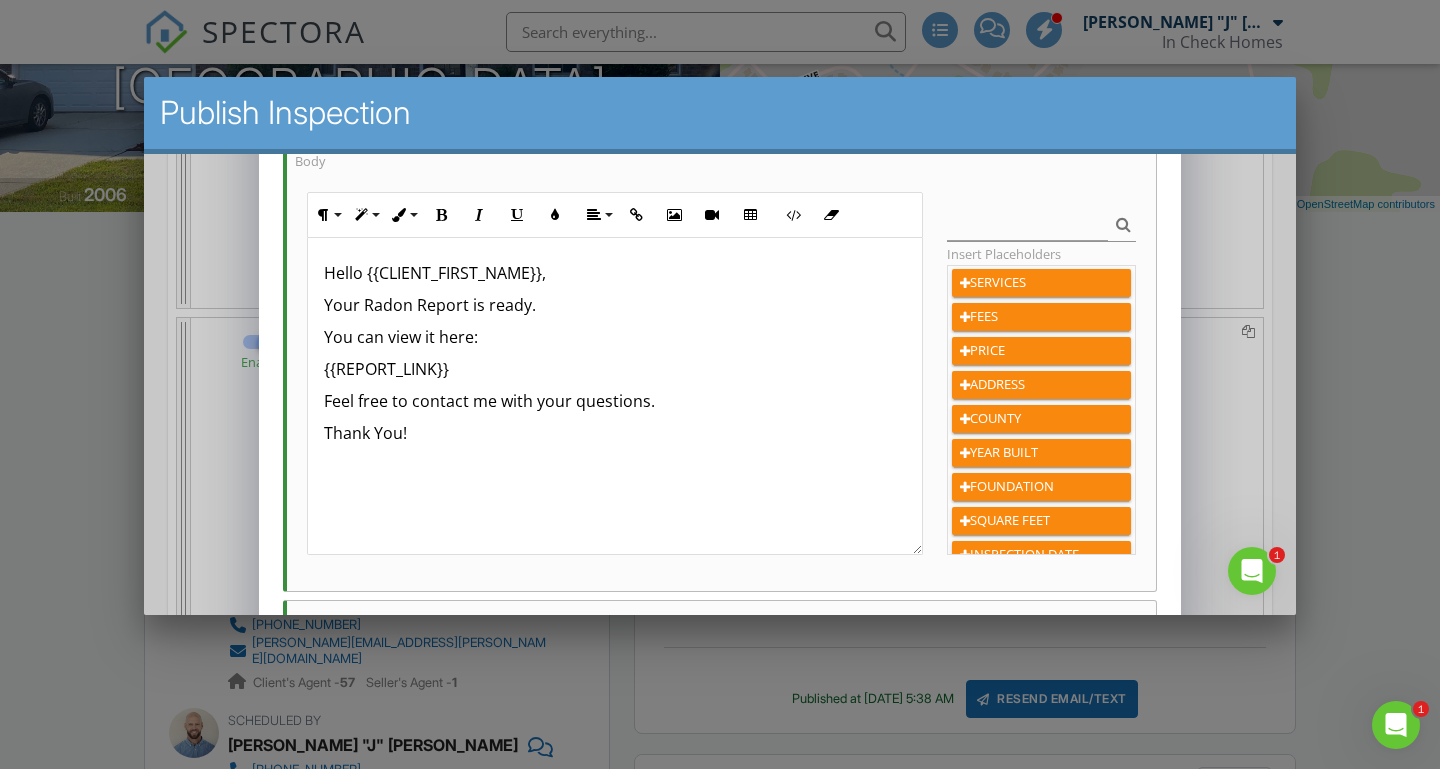 scroll, scrollTop: 0, scrollLeft: 0, axis: both 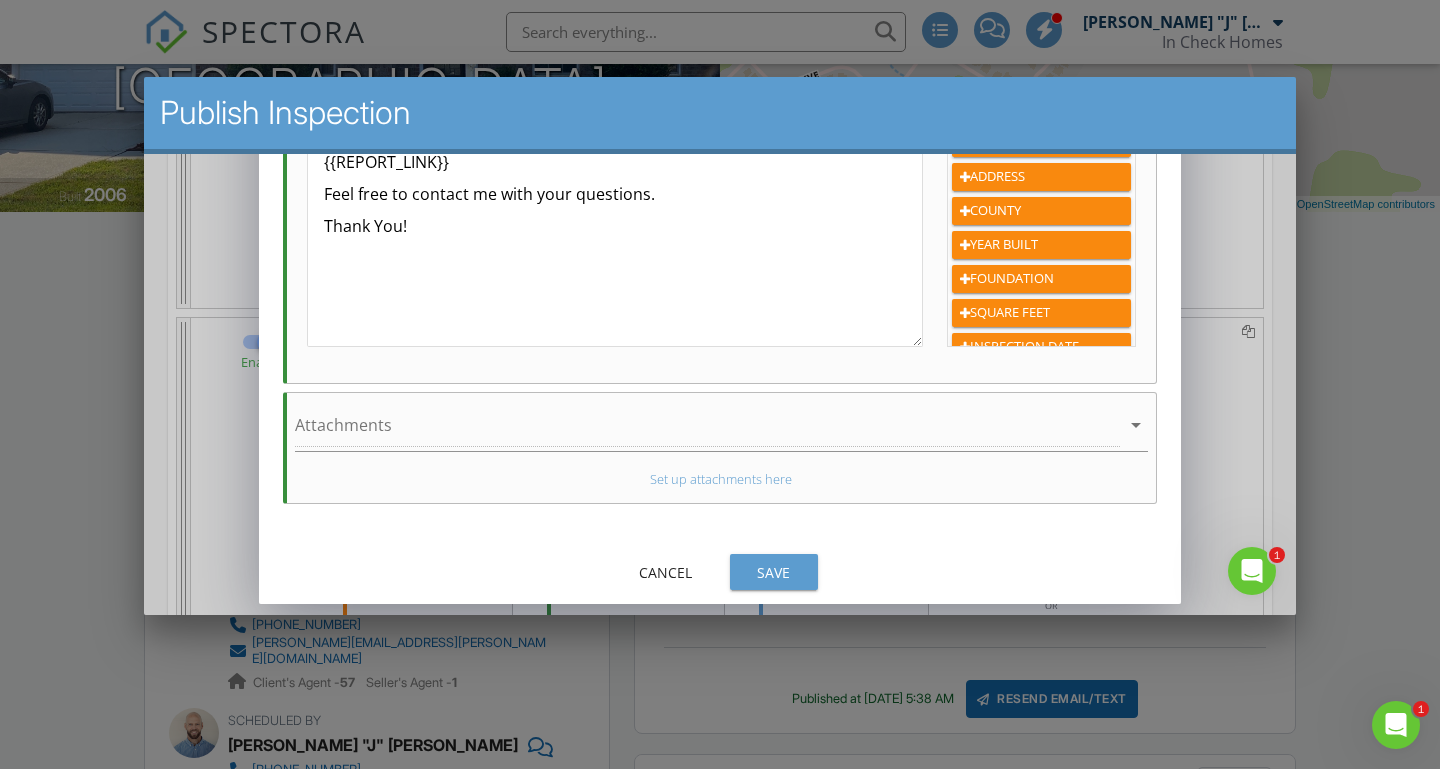 click on "Save" at bounding box center [774, 571] 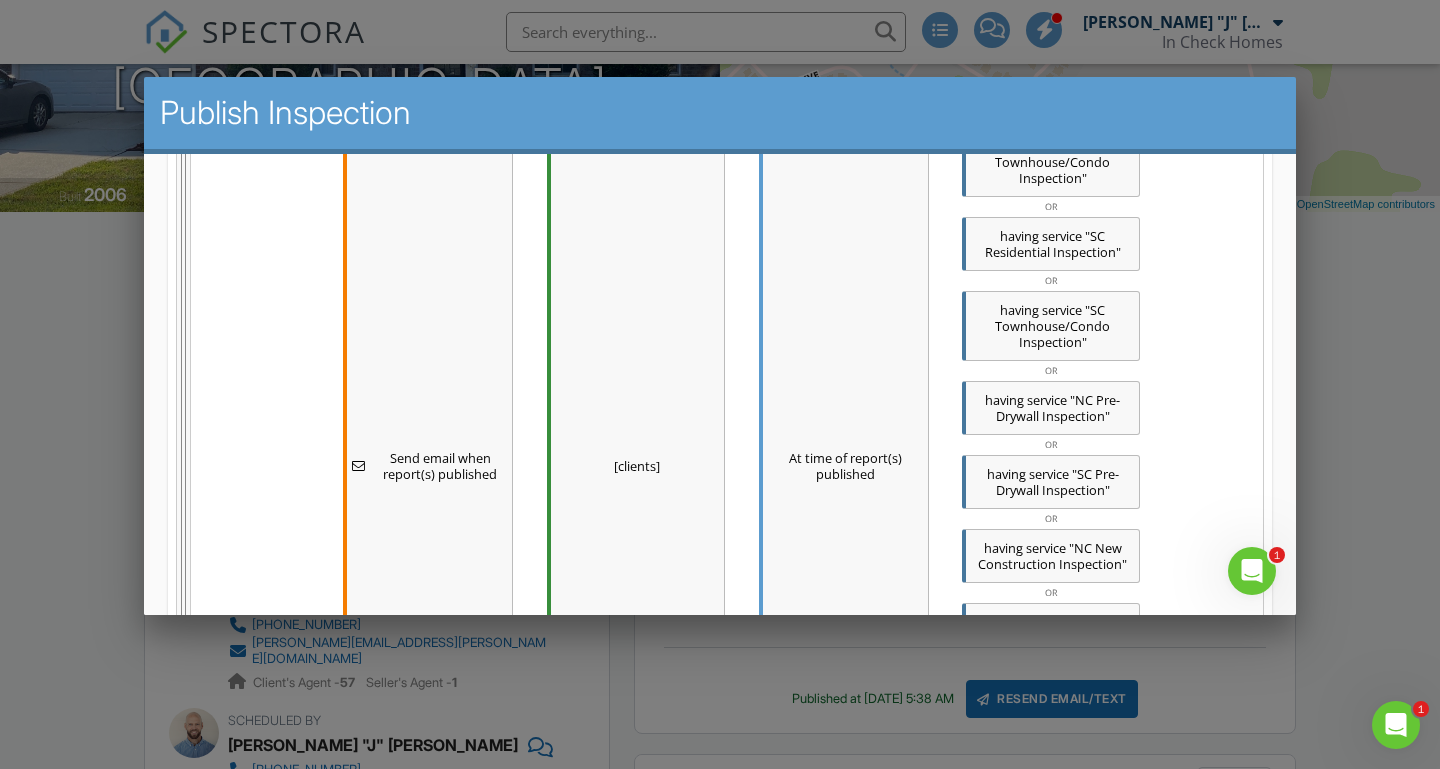 scroll, scrollTop: 1602, scrollLeft: 0, axis: vertical 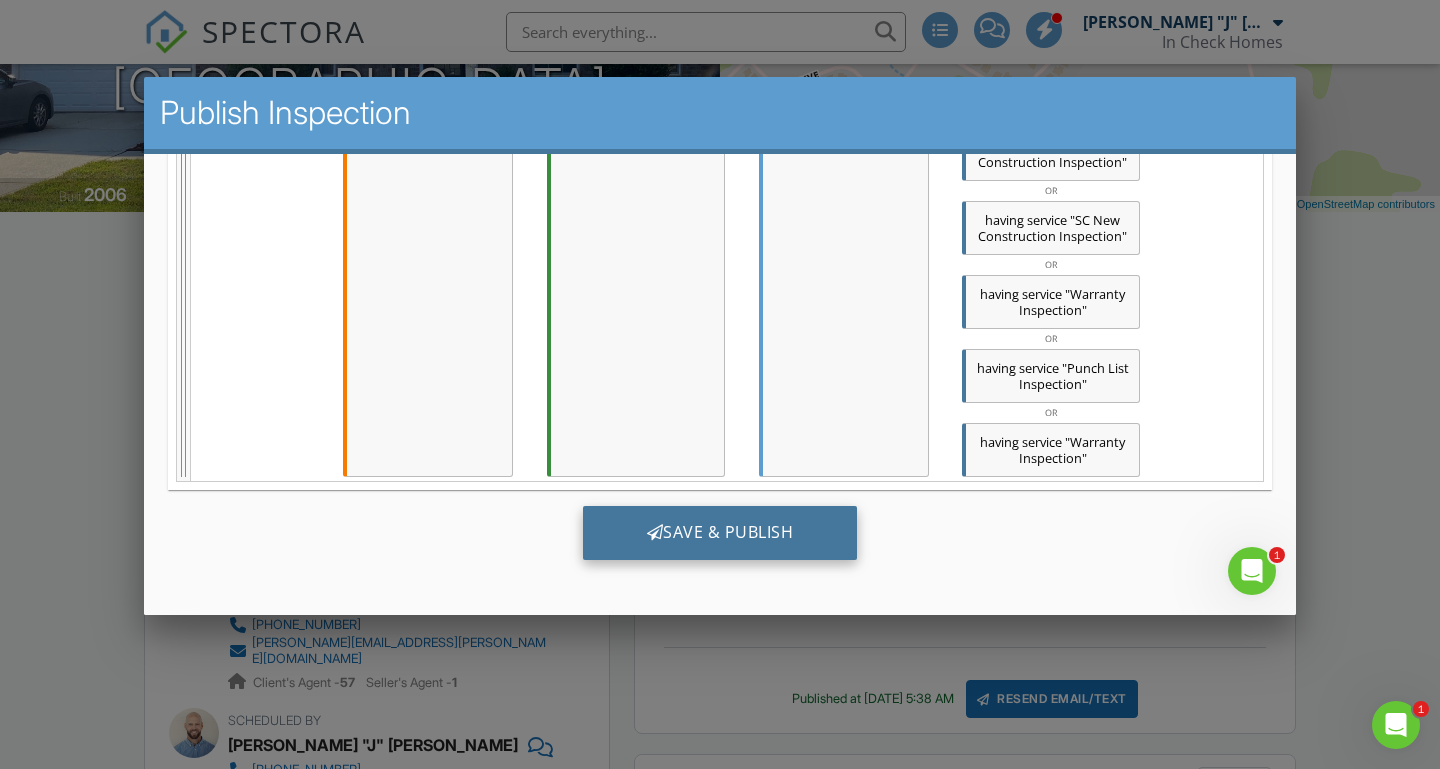 click on "Save & Publish" at bounding box center [720, 532] 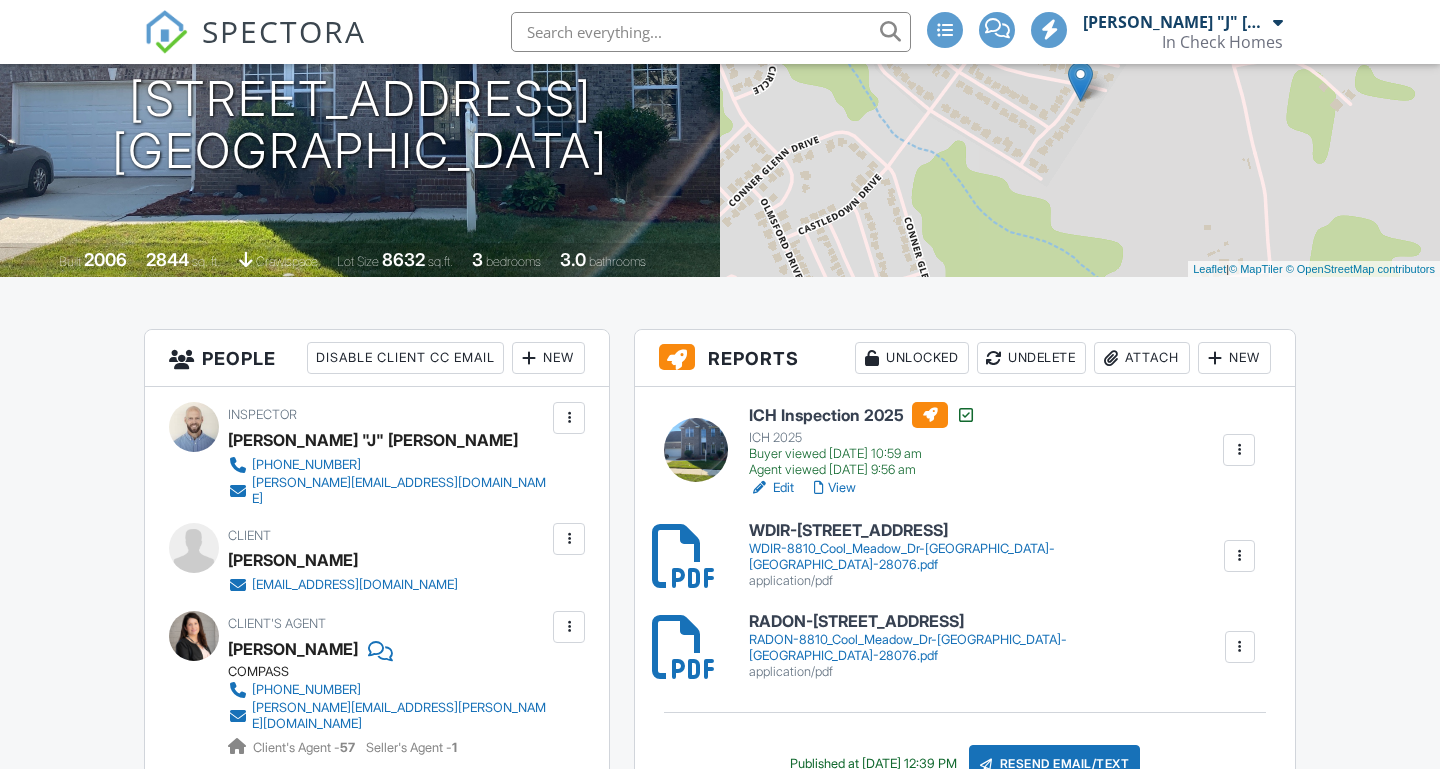 scroll, scrollTop: 257, scrollLeft: 0, axis: vertical 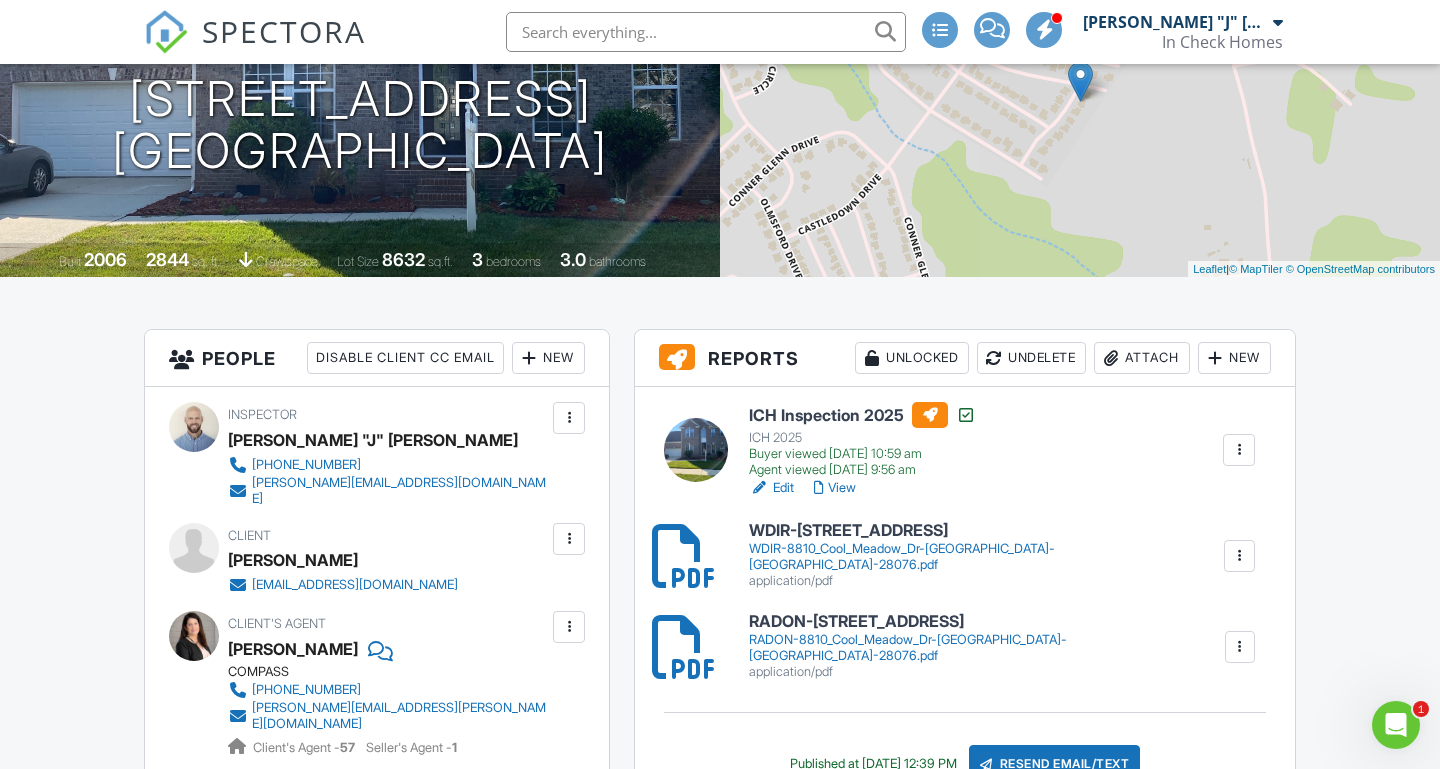 click at bounding box center (706, 32) 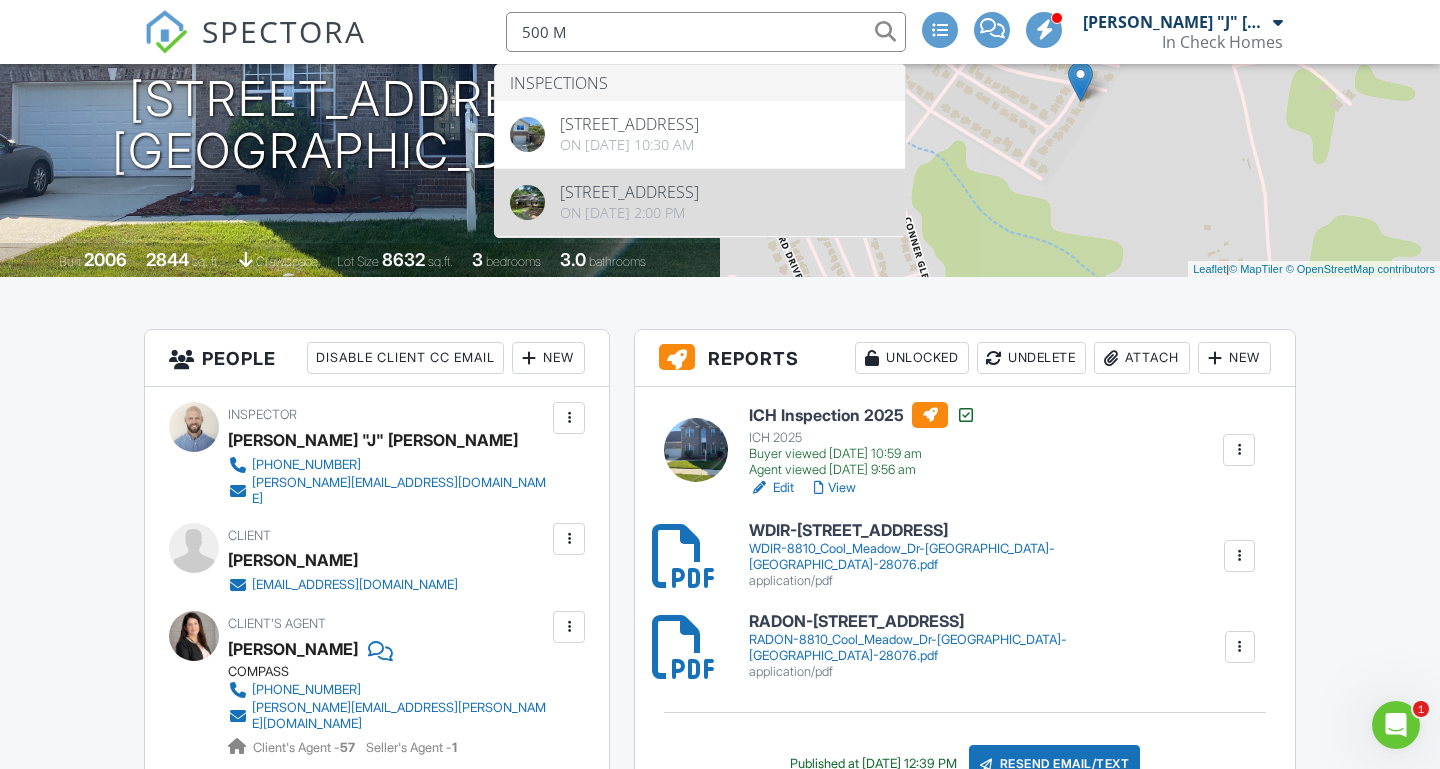 type on "500 M" 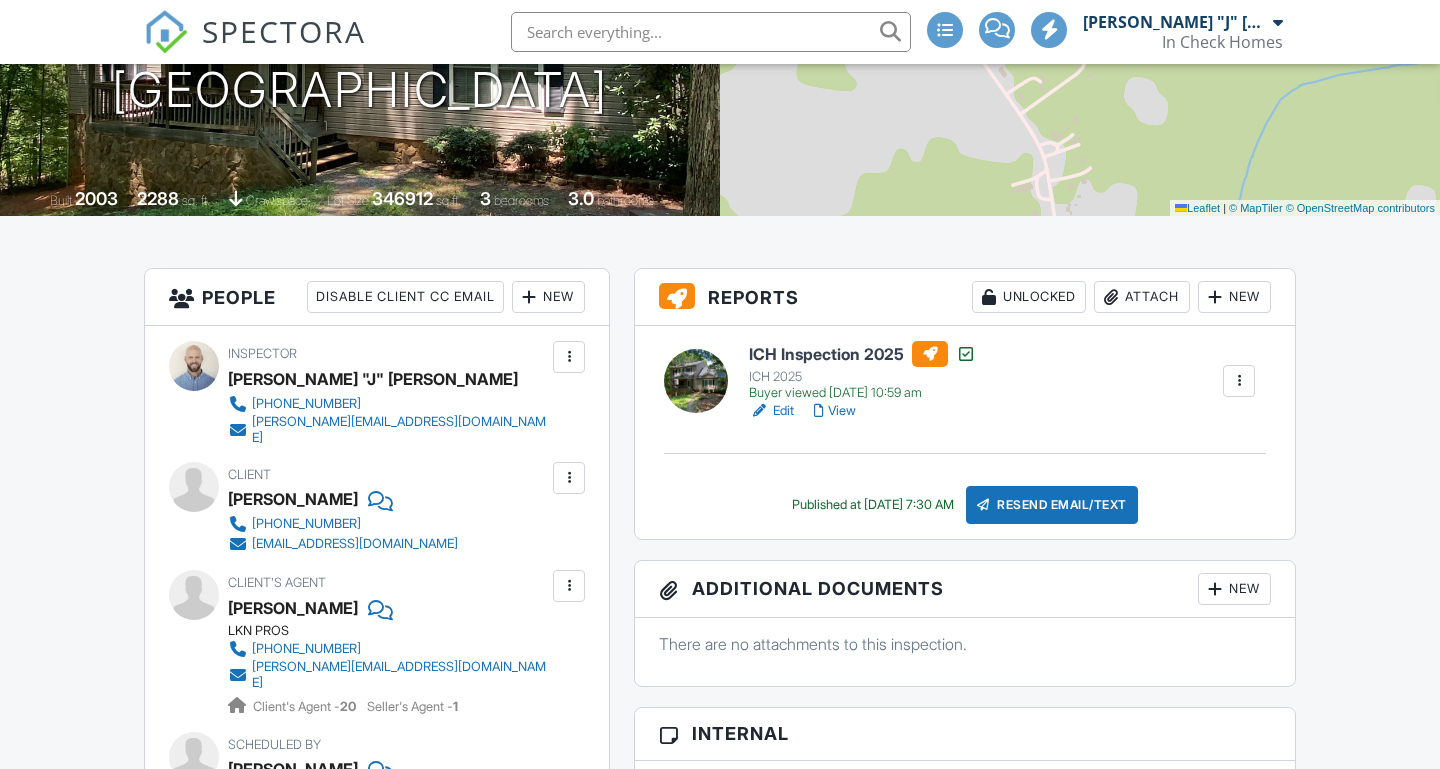 scroll, scrollTop: 318, scrollLeft: 0, axis: vertical 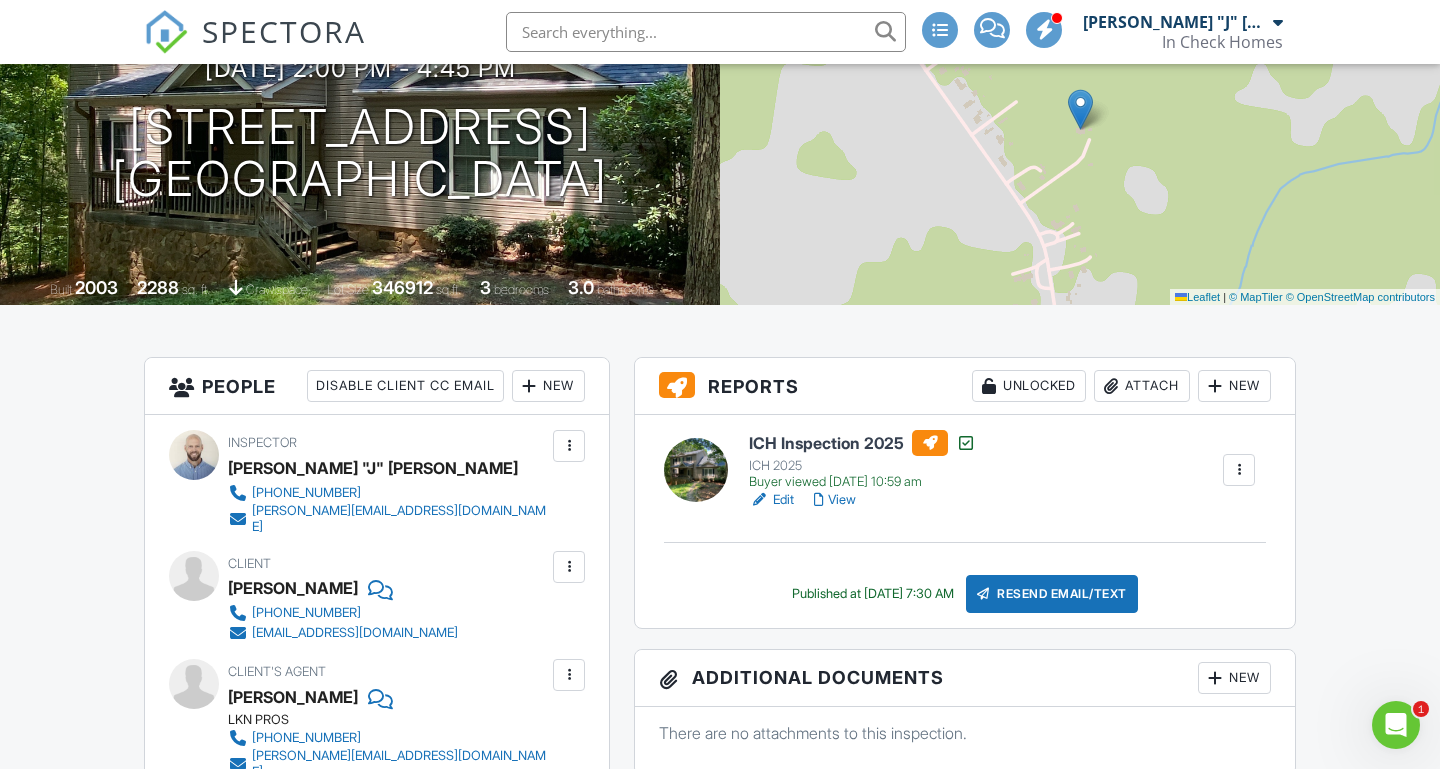 click at bounding box center (1111, 386) 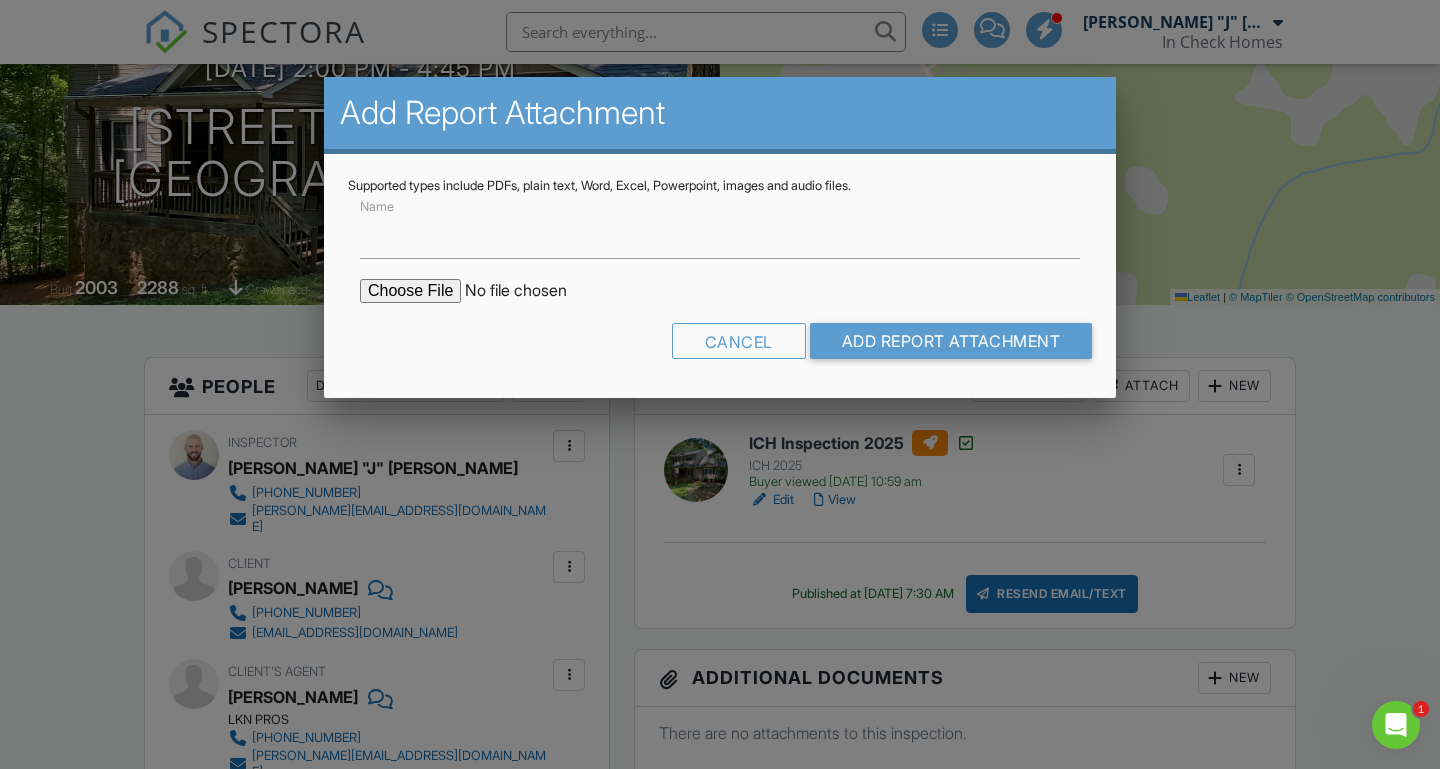click at bounding box center (530, 291) 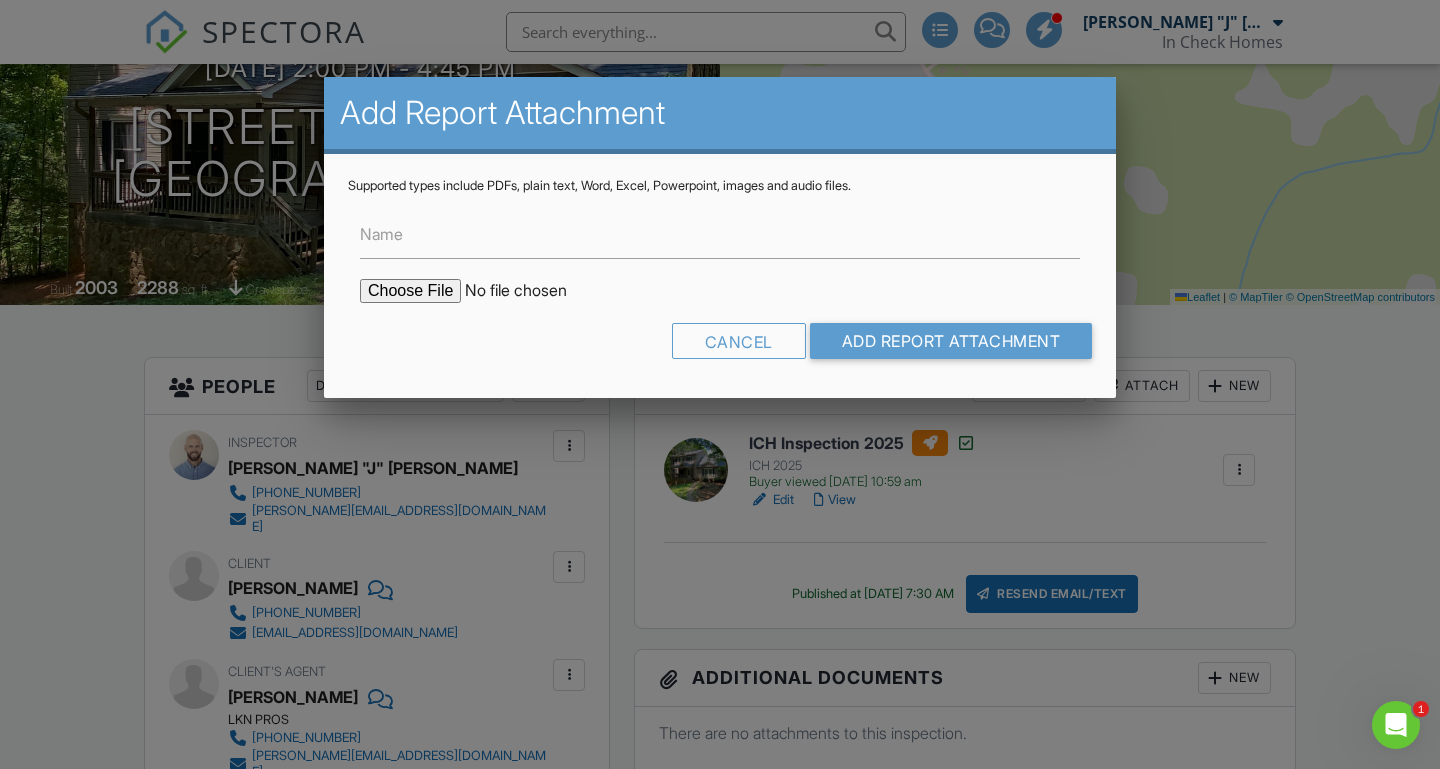type on "C:\fakepath\RADON-[STREET_ADDRESS]pdf" 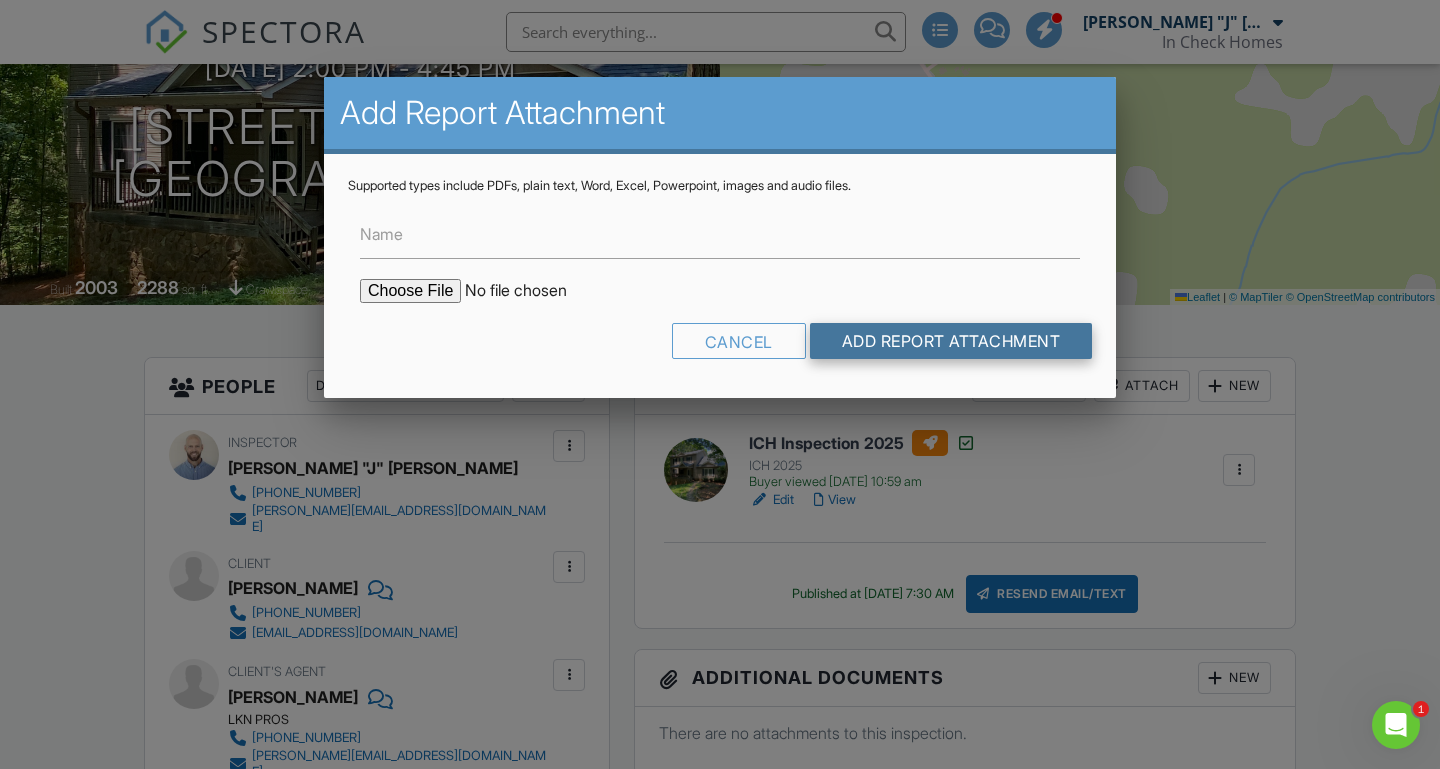 click on "Add Report Attachment" at bounding box center [951, 341] 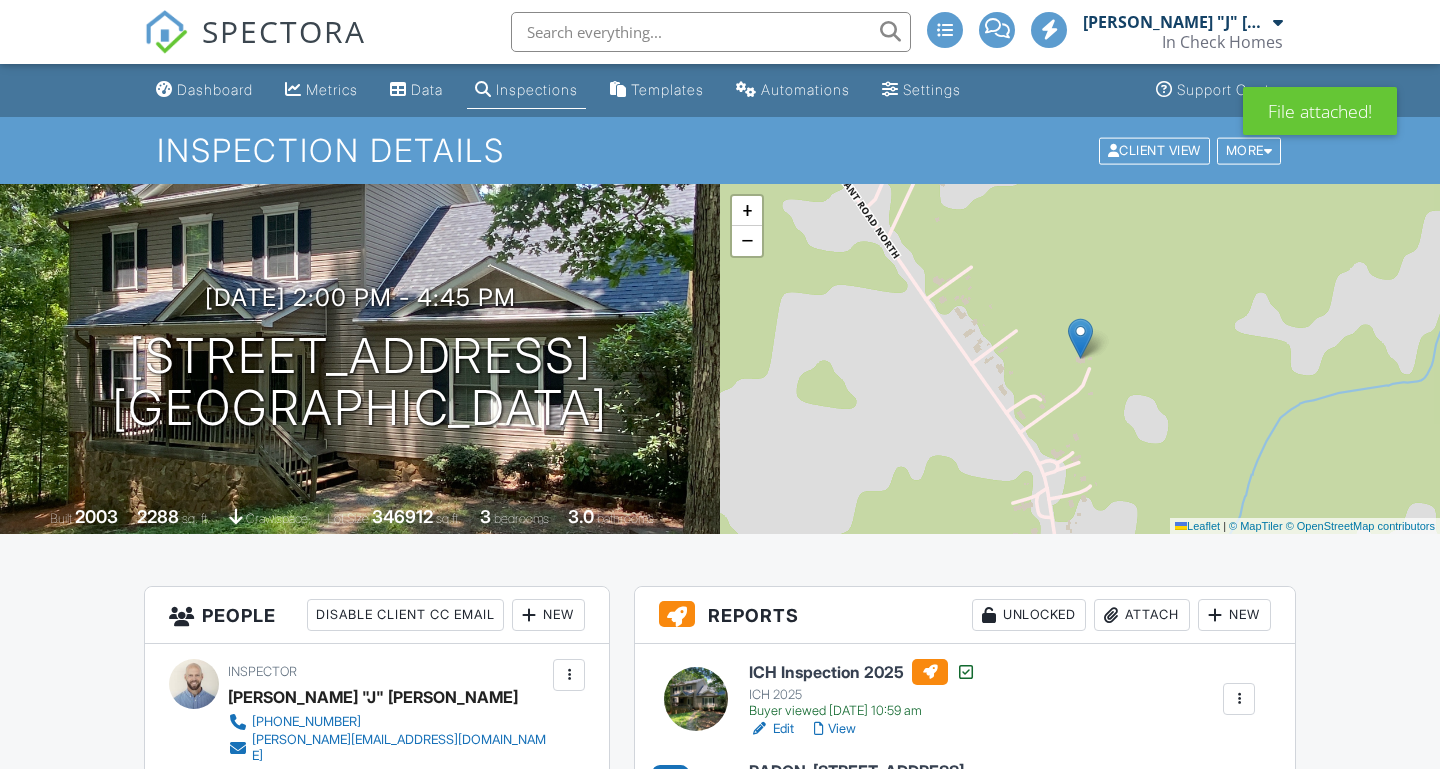 scroll, scrollTop: 0, scrollLeft: 0, axis: both 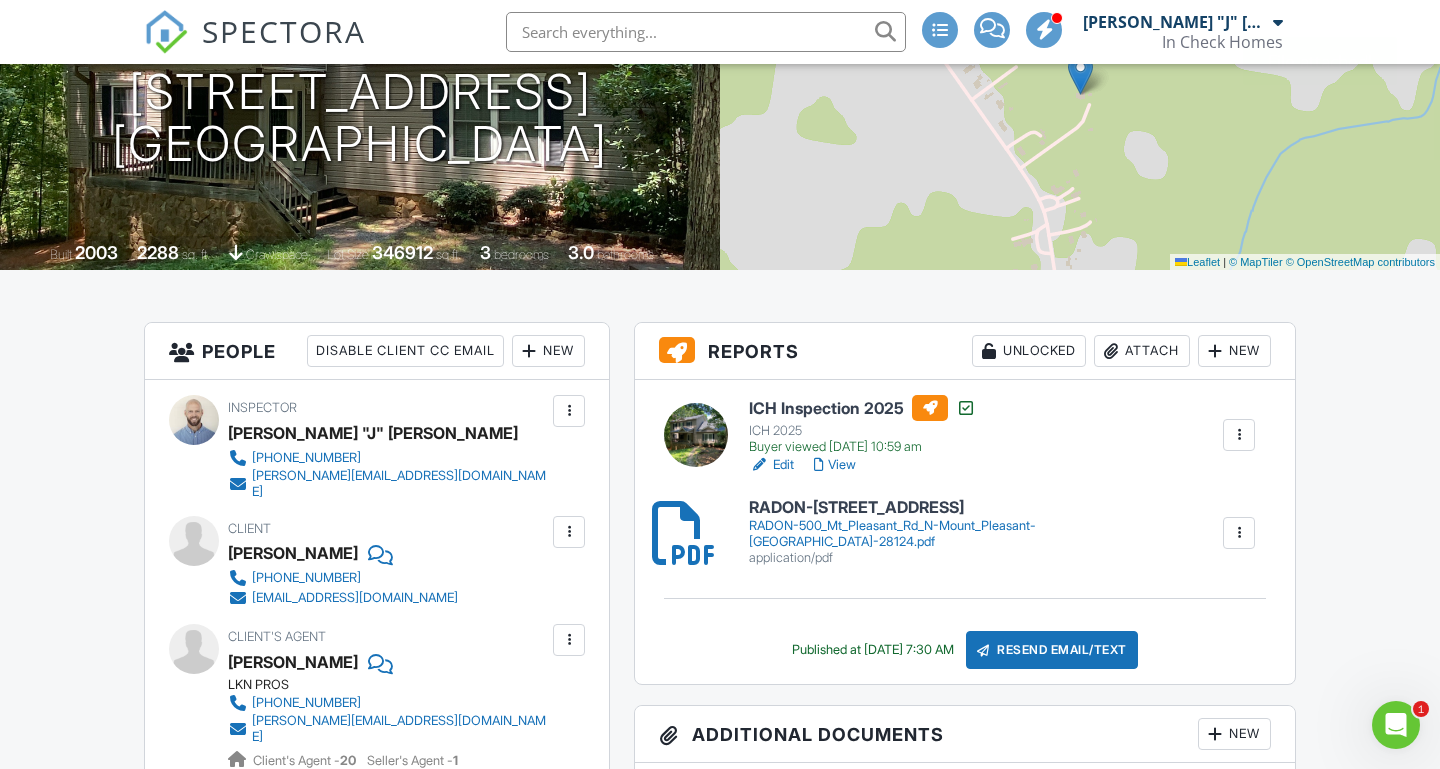 click on "Resend Email/Text" at bounding box center (1052, 650) 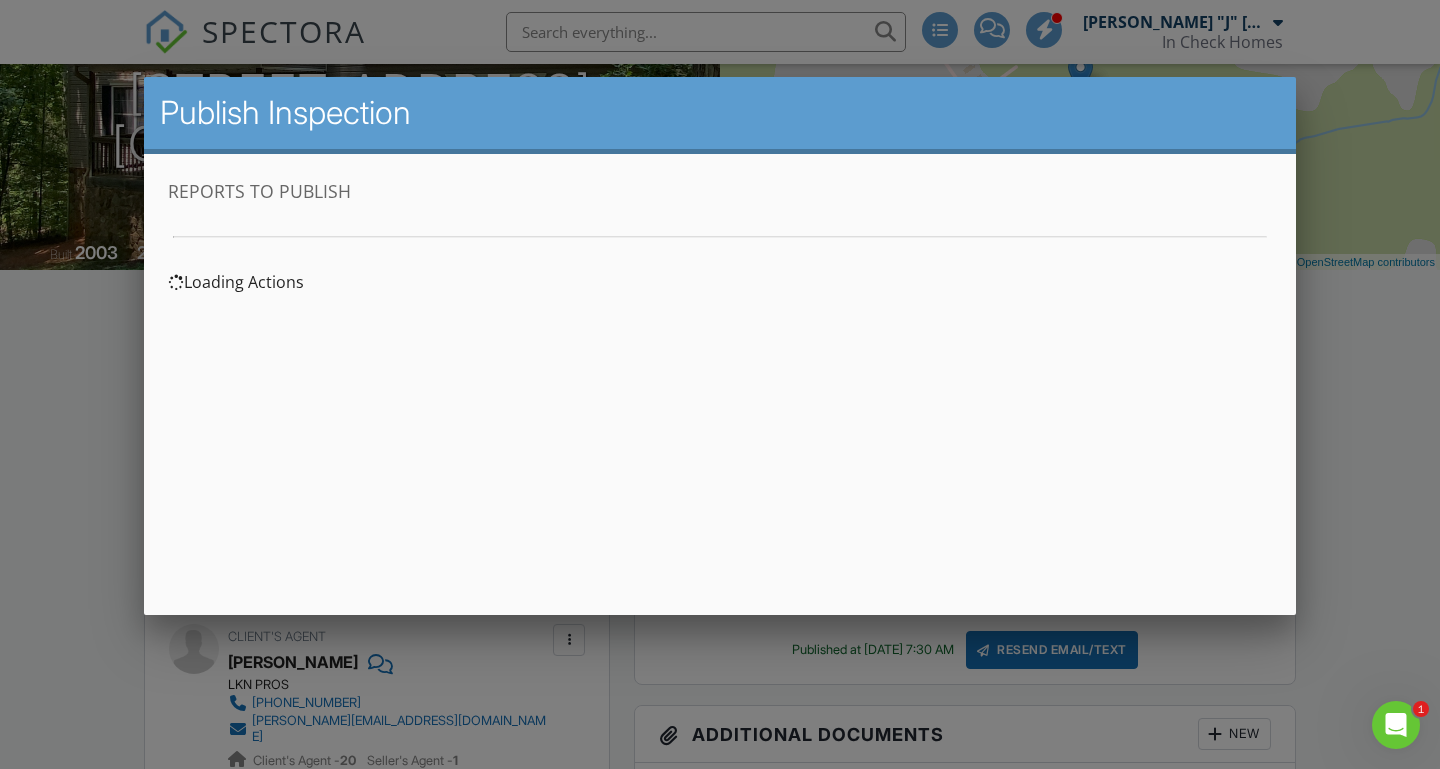 scroll, scrollTop: 0, scrollLeft: 0, axis: both 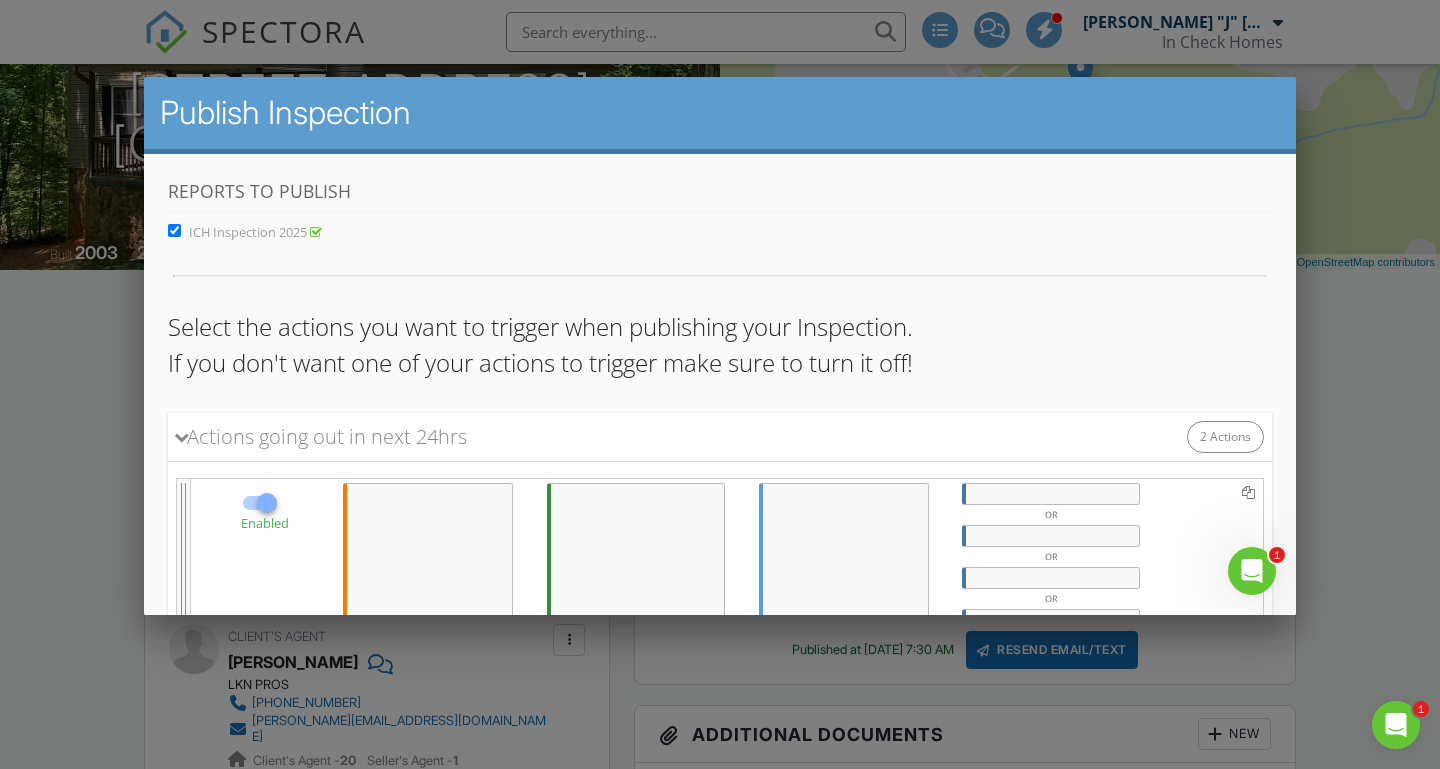 click at bounding box center (720, 380) 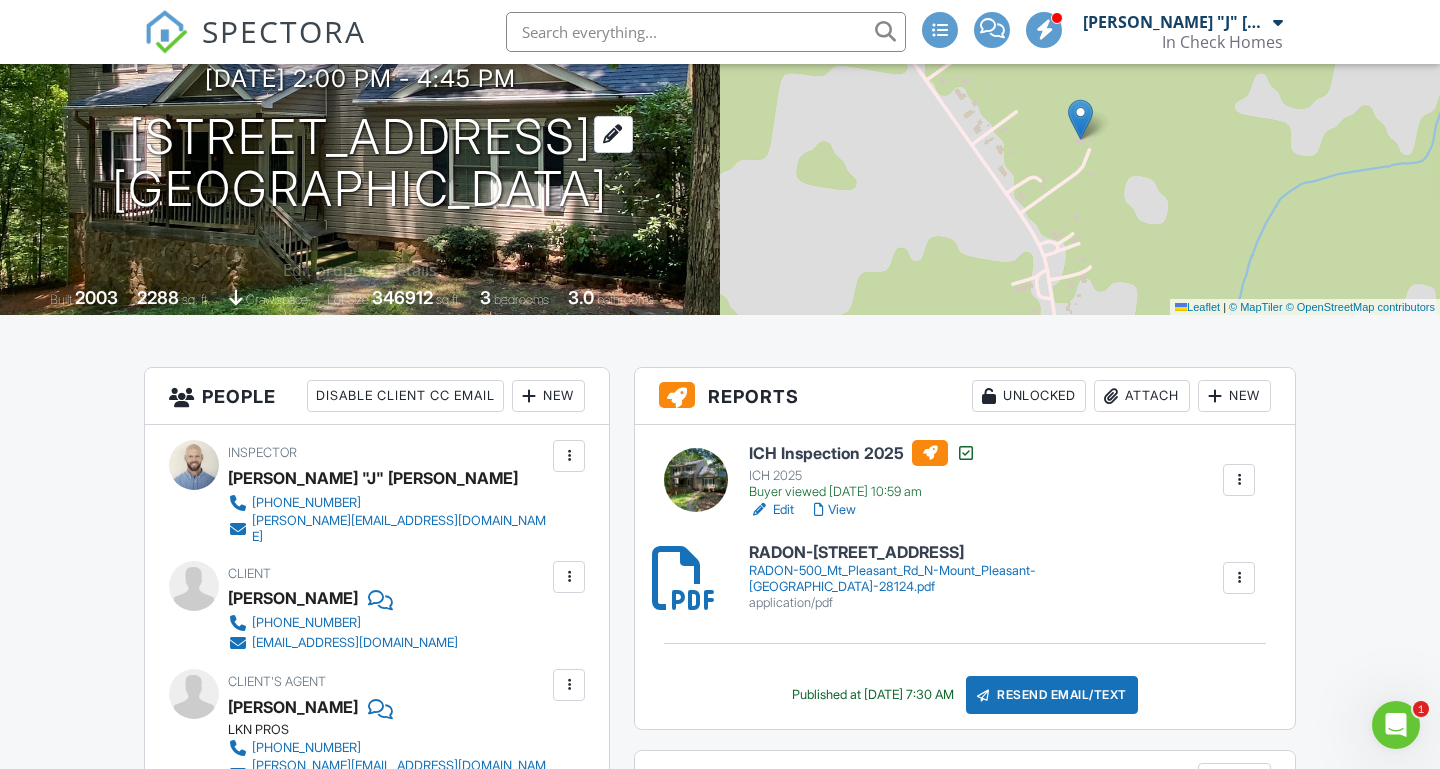 scroll, scrollTop: 252, scrollLeft: 0, axis: vertical 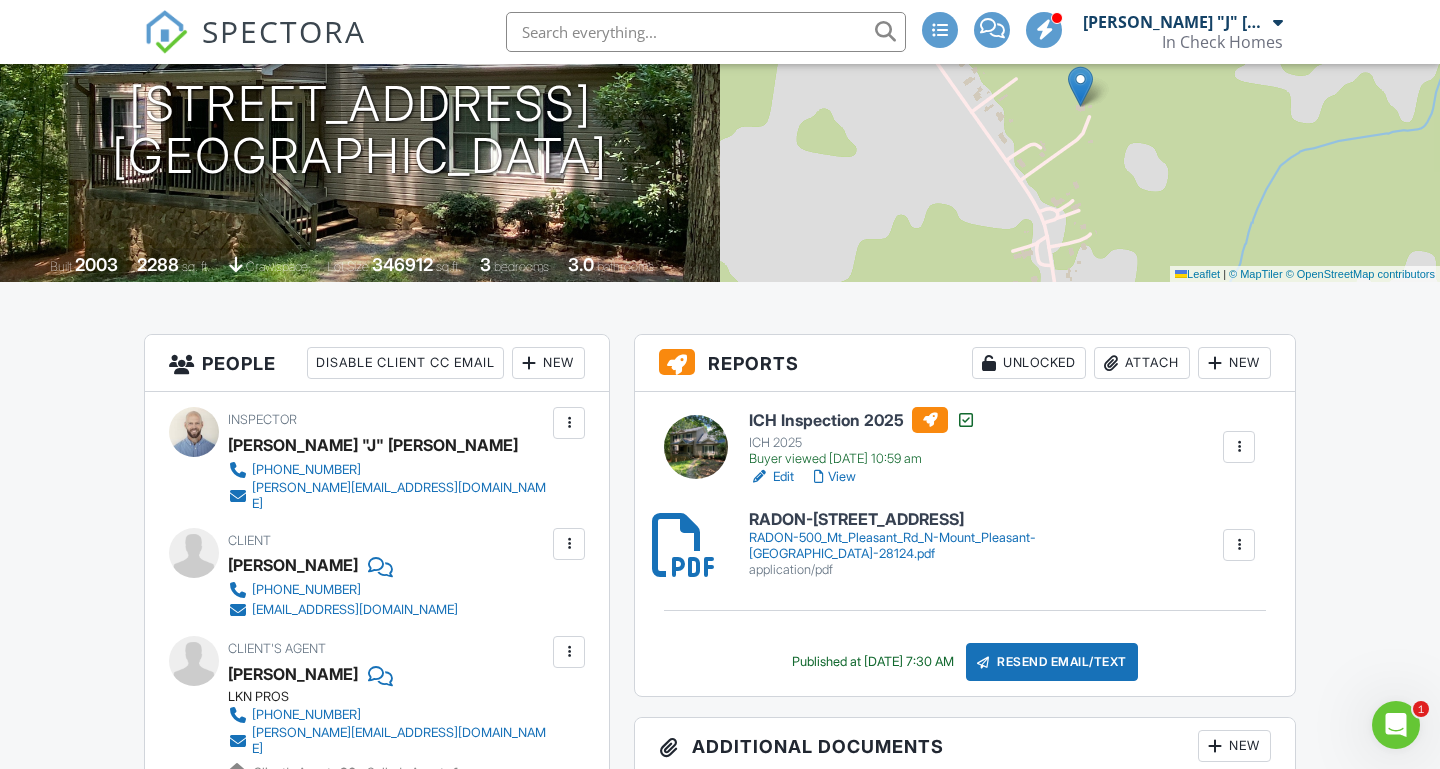 click on "Resend Email/Text" at bounding box center [1052, 662] 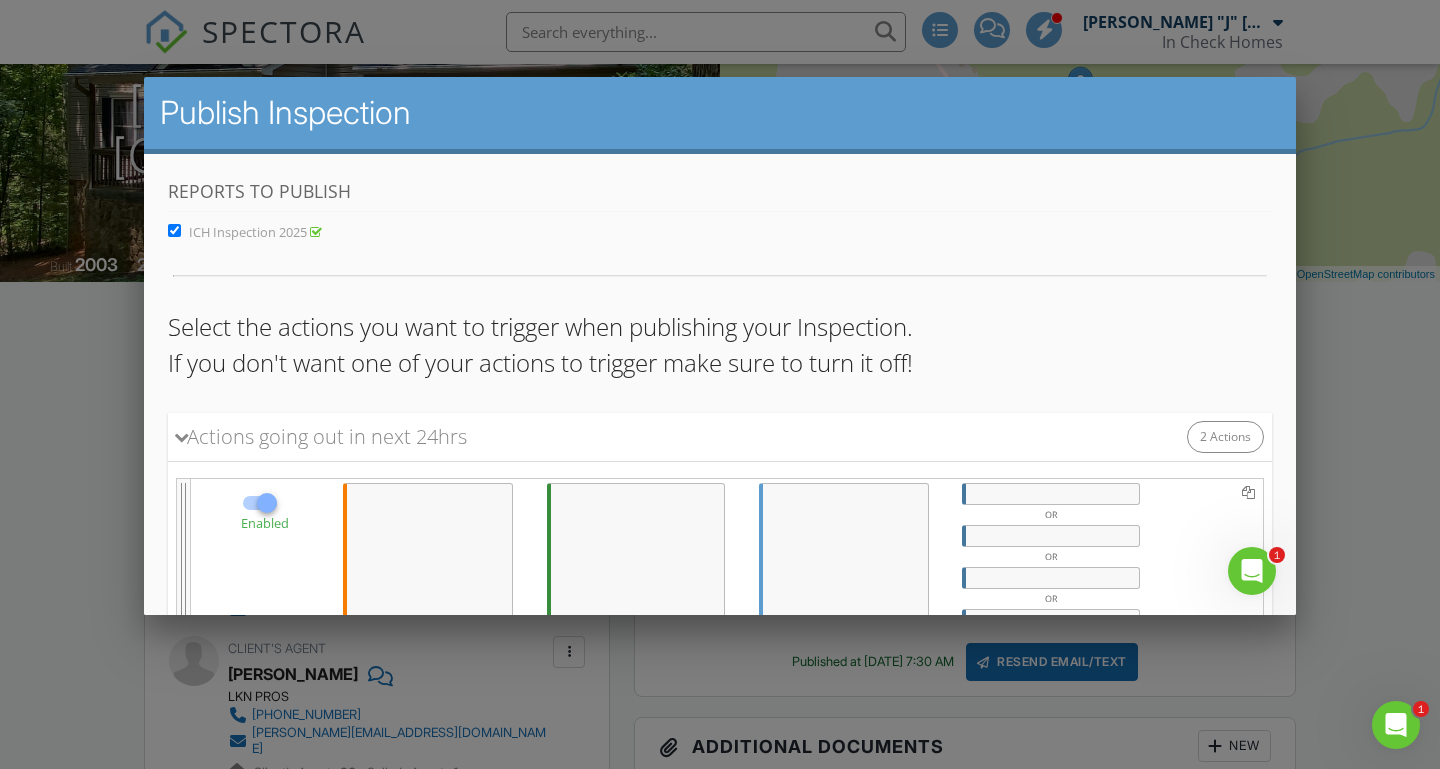 click at bounding box center (1051, 493) 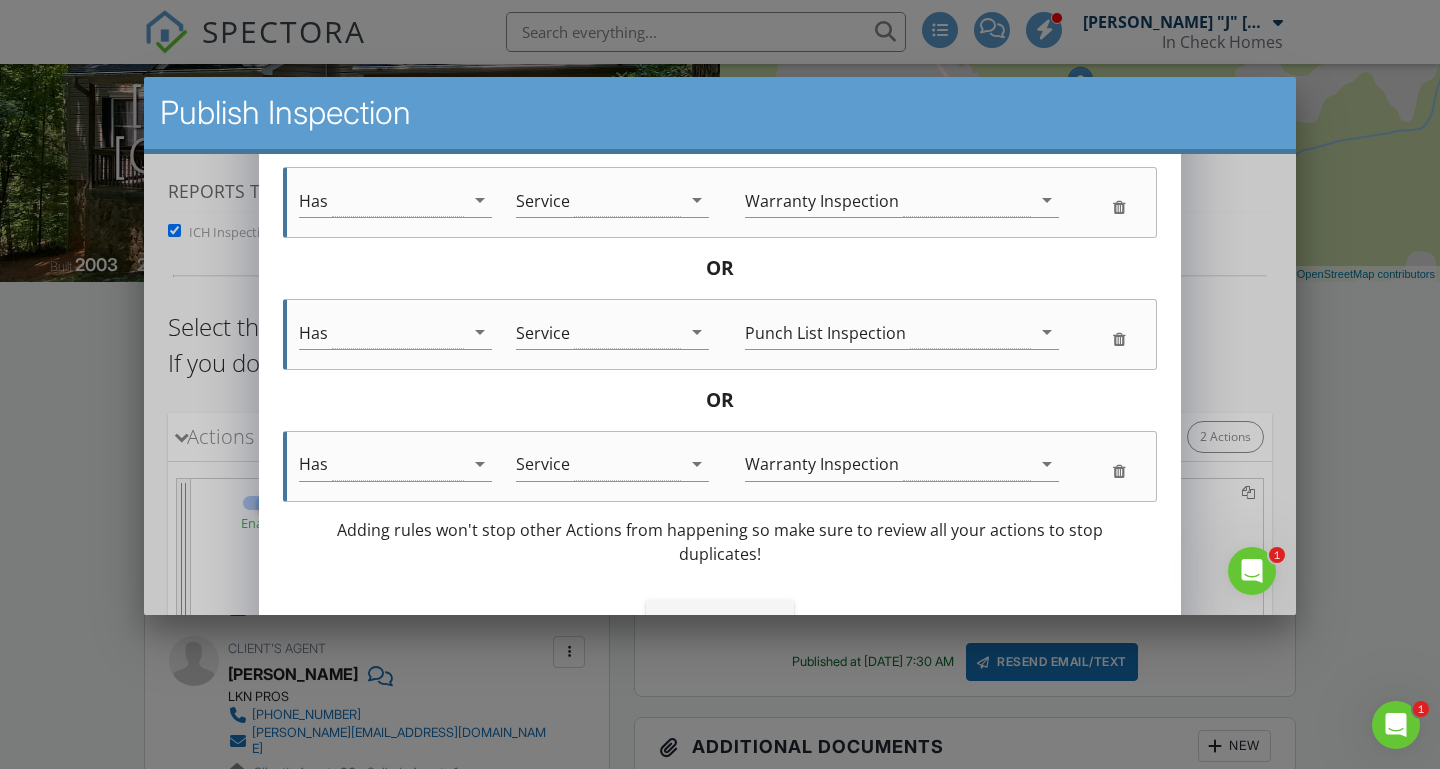 scroll, scrollTop: 1309, scrollLeft: 0, axis: vertical 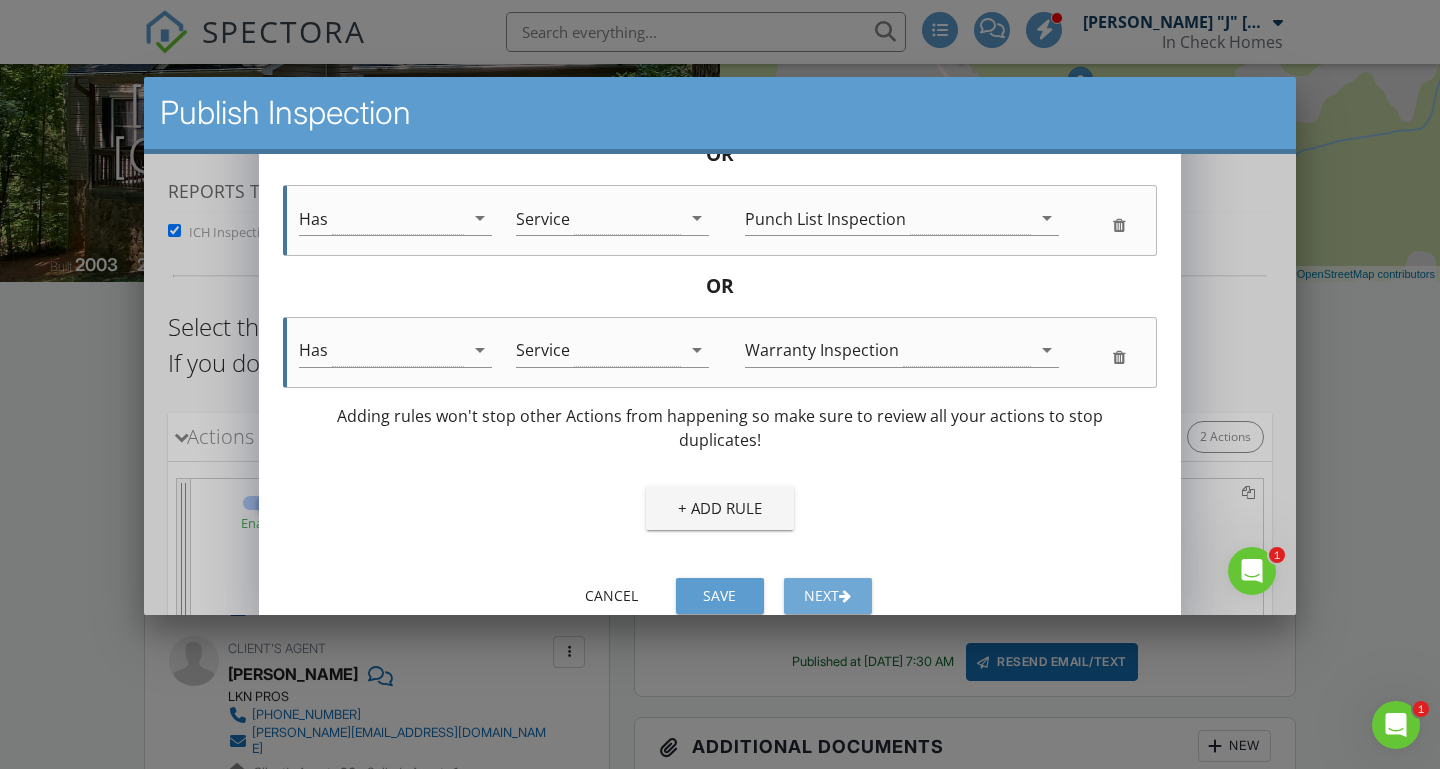 click on "Next" at bounding box center [828, 595] 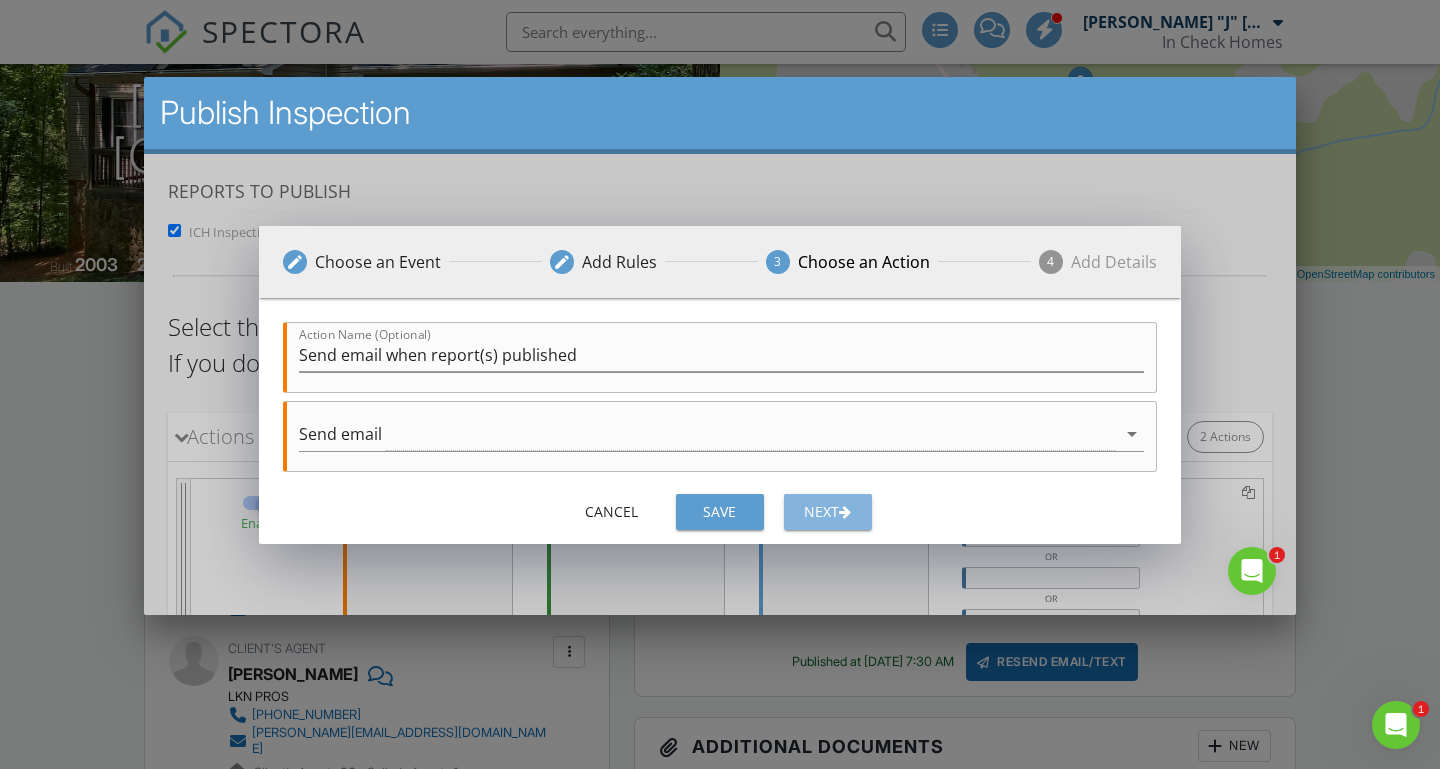 scroll, scrollTop: 0, scrollLeft: 0, axis: both 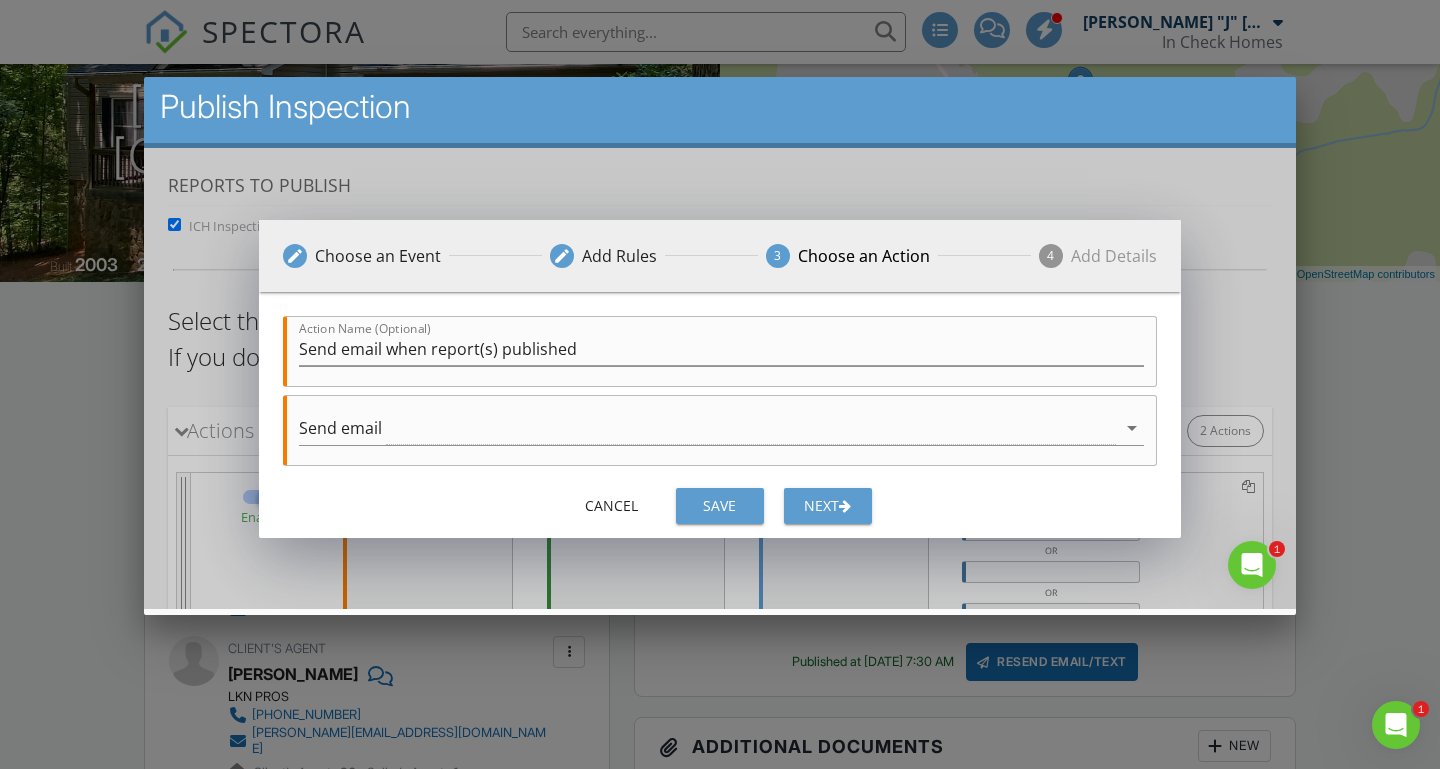 click on "Next" at bounding box center [828, 504] 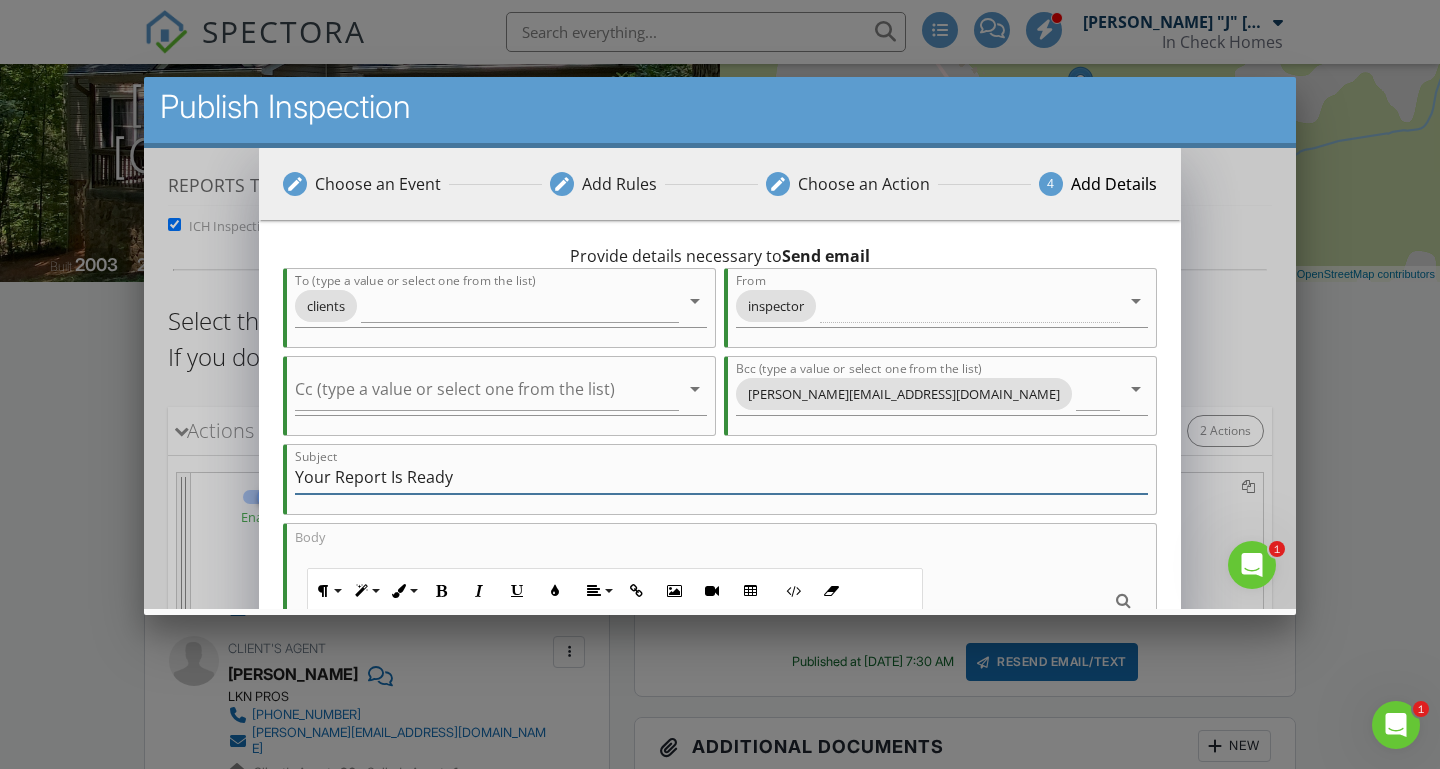 click on "Your Report Is Ready" at bounding box center [721, 476] 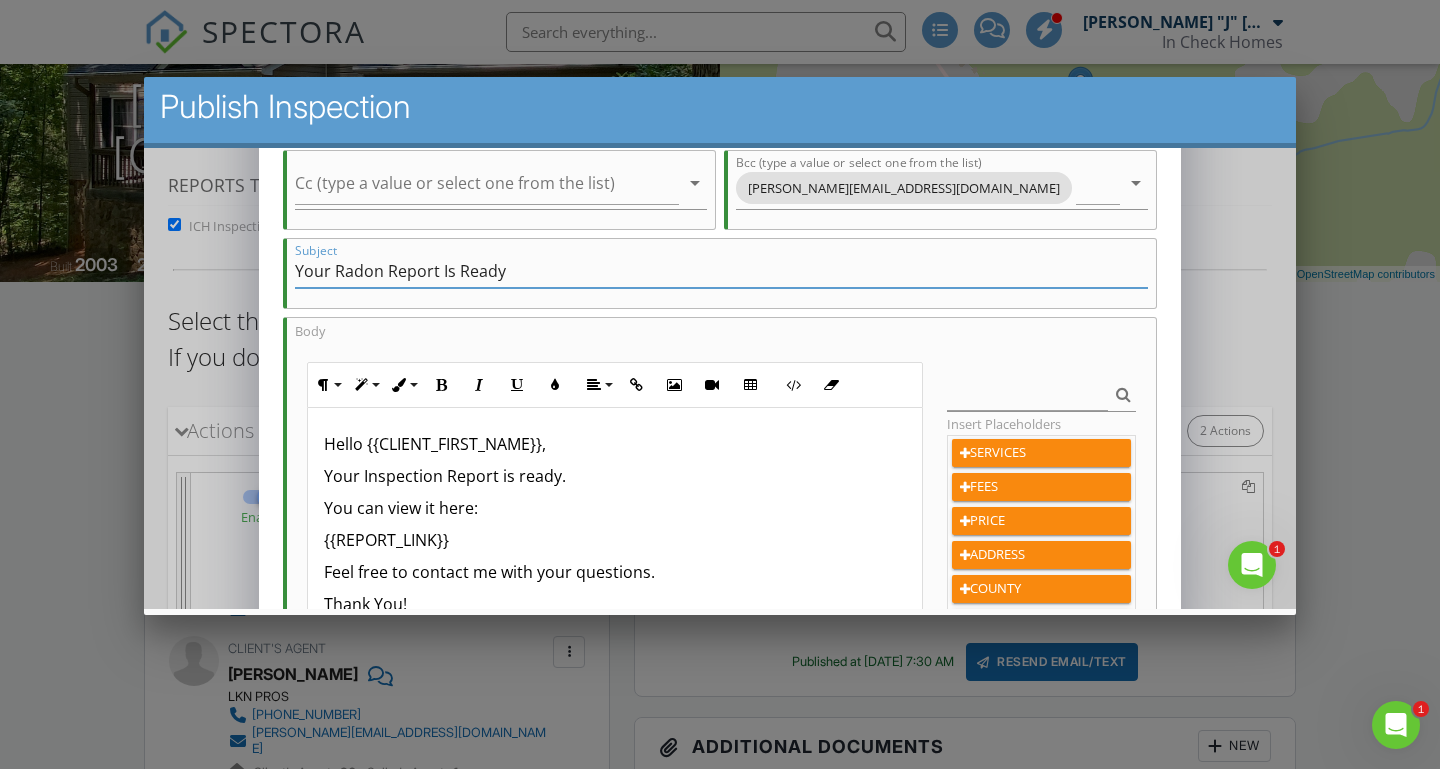scroll, scrollTop: 216, scrollLeft: 0, axis: vertical 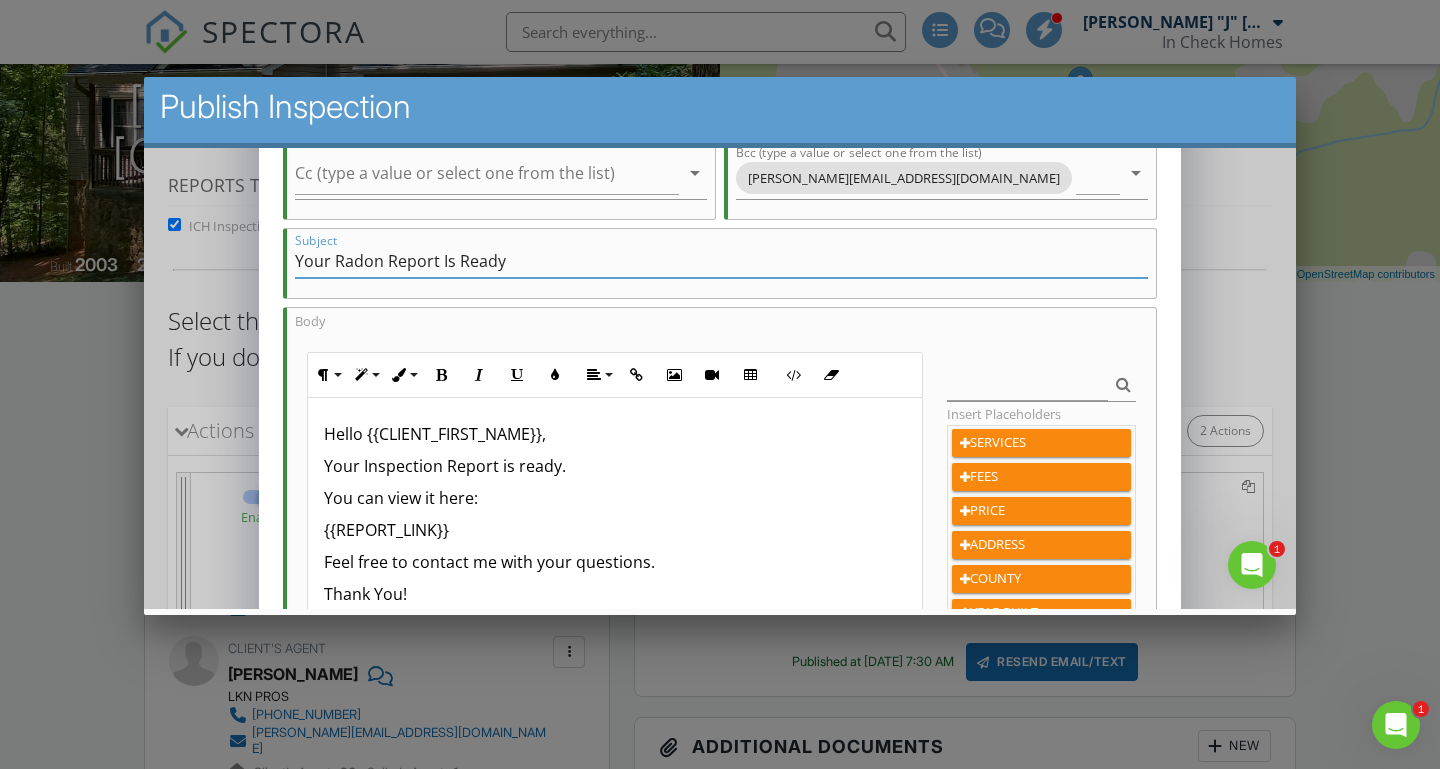 type on "Your Radon Report Is Ready" 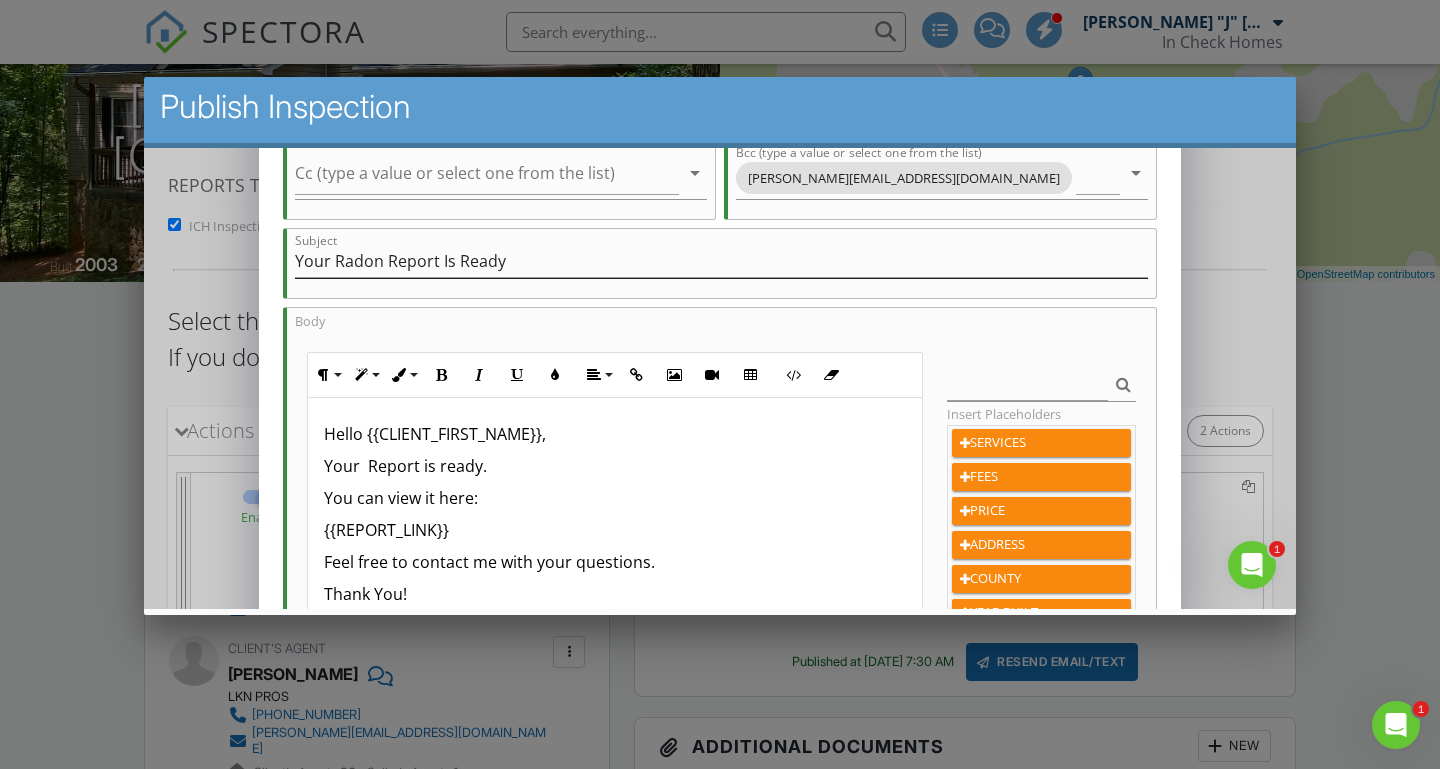 type 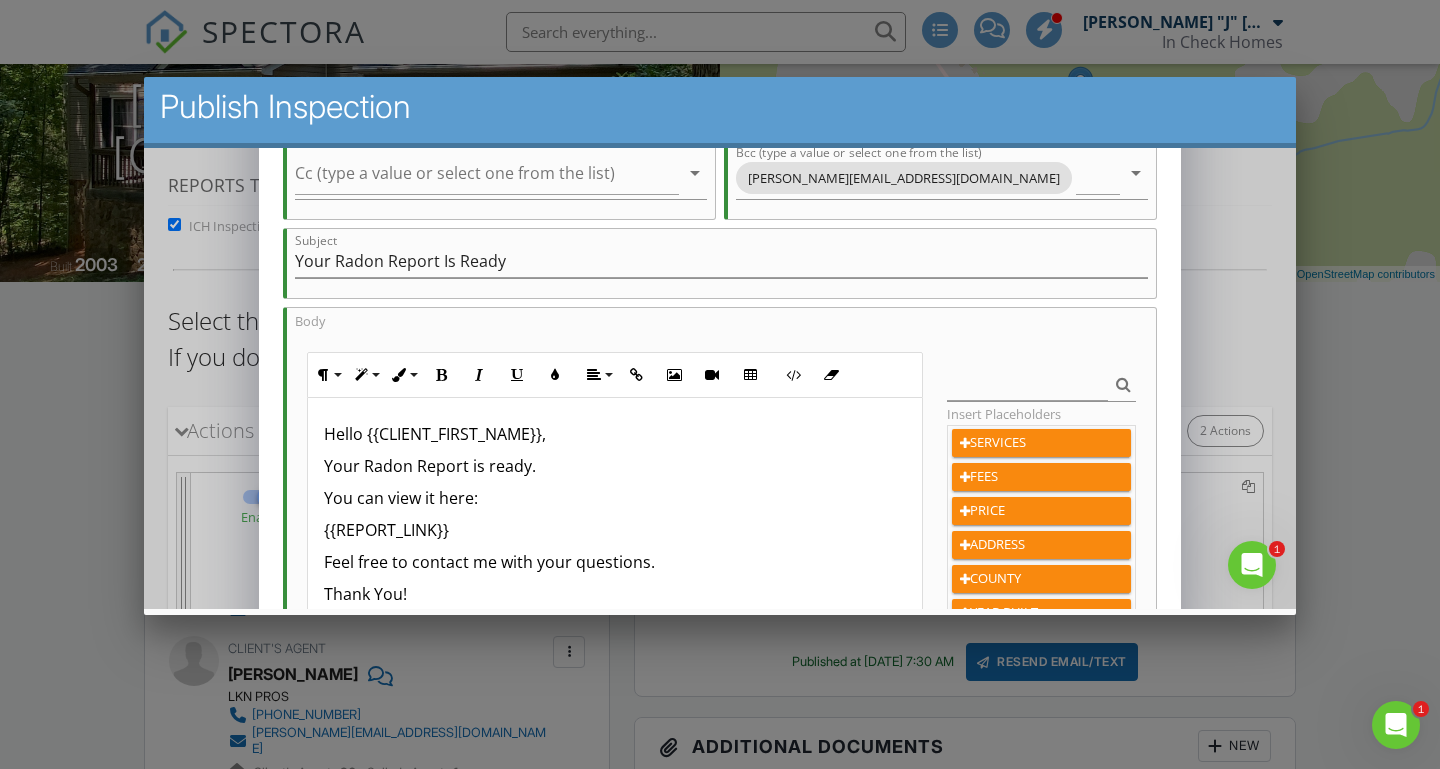 scroll, scrollTop: 1, scrollLeft: 0, axis: vertical 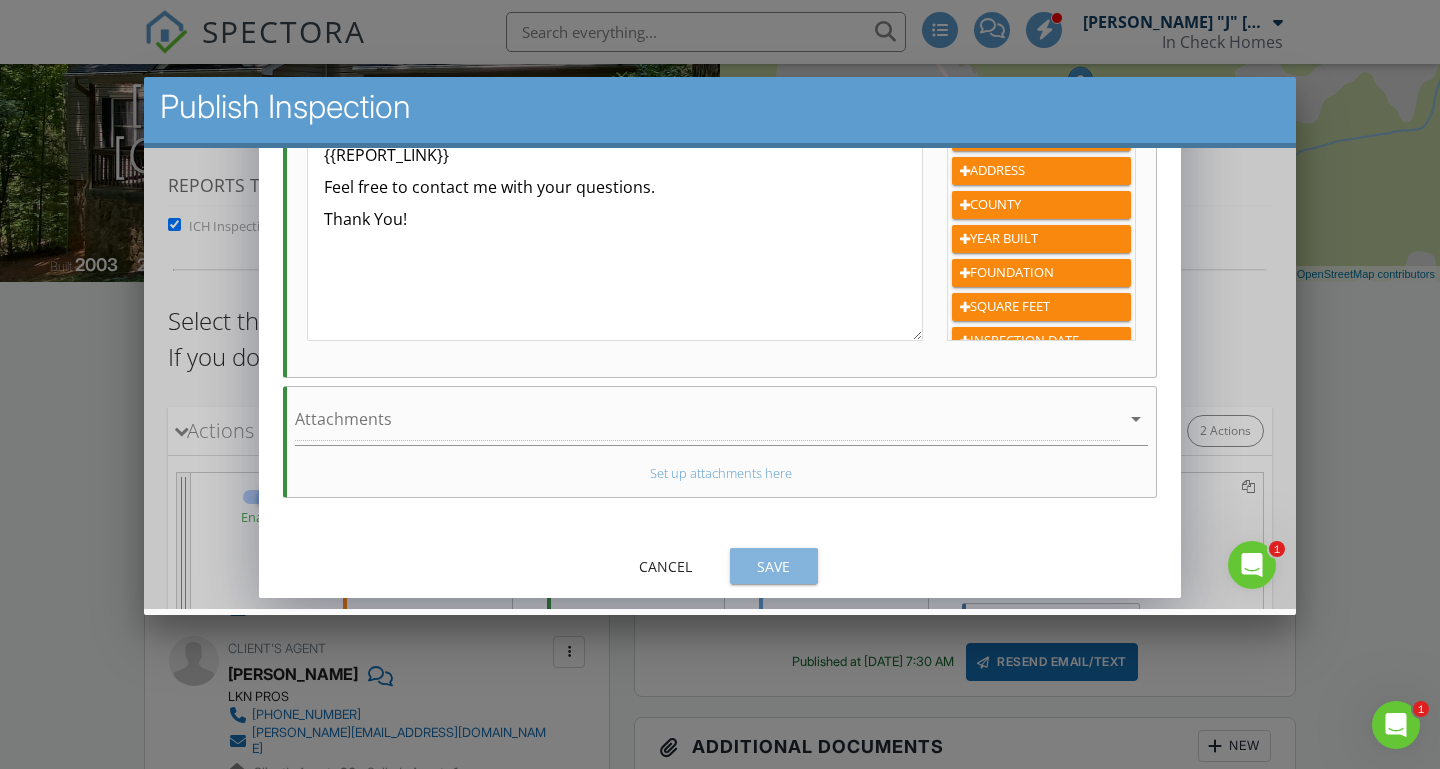 click on "Save" at bounding box center (774, 565) 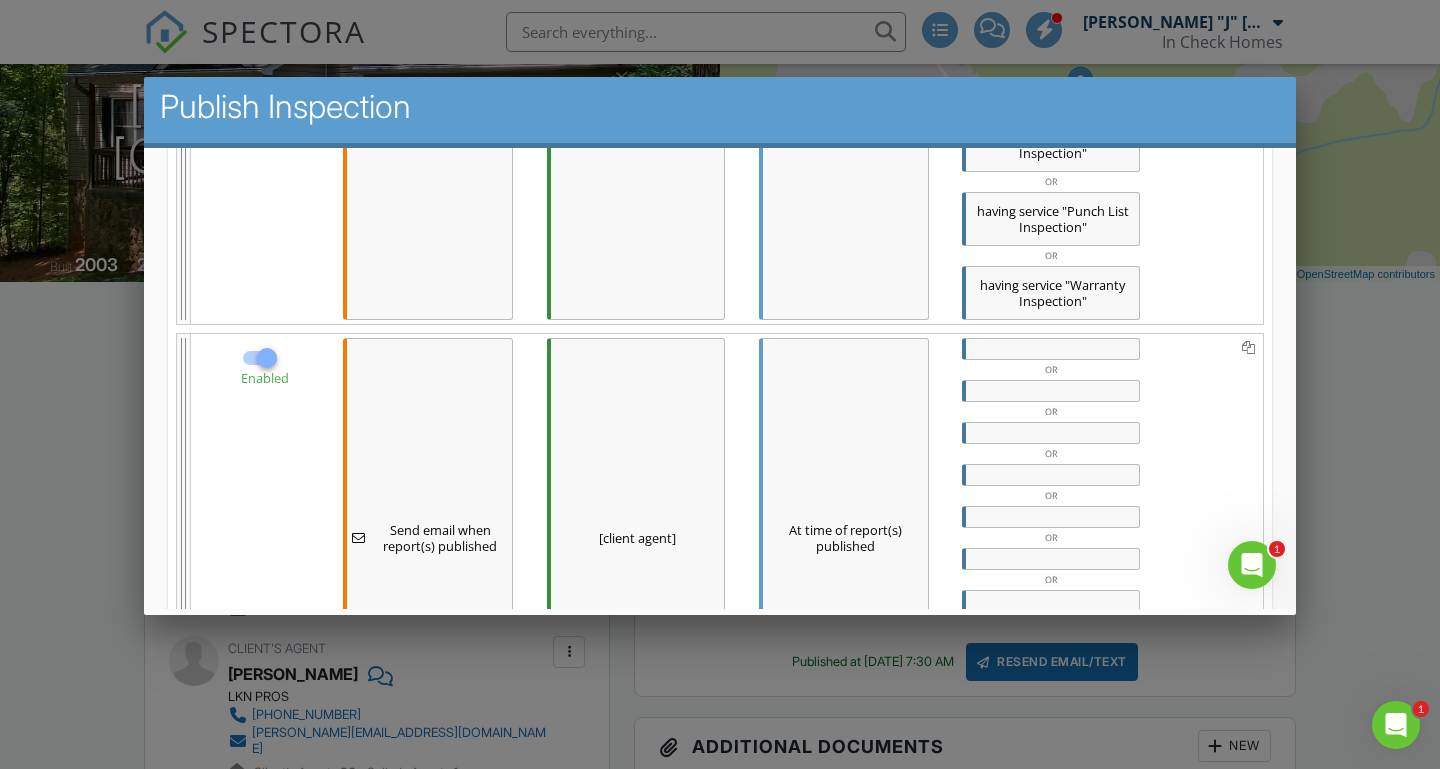 scroll, scrollTop: 980, scrollLeft: 0, axis: vertical 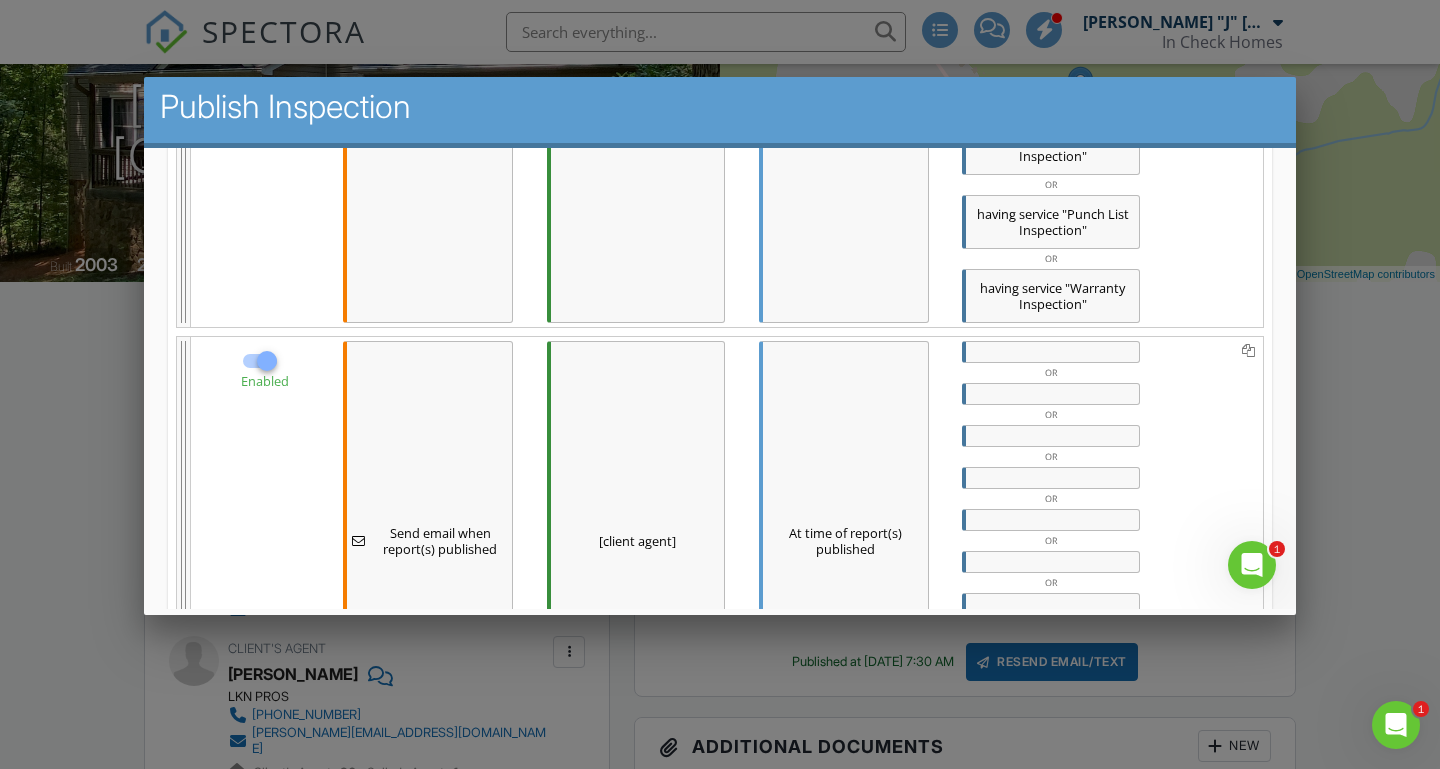 click at bounding box center (1051, 351) 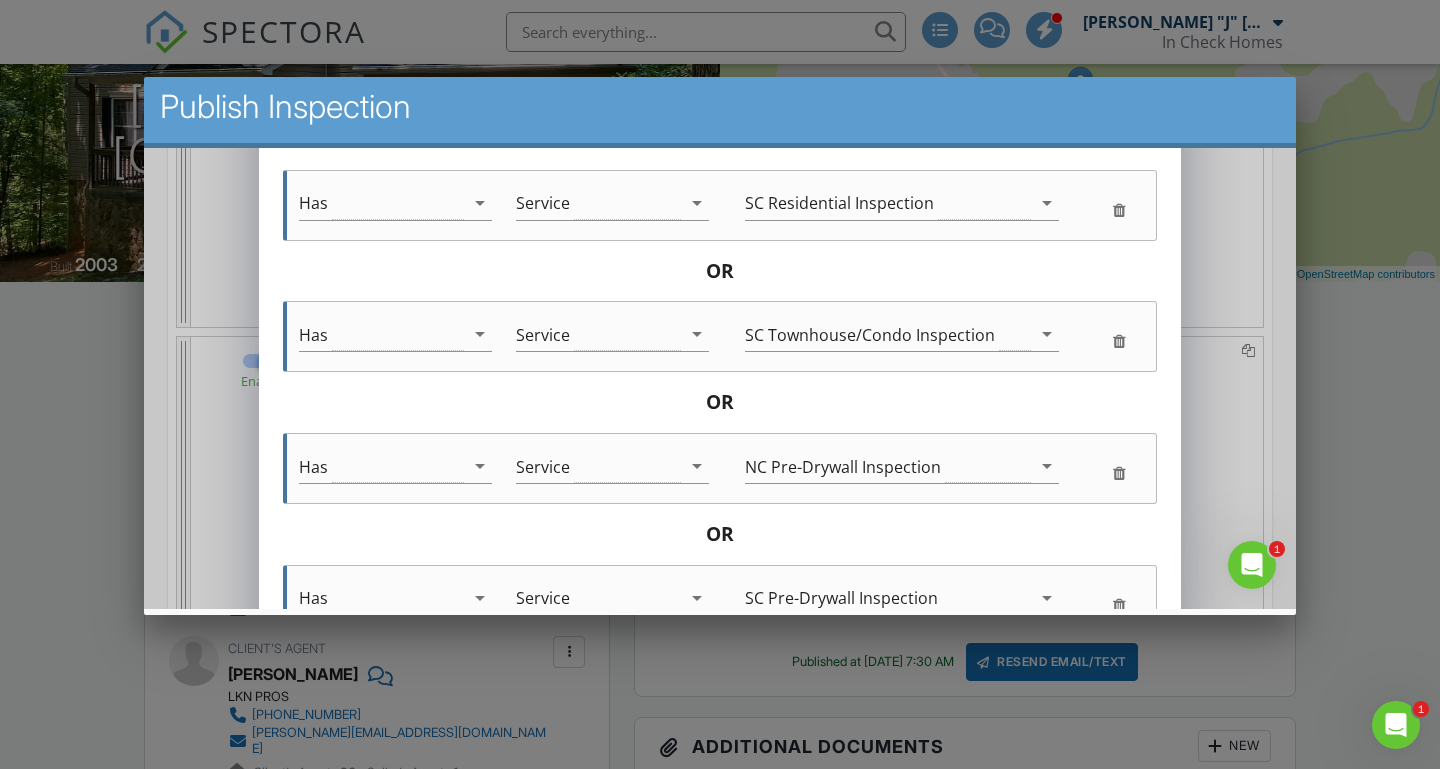 scroll, scrollTop: 1177, scrollLeft: 0, axis: vertical 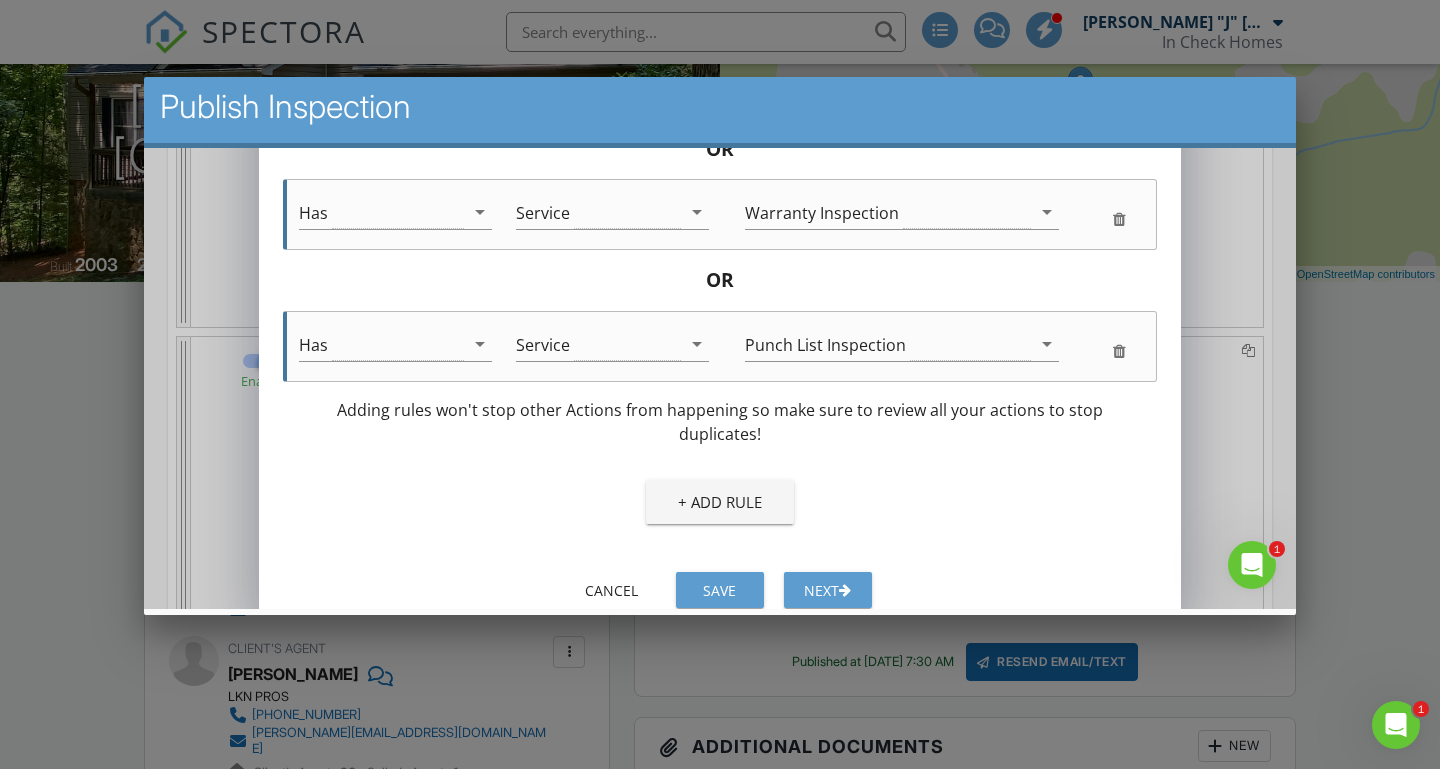 click on "Next" at bounding box center (828, 589) 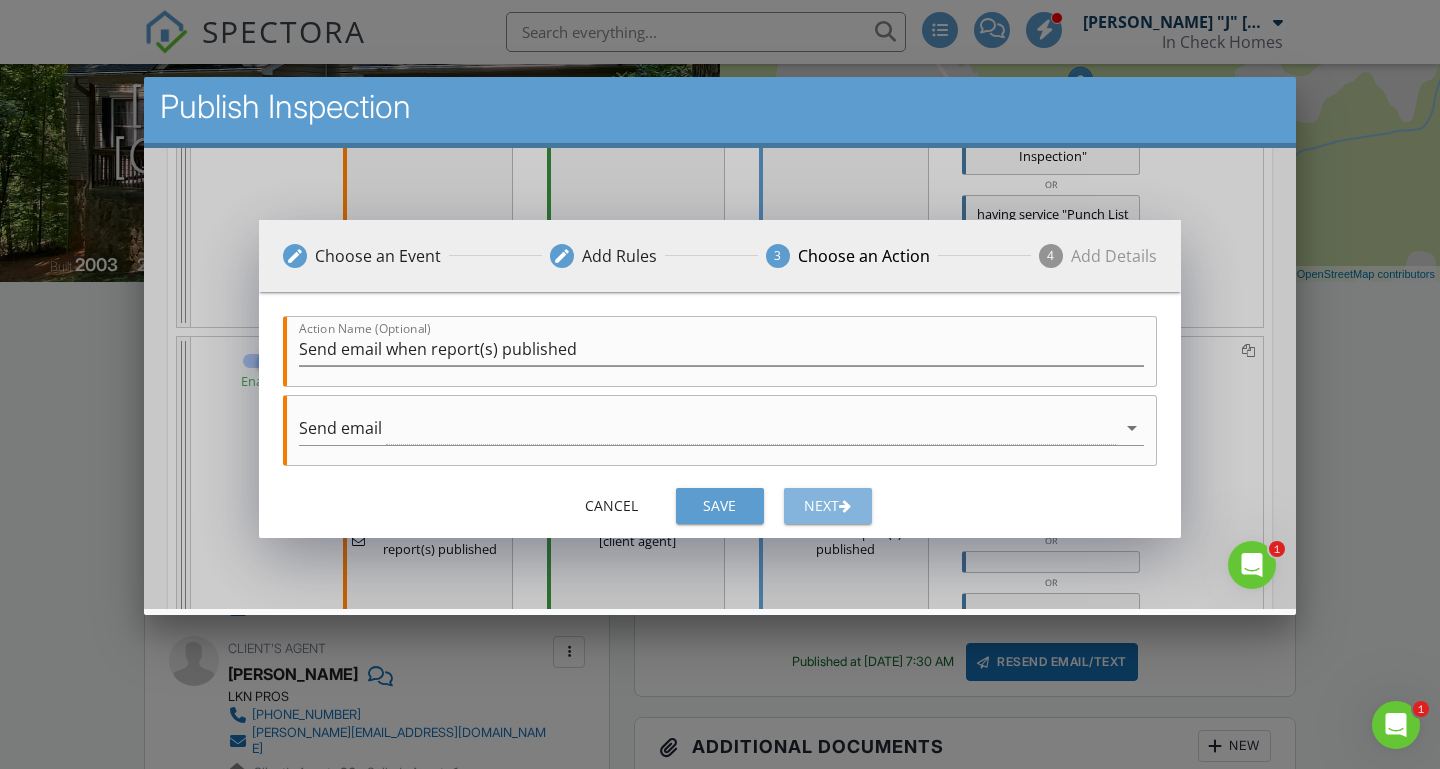 scroll, scrollTop: 0, scrollLeft: 0, axis: both 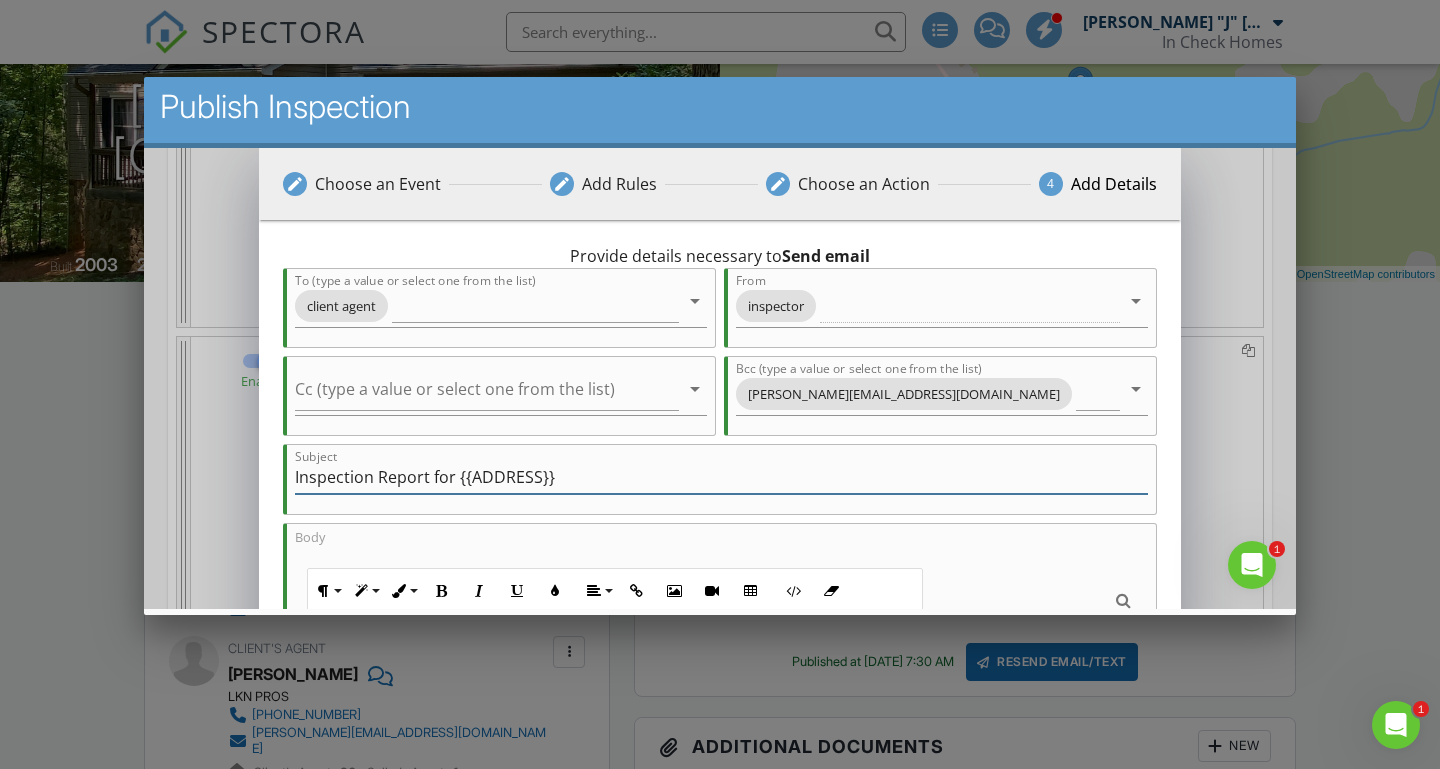 click on "Inspection Report for {{ADDRESS}}" at bounding box center [721, 476] 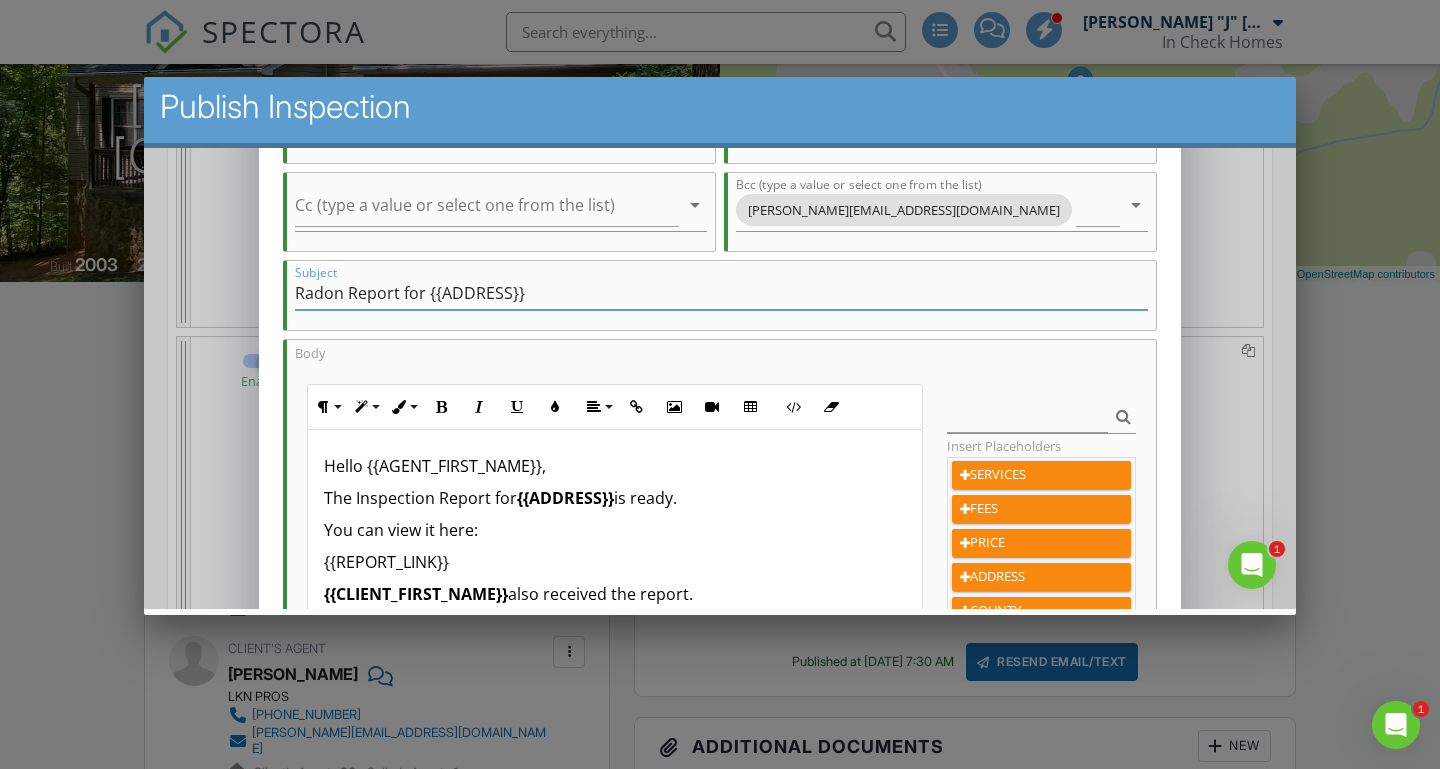 scroll, scrollTop: 195, scrollLeft: 0, axis: vertical 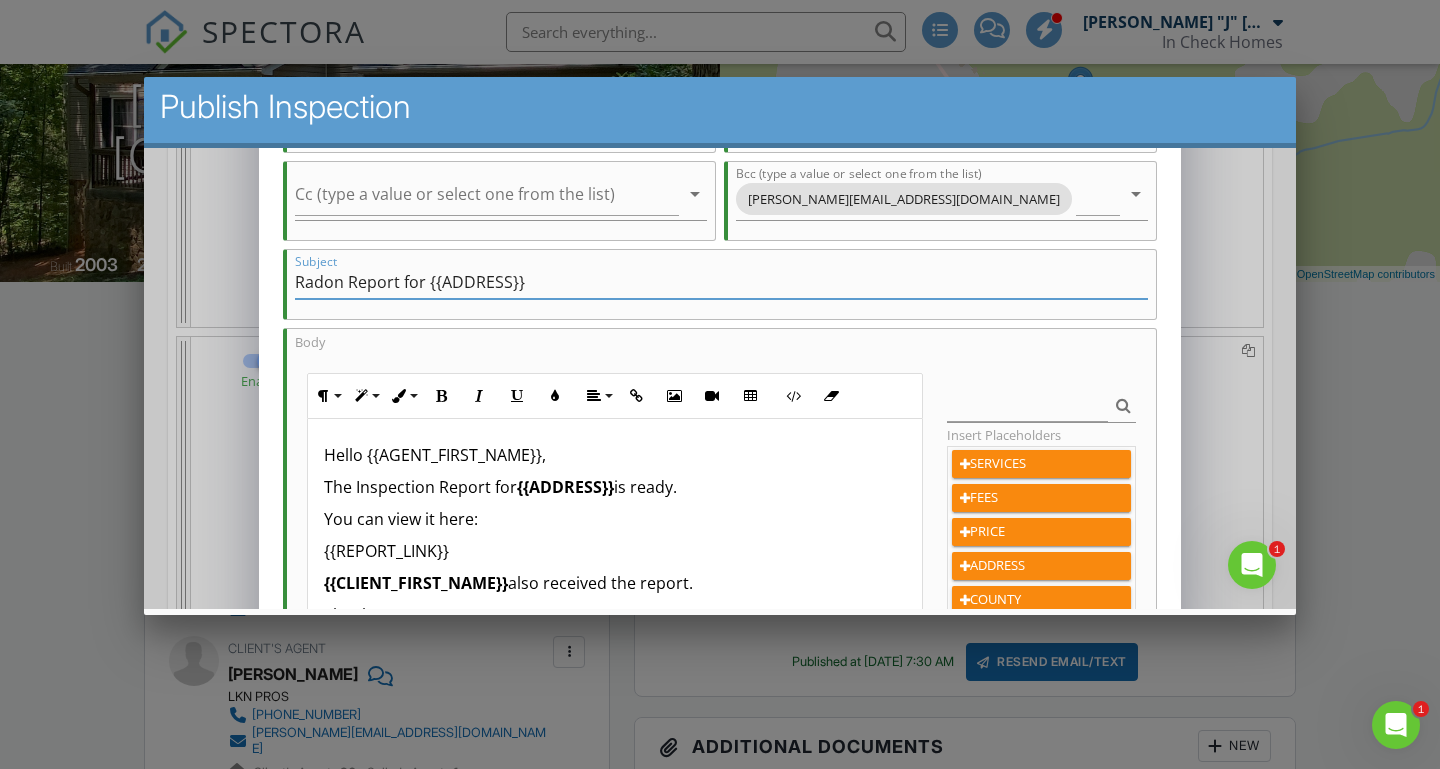 type on "Radon Report for {{ADDRESS}}" 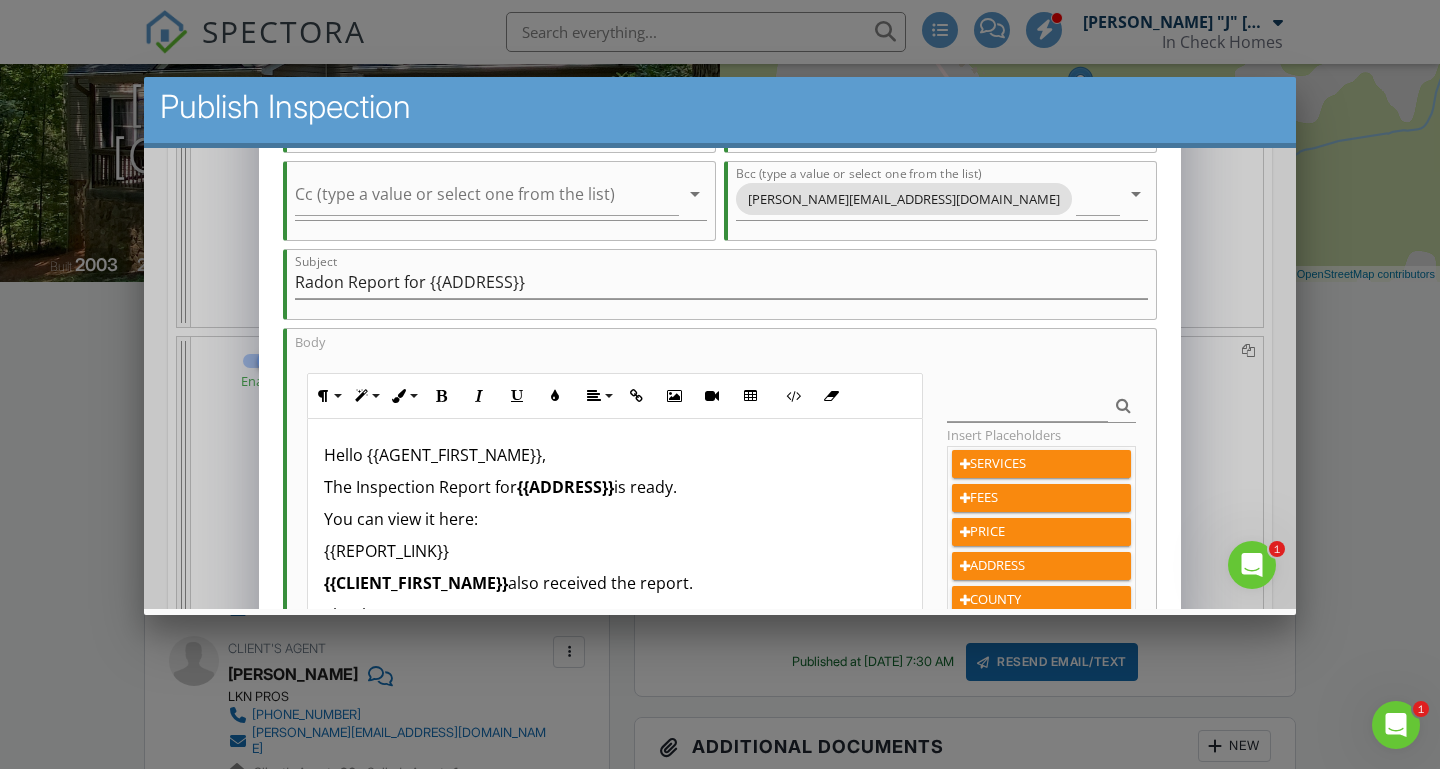 click on "The Inspection Report for  {{ADDRESS}}  is ready." at bounding box center (614, 486) 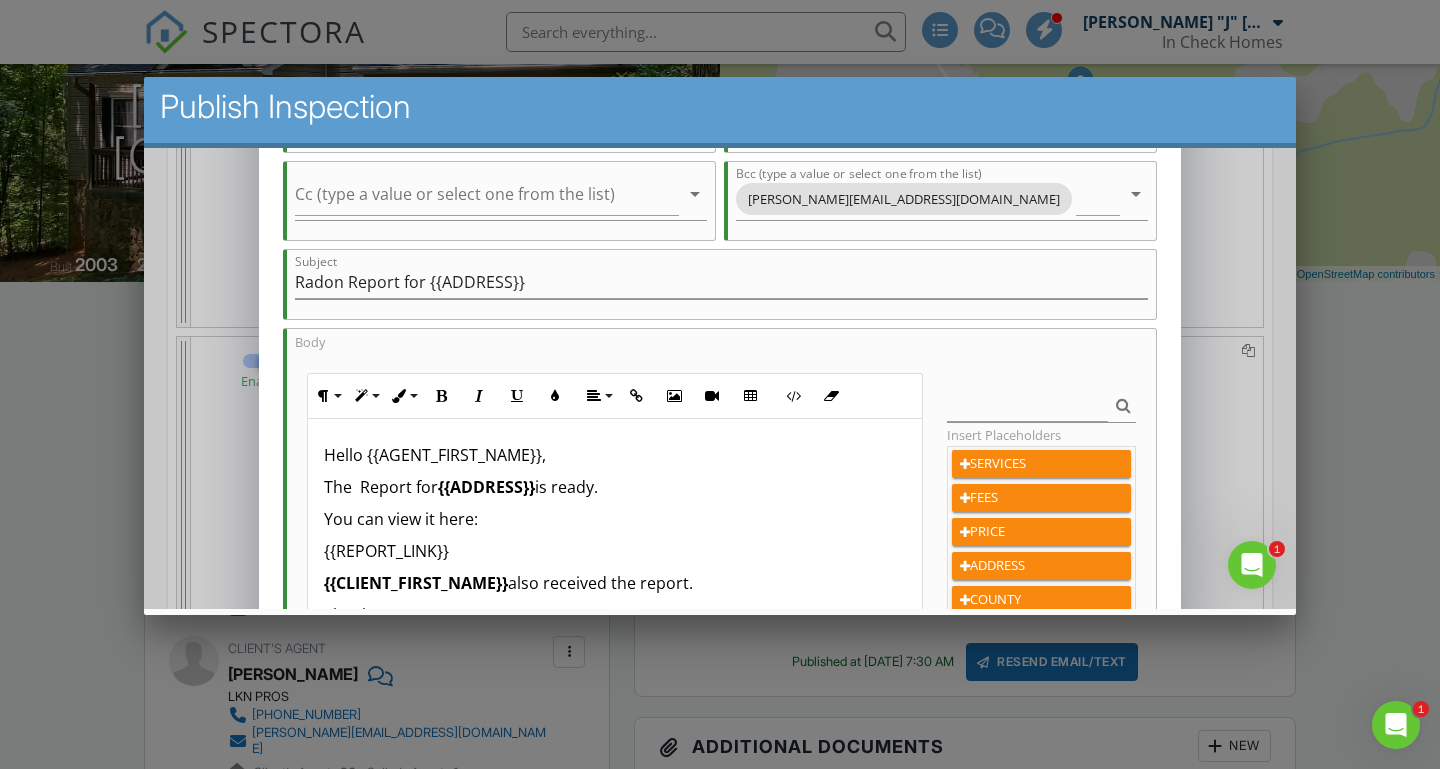 type 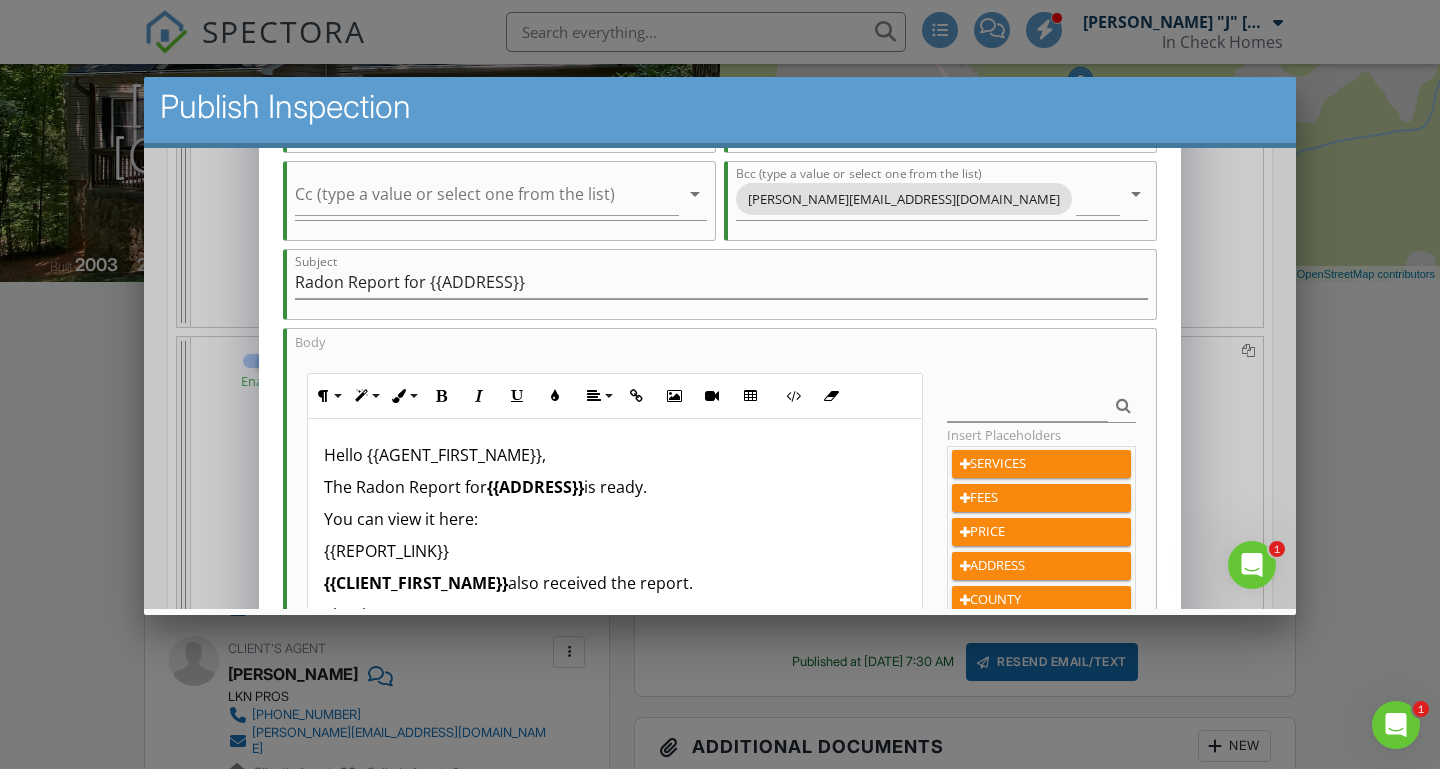 scroll, scrollTop: 1, scrollLeft: 0, axis: vertical 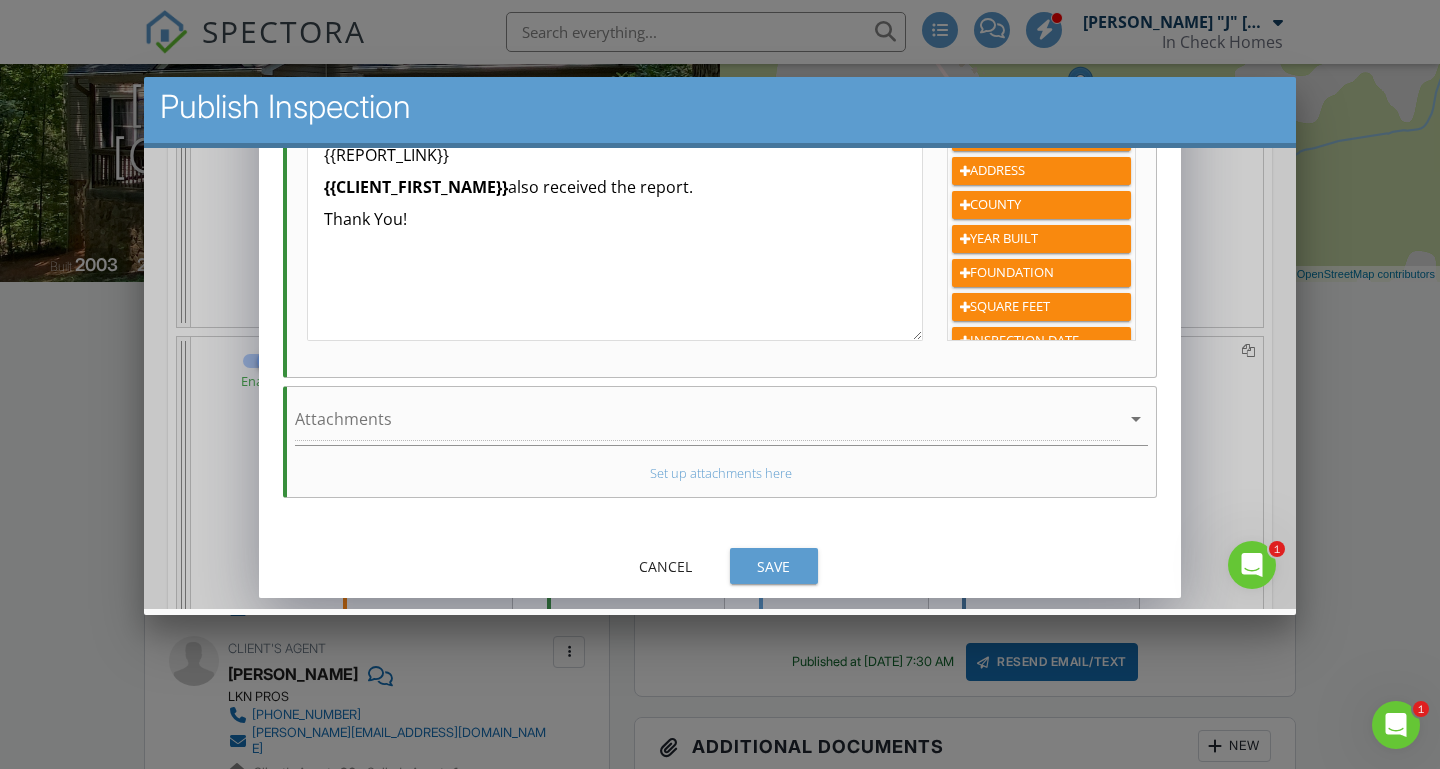click on "Save" at bounding box center (774, 565) 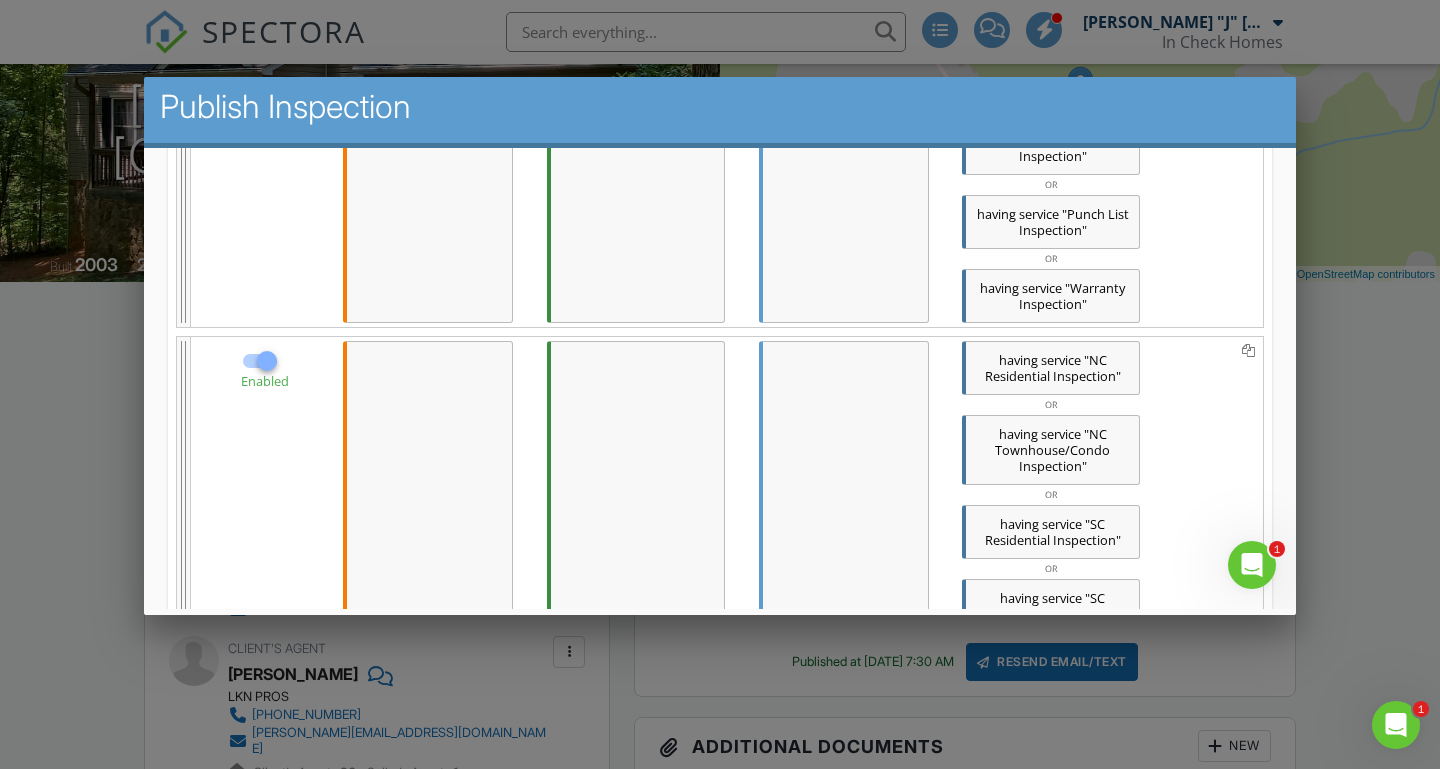 scroll, scrollTop: 1602, scrollLeft: 0, axis: vertical 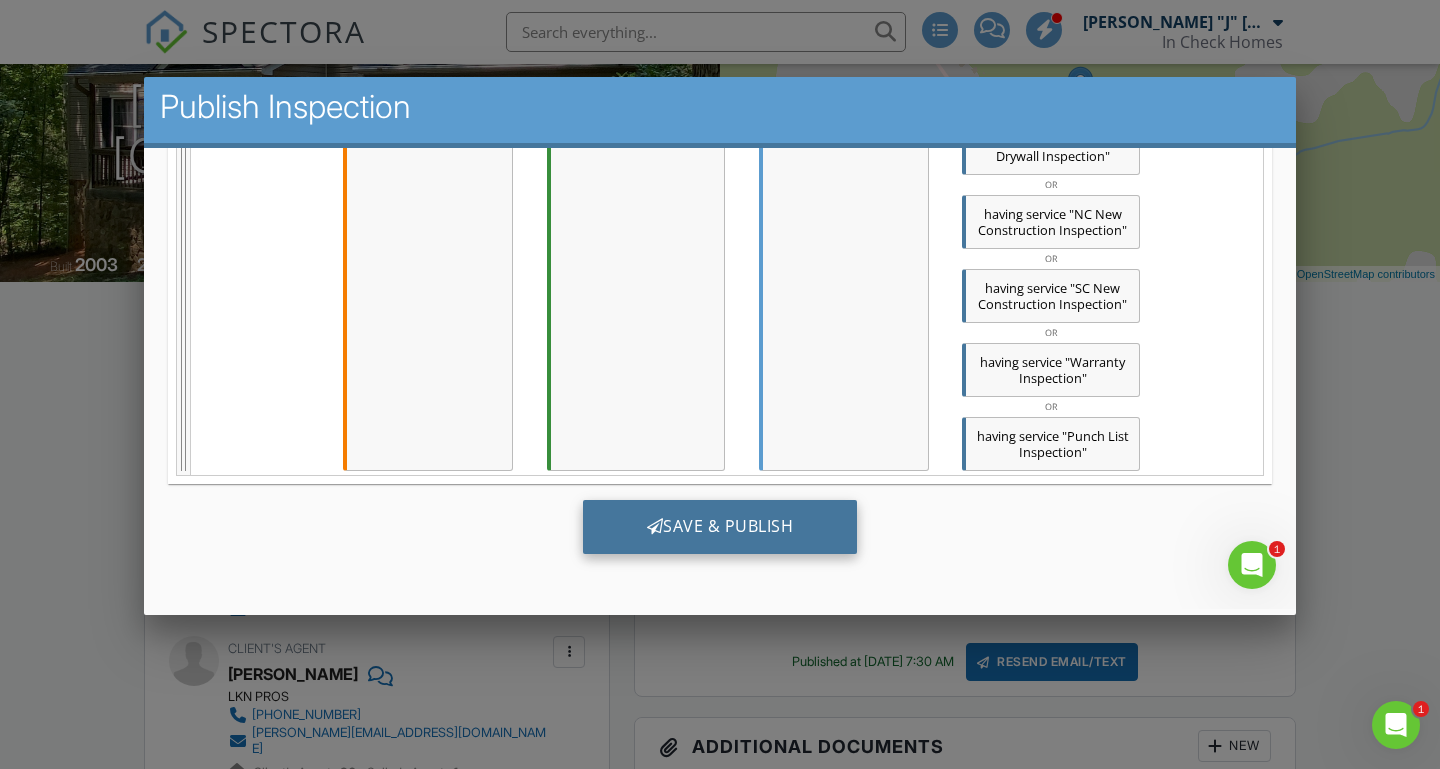 click on "Save & Publish" at bounding box center (720, 526) 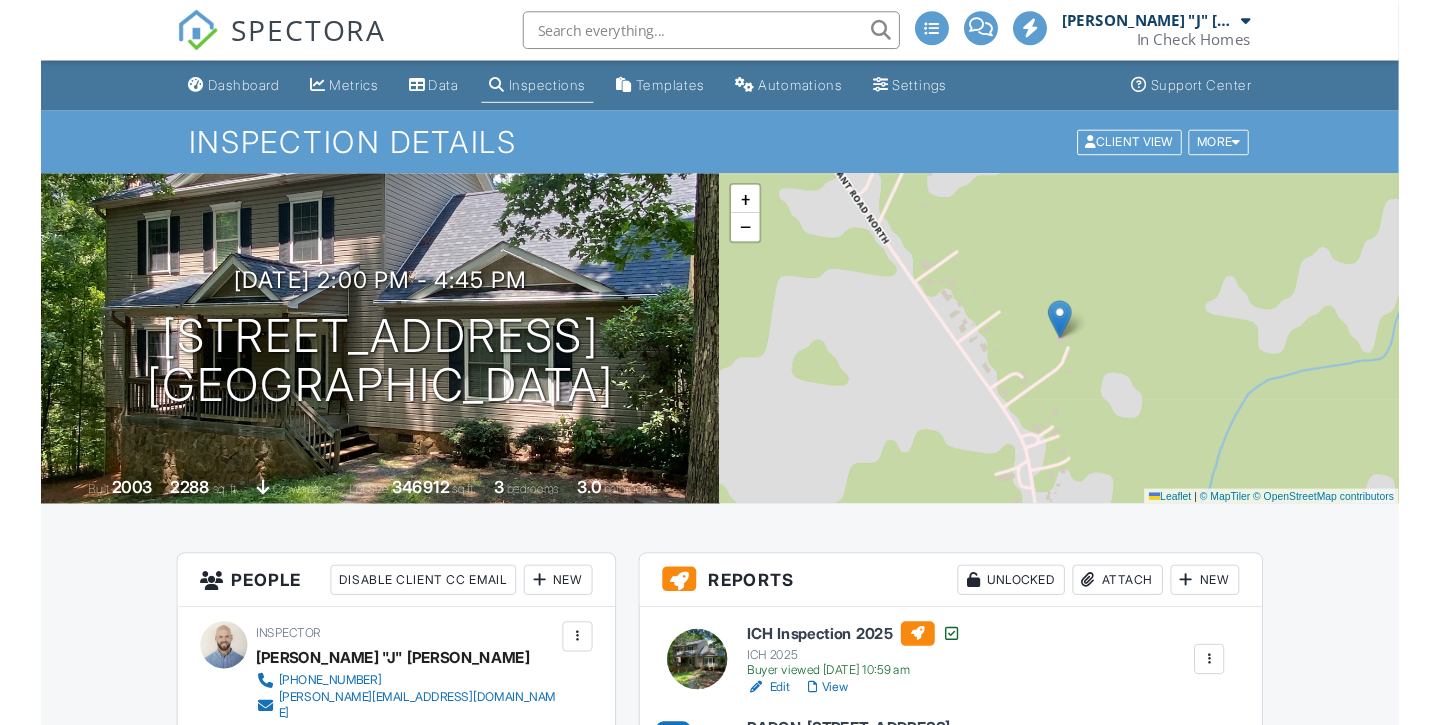 scroll, scrollTop: 0, scrollLeft: 0, axis: both 